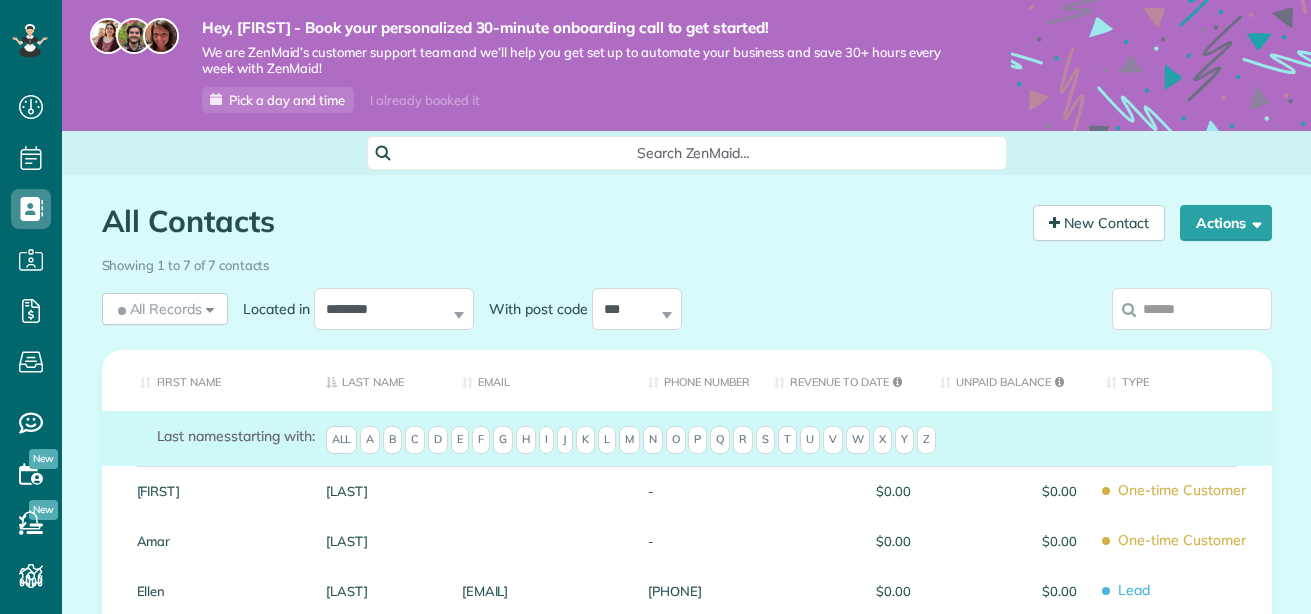 scroll, scrollTop: 0, scrollLeft: 0, axis: both 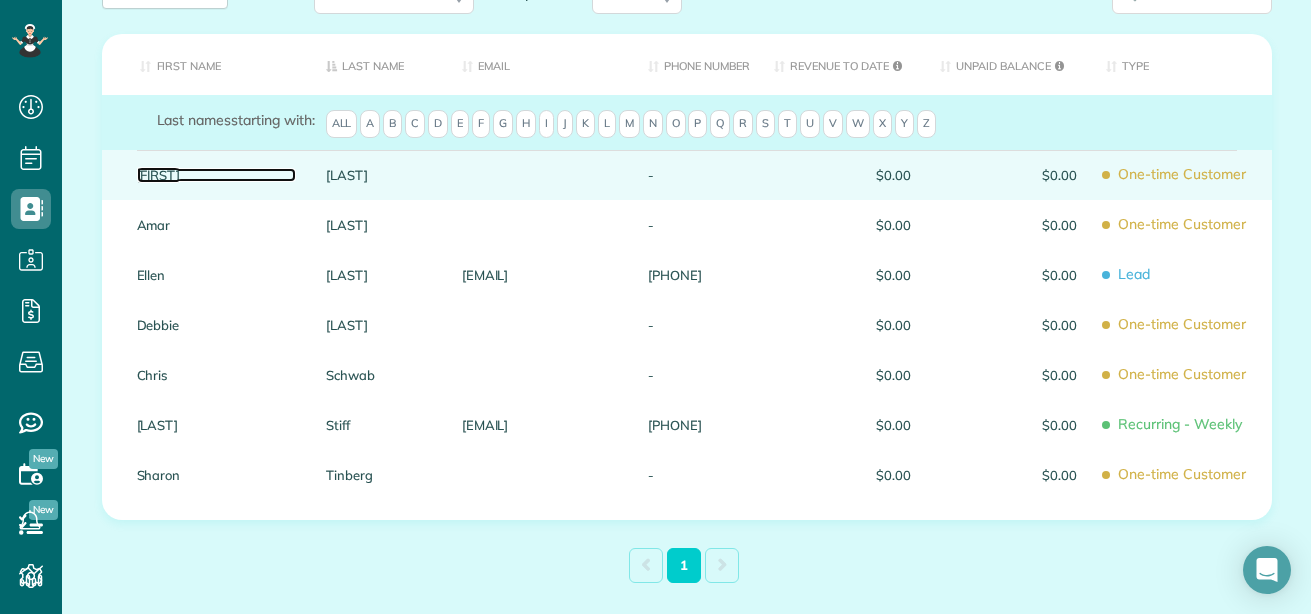 click on "Carolyn" at bounding box center [216, 175] 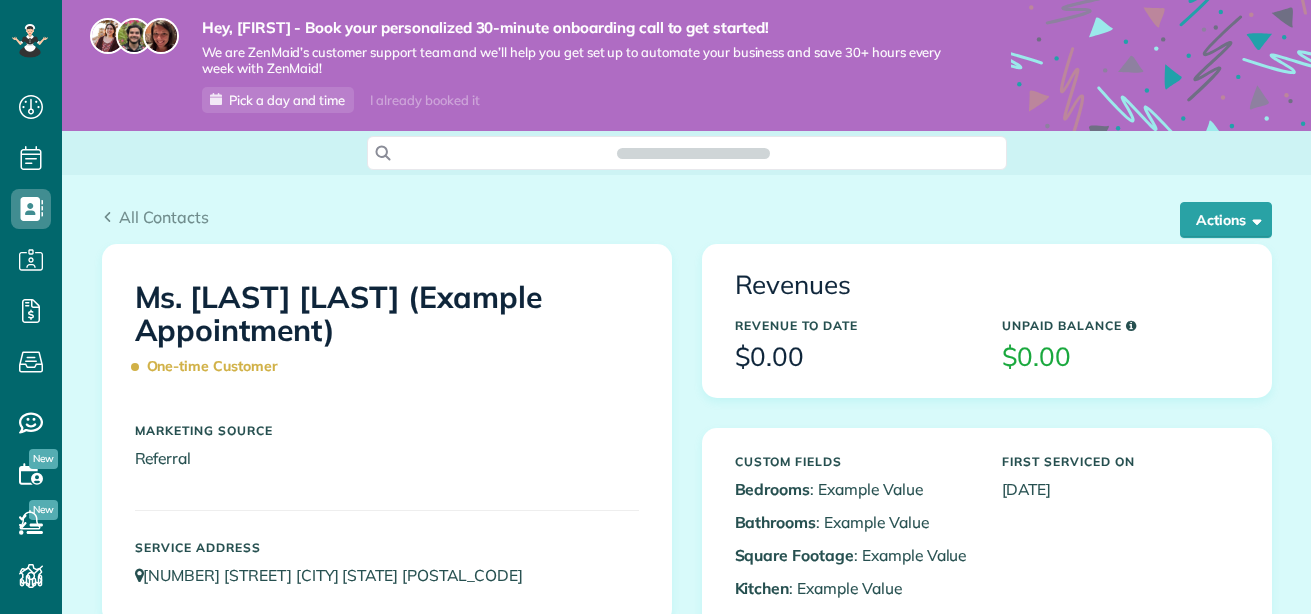 scroll, scrollTop: 0, scrollLeft: 0, axis: both 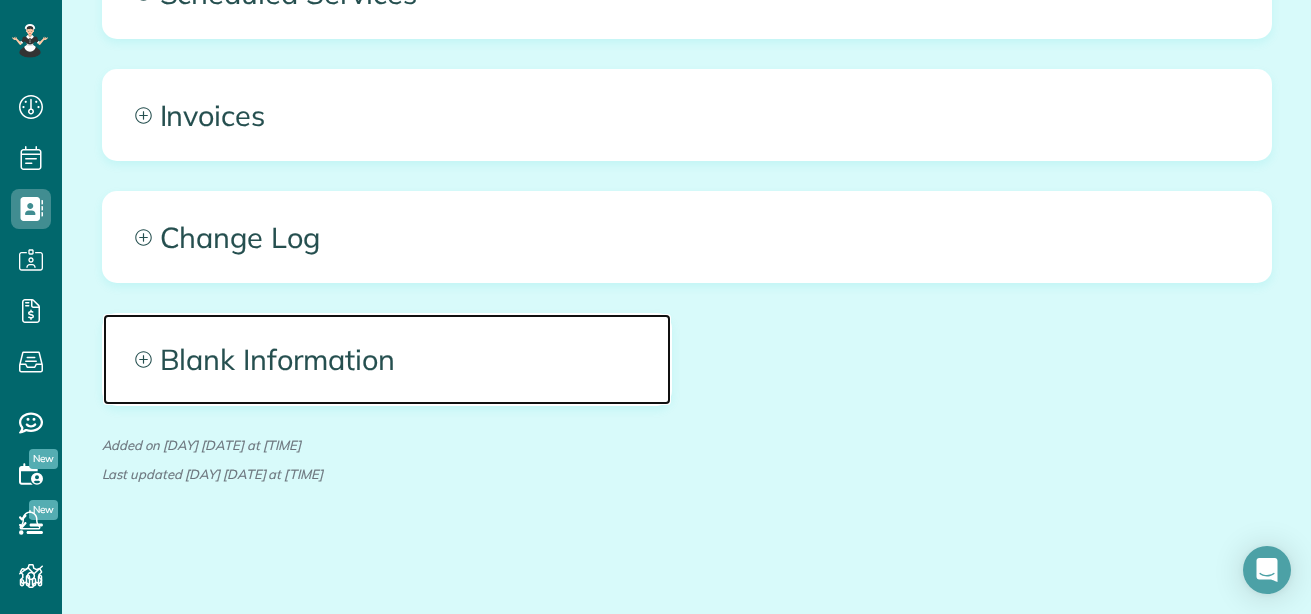 click 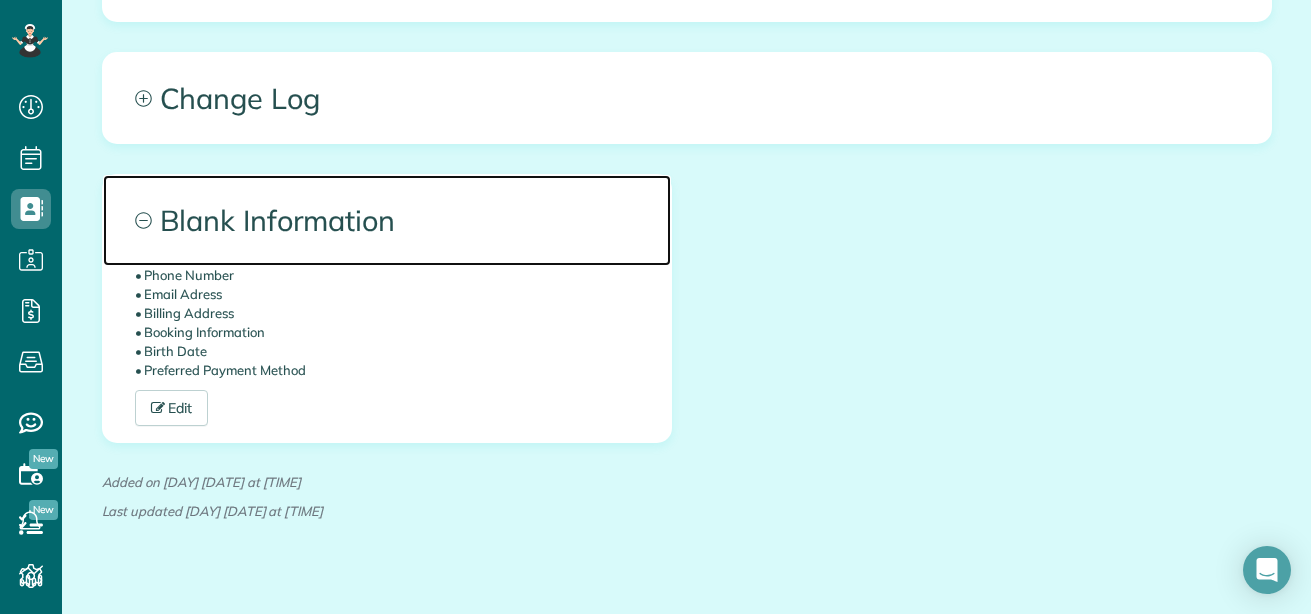 scroll, scrollTop: 1306, scrollLeft: 0, axis: vertical 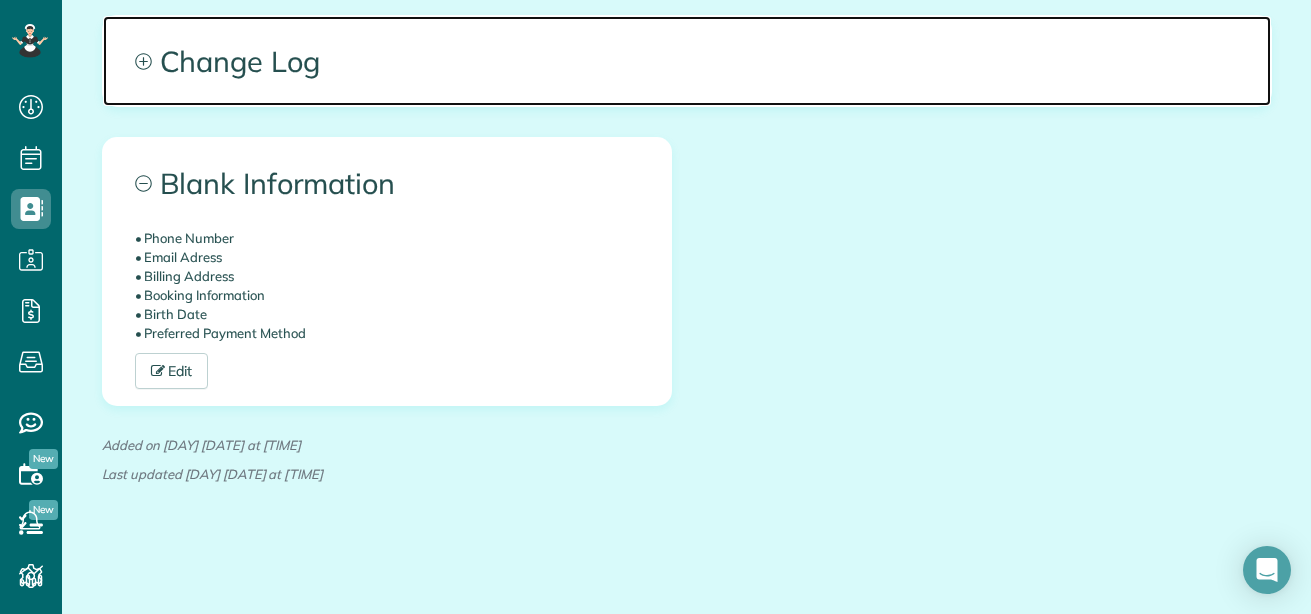 click 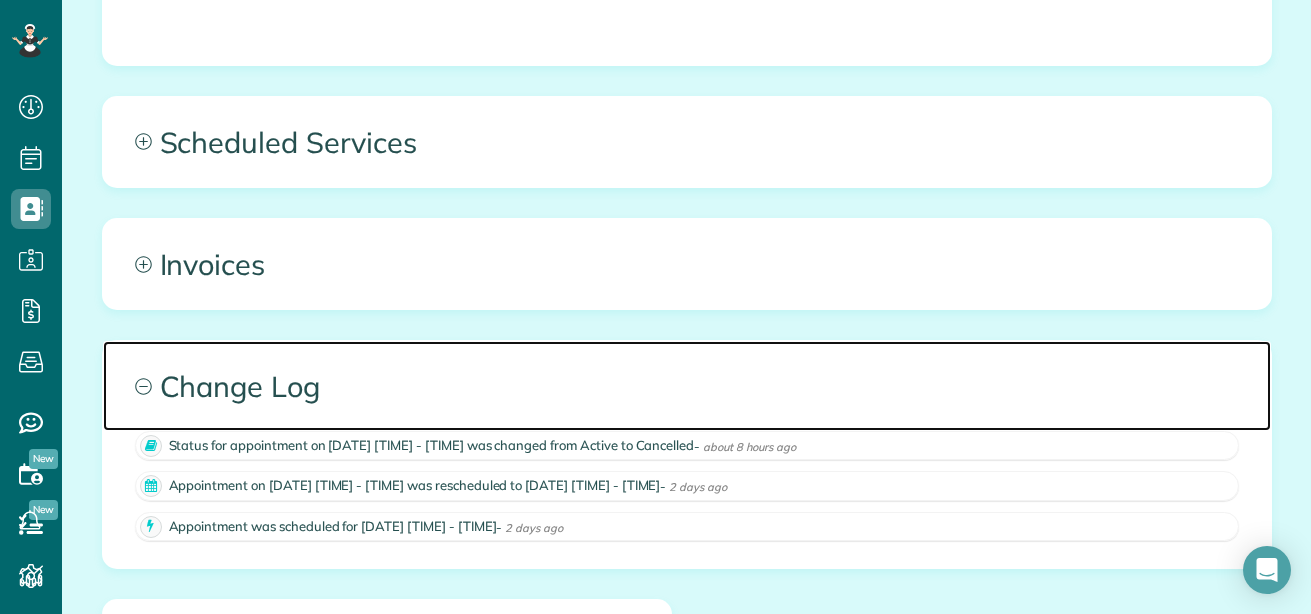 scroll, scrollTop: 980, scrollLeft: 0, axis: vertical 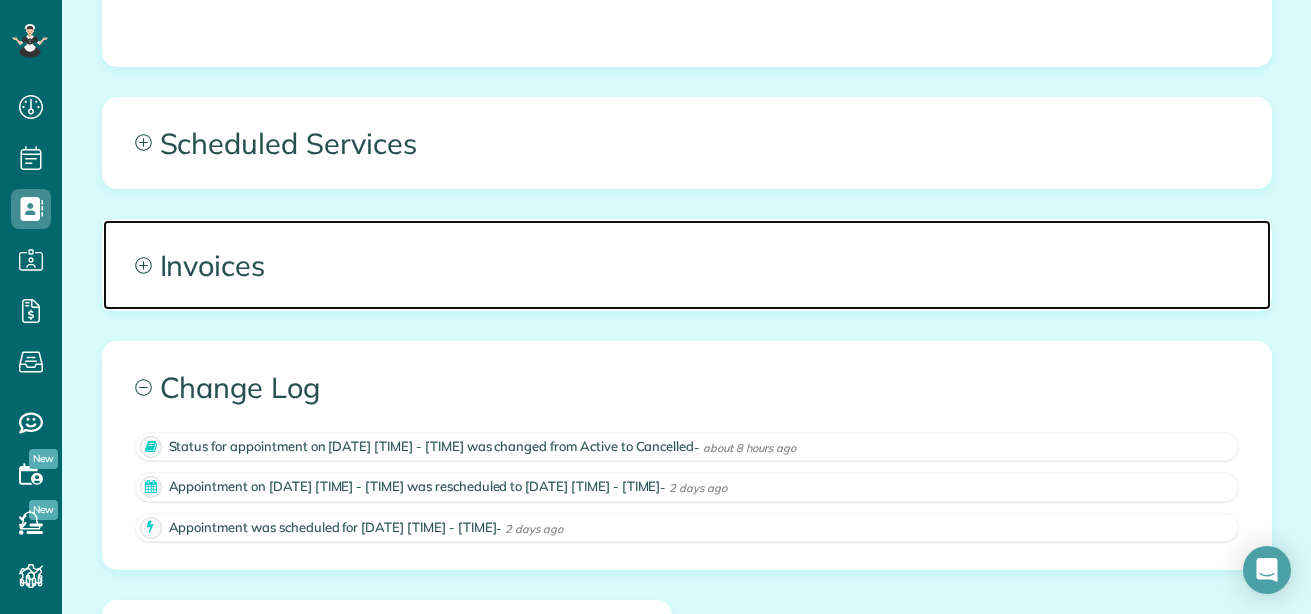 click 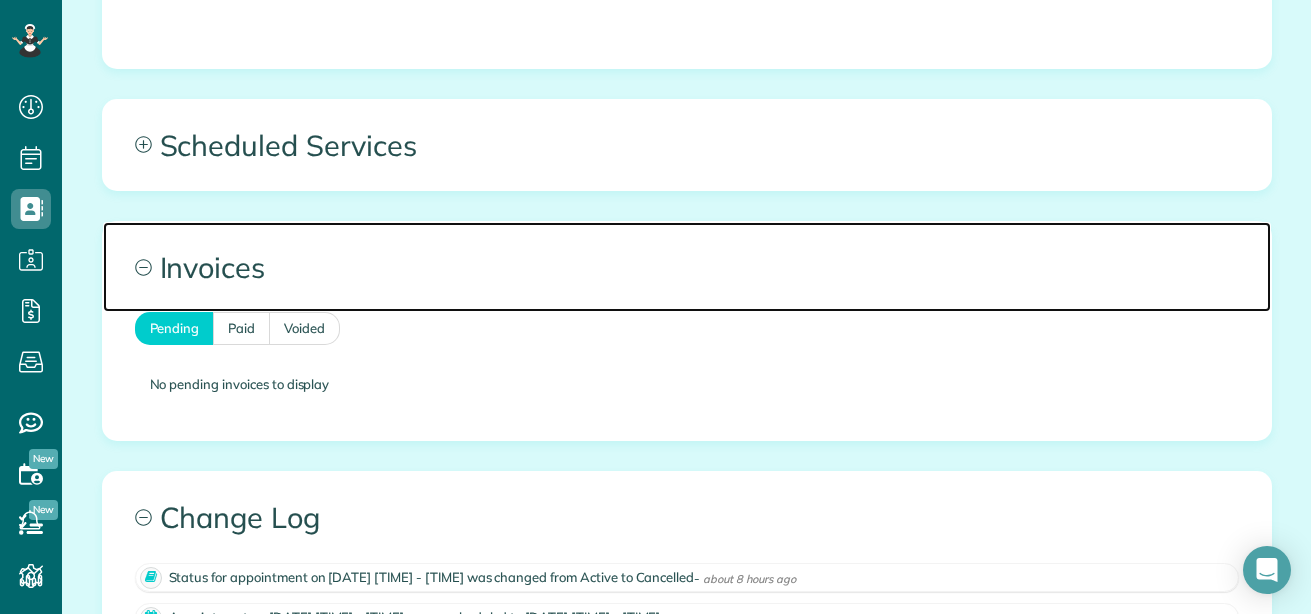 scroll, scrollTop: 977, scrollLeft: 0, axis: vertical 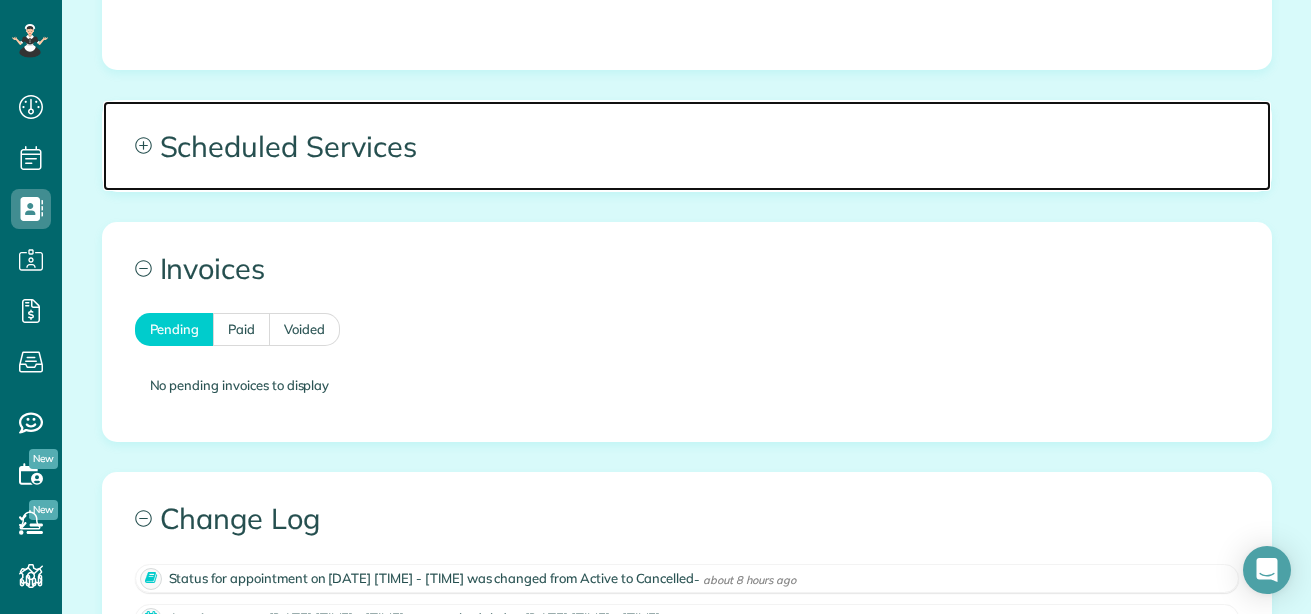 click on "Scheduled Services" at bounding box center (687, 146) 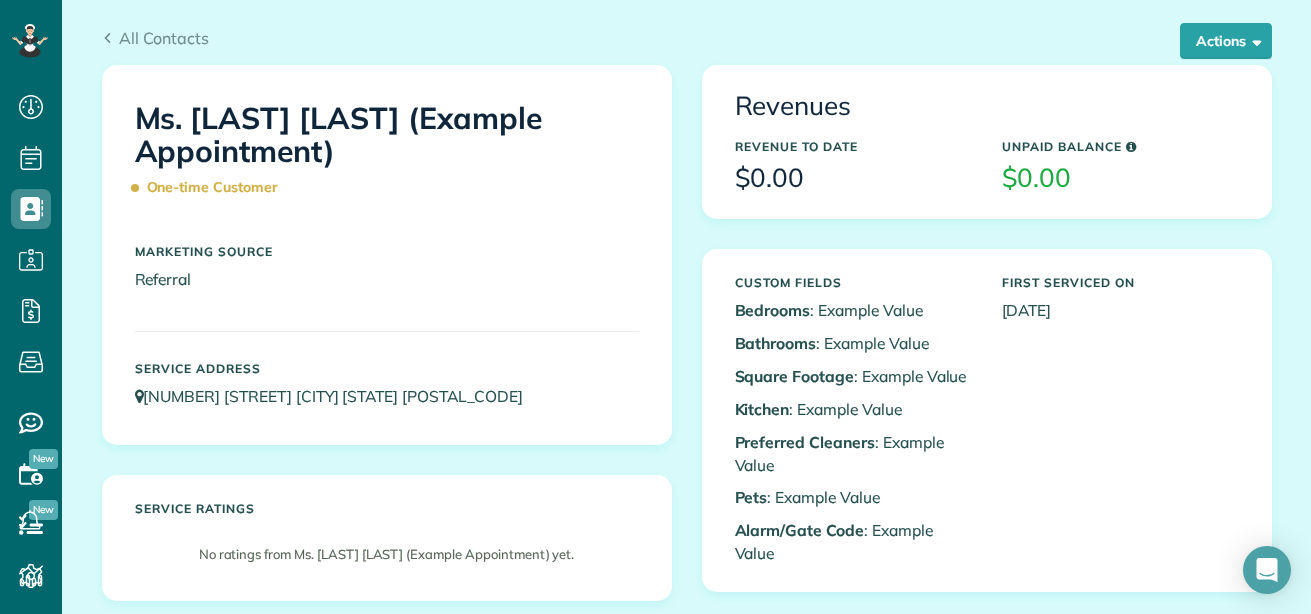 scroll, scrollTop: 199, scrollLeft: 0, axis: vertical 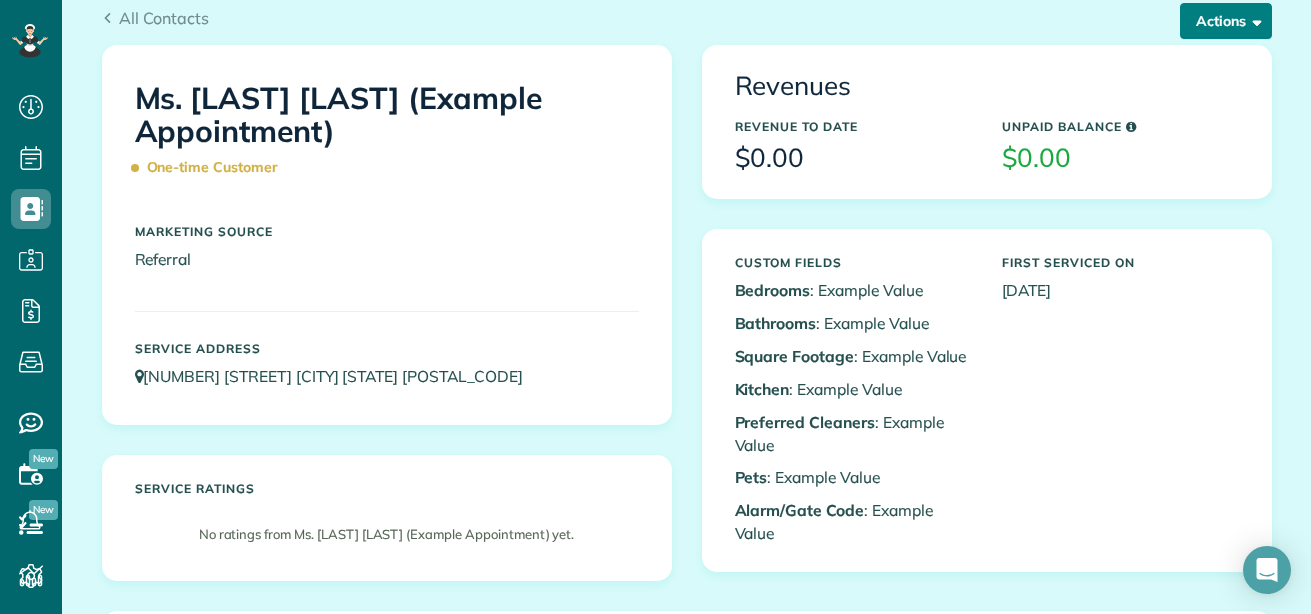 click on "Actions" at bounding box center [1226, 21] 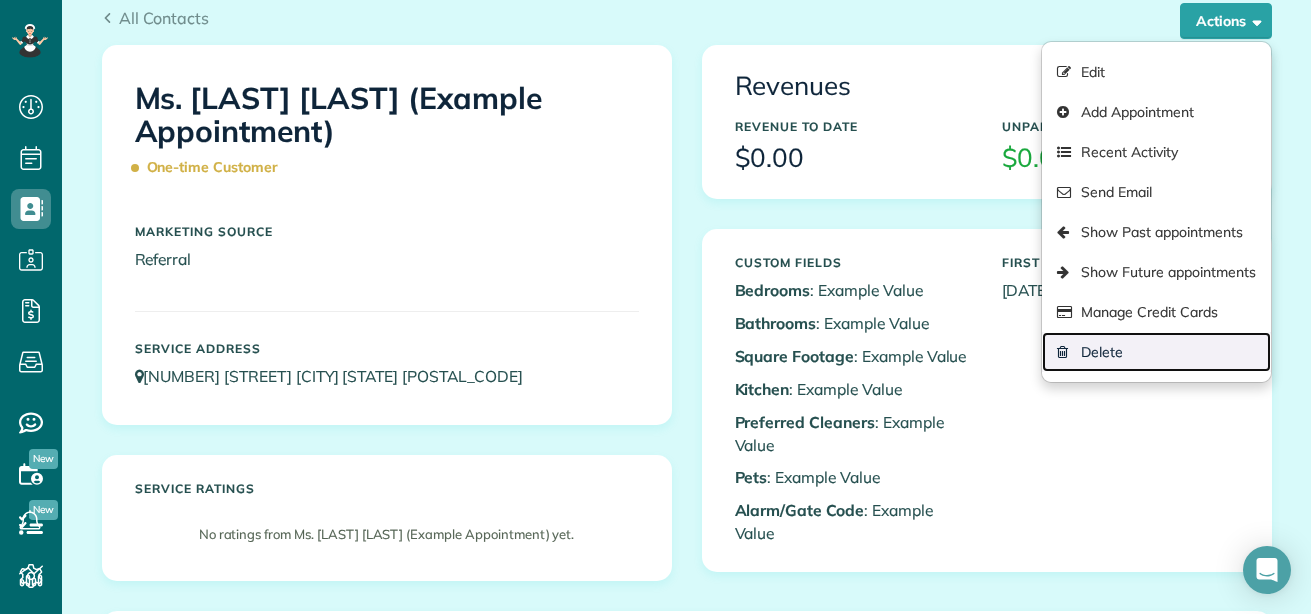 click on "Delete" at bounding box center (1156, 352) 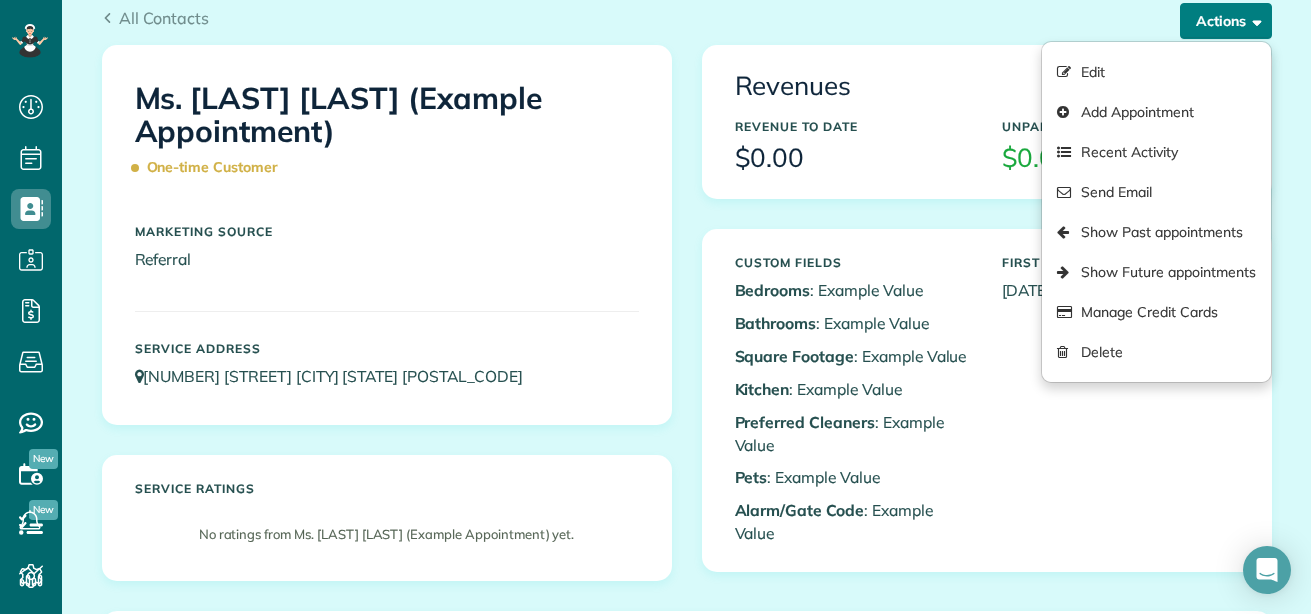 click at bounding box center (1253, 20) 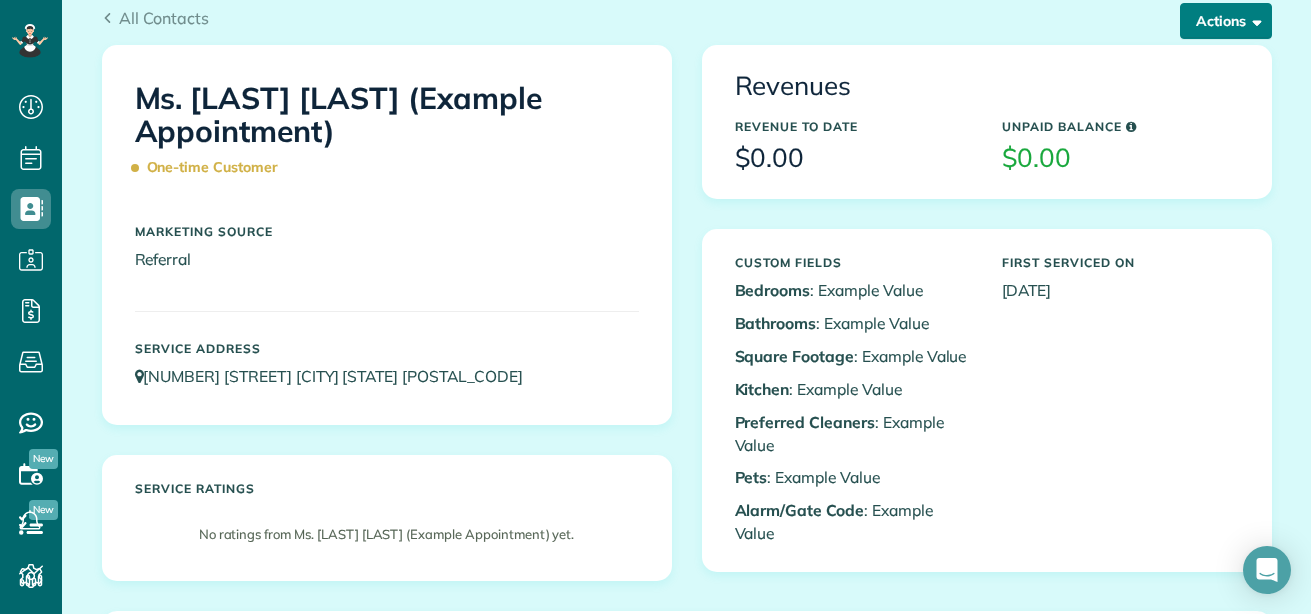 click at bounding box center [1253, 20] 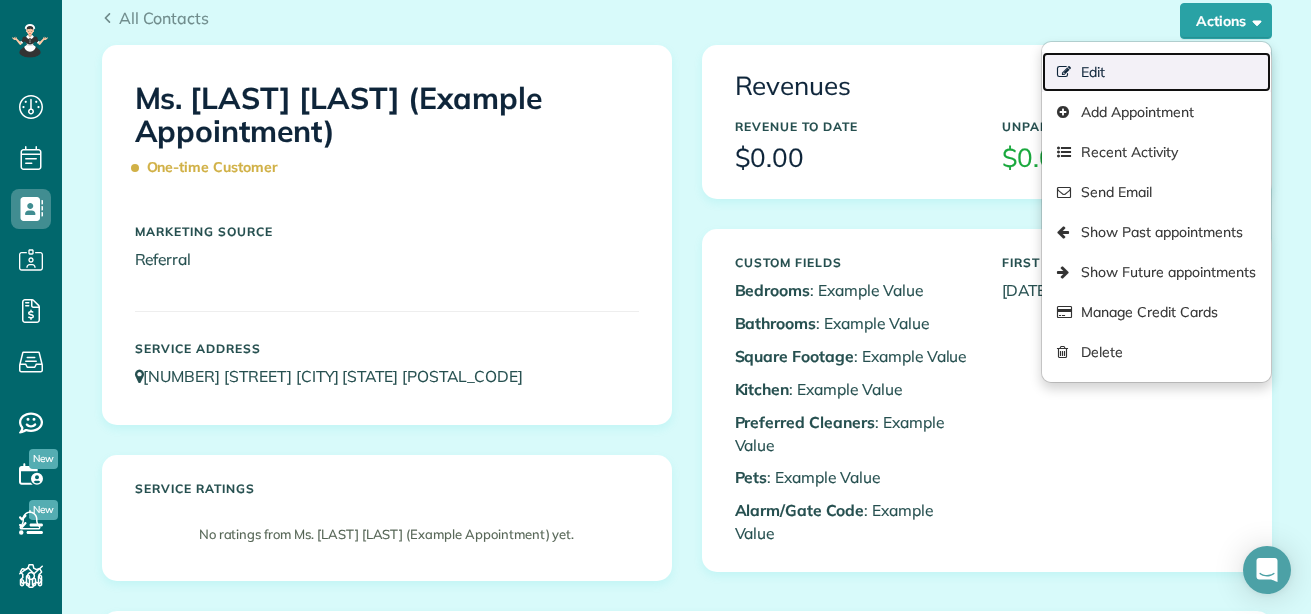 click on "Edit" at bounding box center (1156, 72) 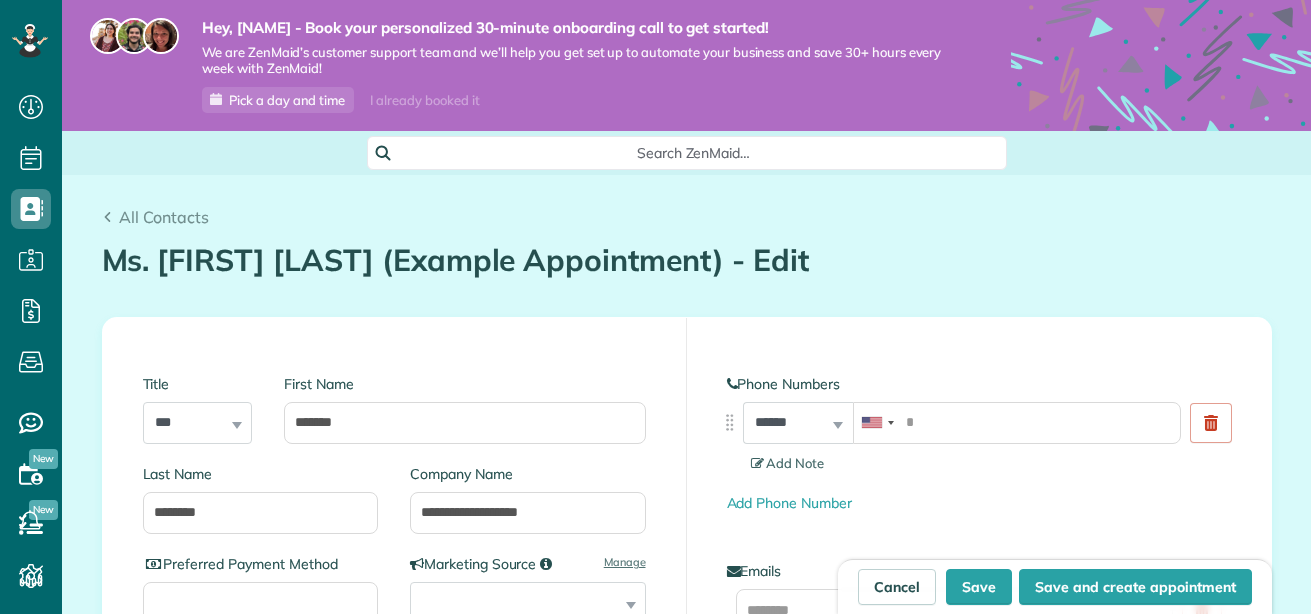 scroll, scrollTop: 0, scrollLeft: 0, axis: both 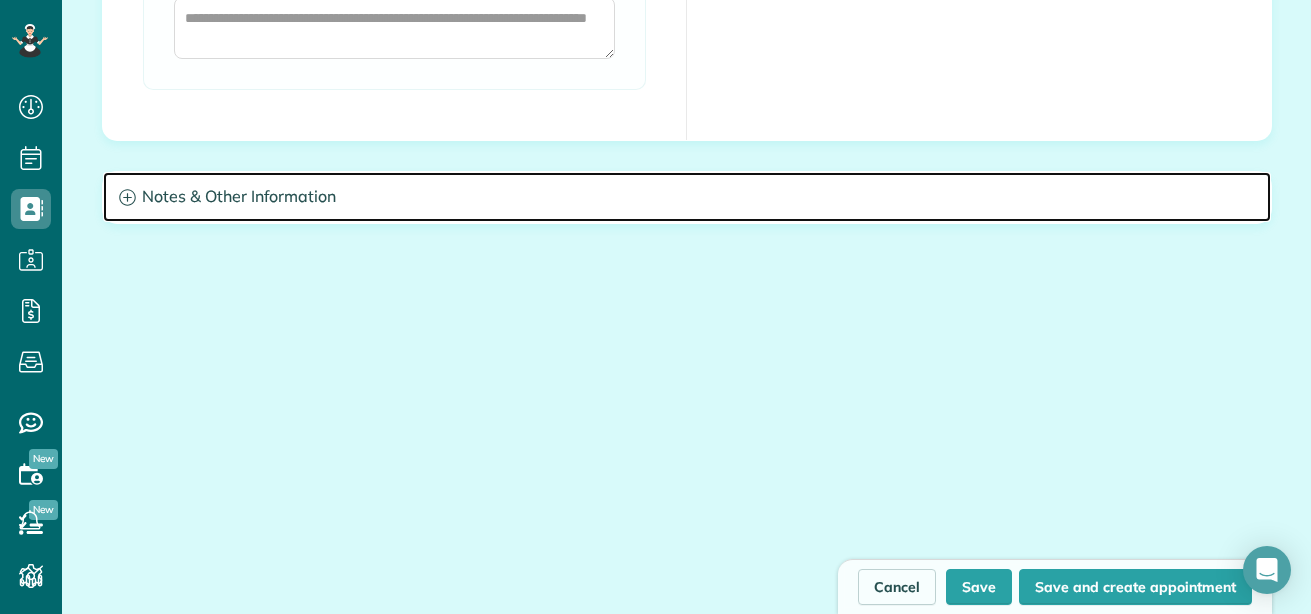 click 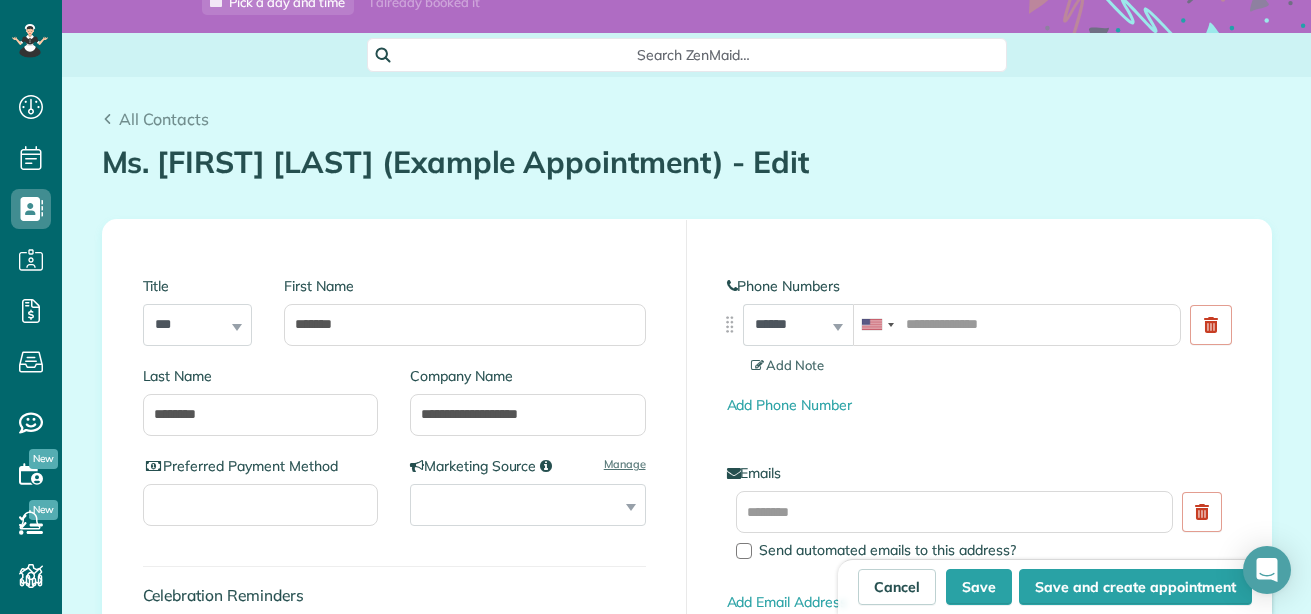 scroll, scrollTop: 0, scrollLeft: 0, axis: both 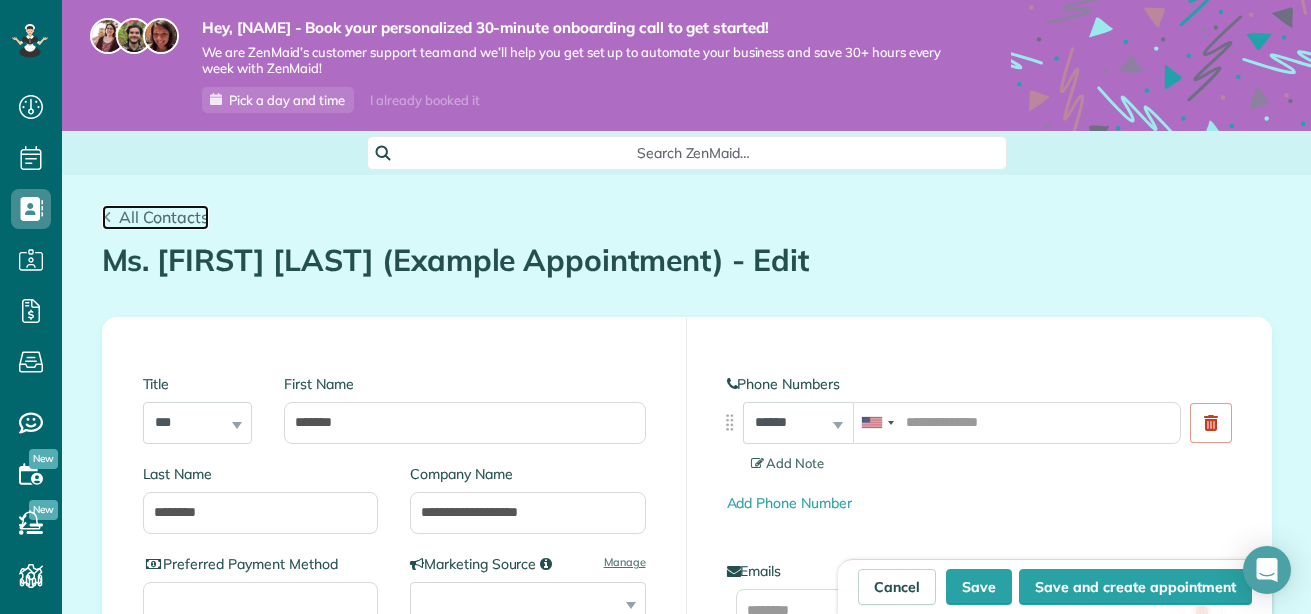 click on "All Contacts" at bounding box center [156, 217] 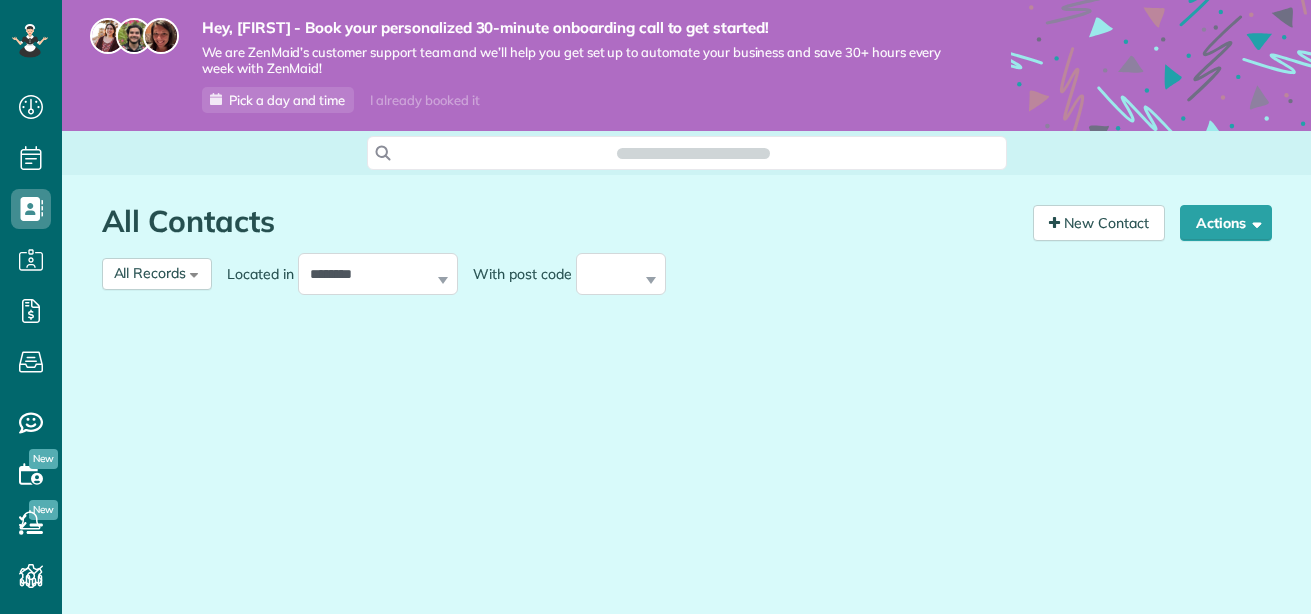 scroll, scrollTop: 0, scrollLeft: 0, axis: both 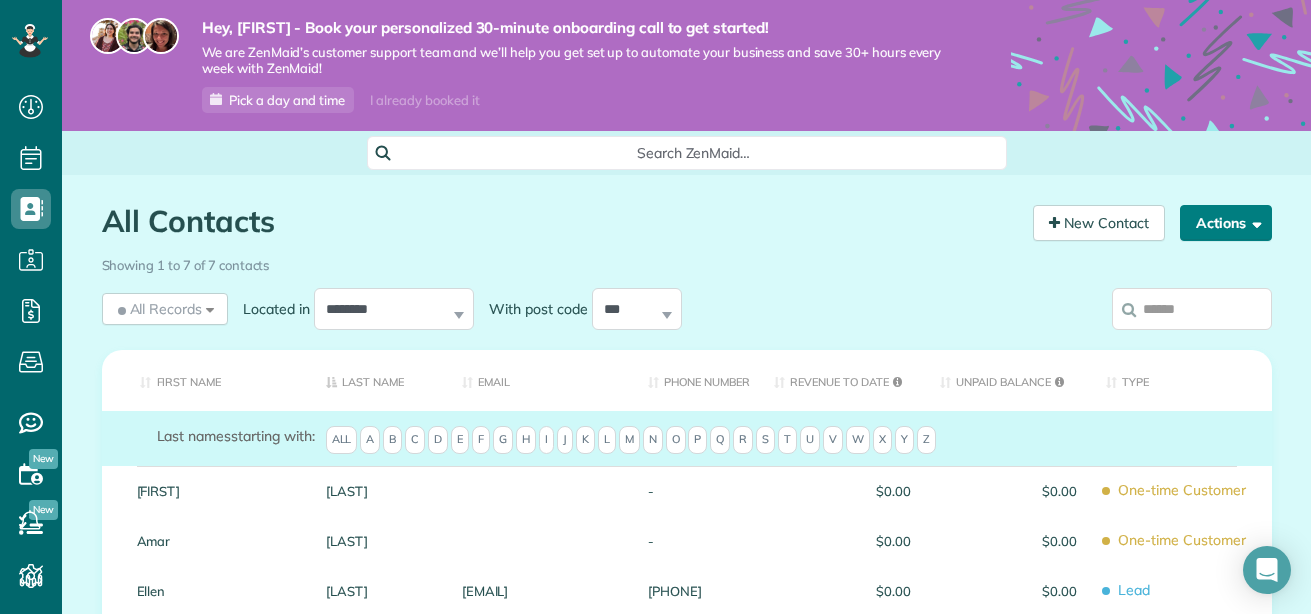 click on "Actions" at bounding box center (1226, 223) 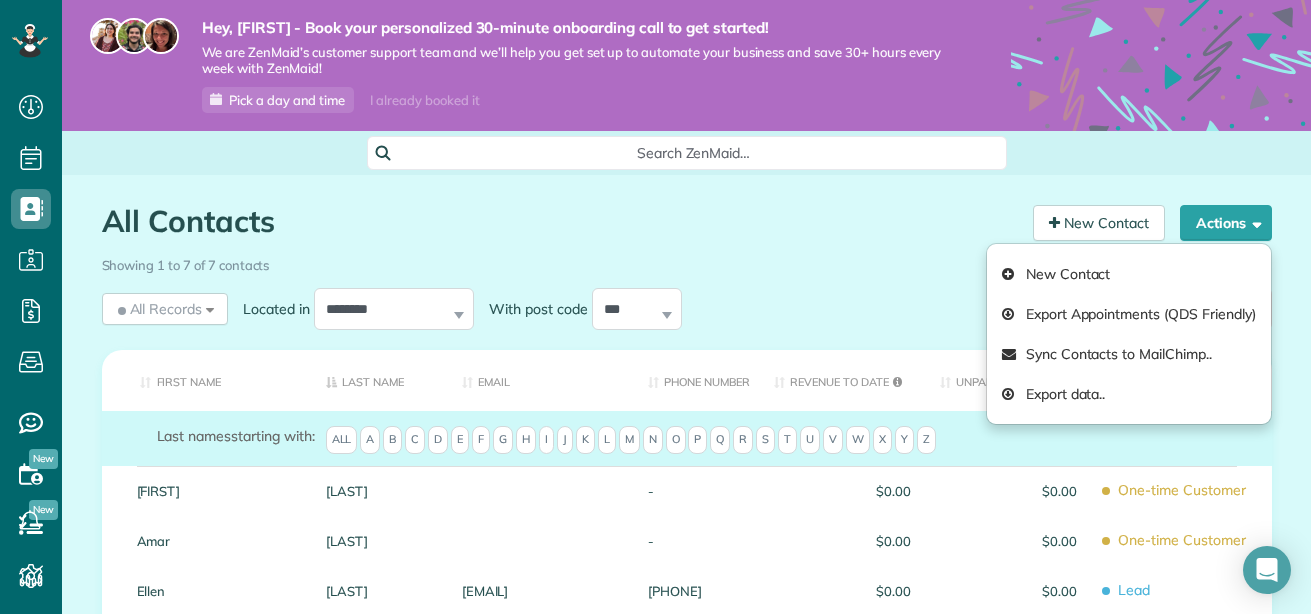 click on "Last names  starting with:
All
A
B
C
D
E
F
G
H
I
J
K
L
M
N
O
P
Q
R
S
T
U
V
W
X
Y
Z" at bounding box center [712, 442] 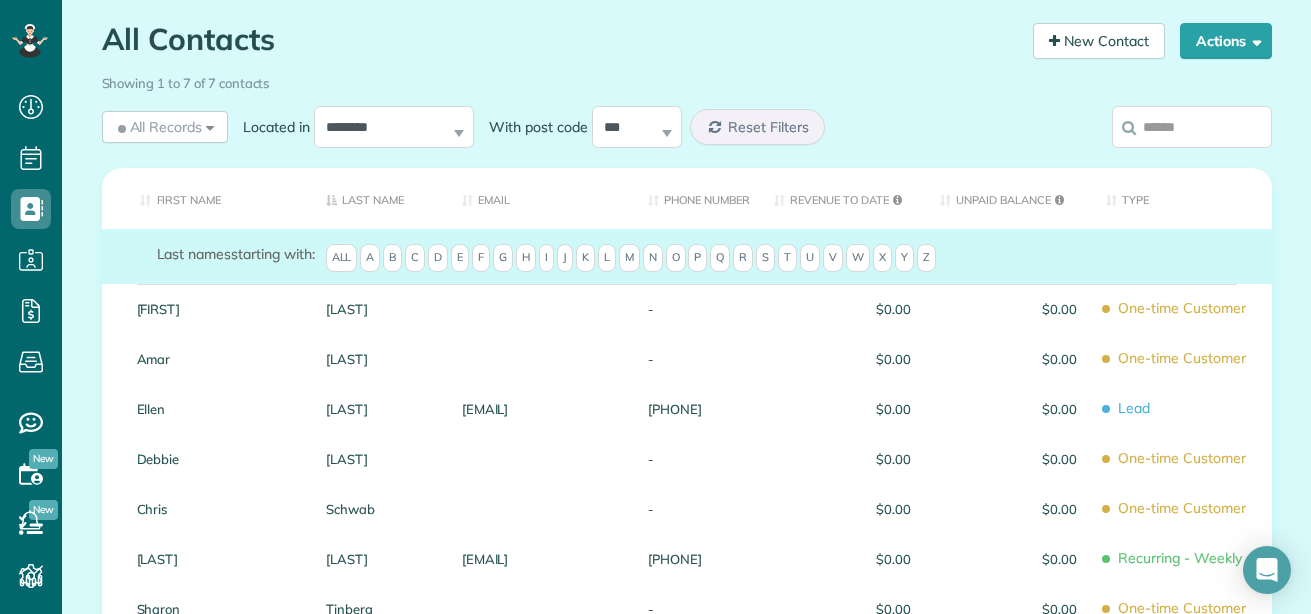 scroll, scrollTop: 183, scrollLeft: 0, axis: vertical 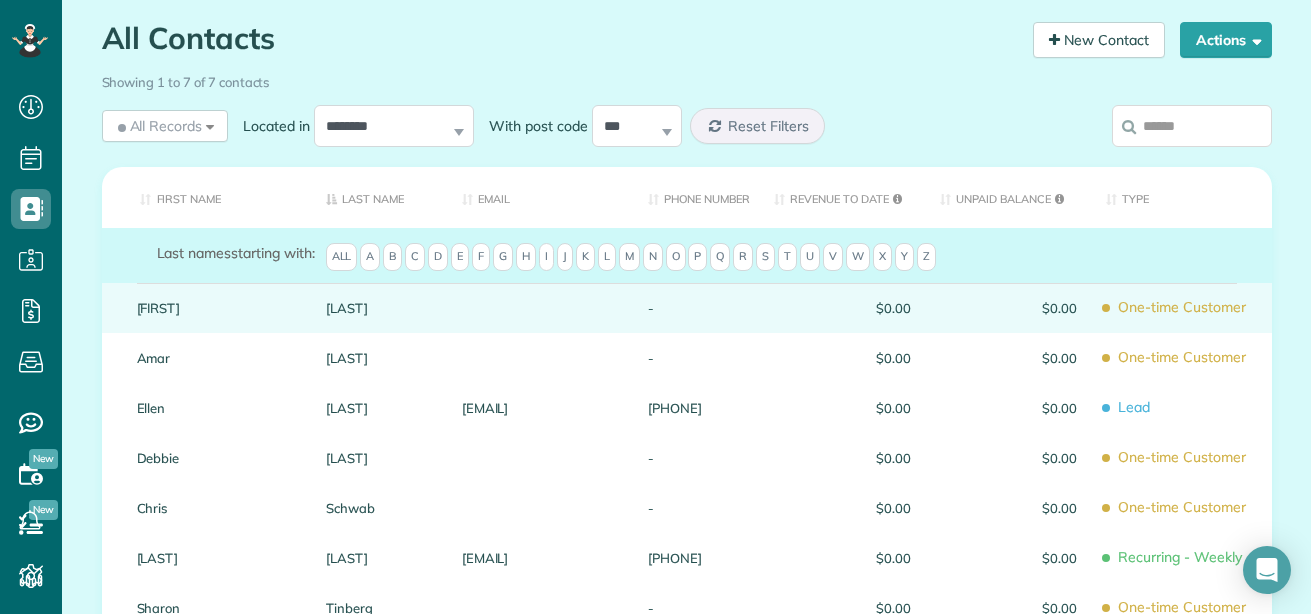 click on "[LAST]" at bounding box center [379, 308] 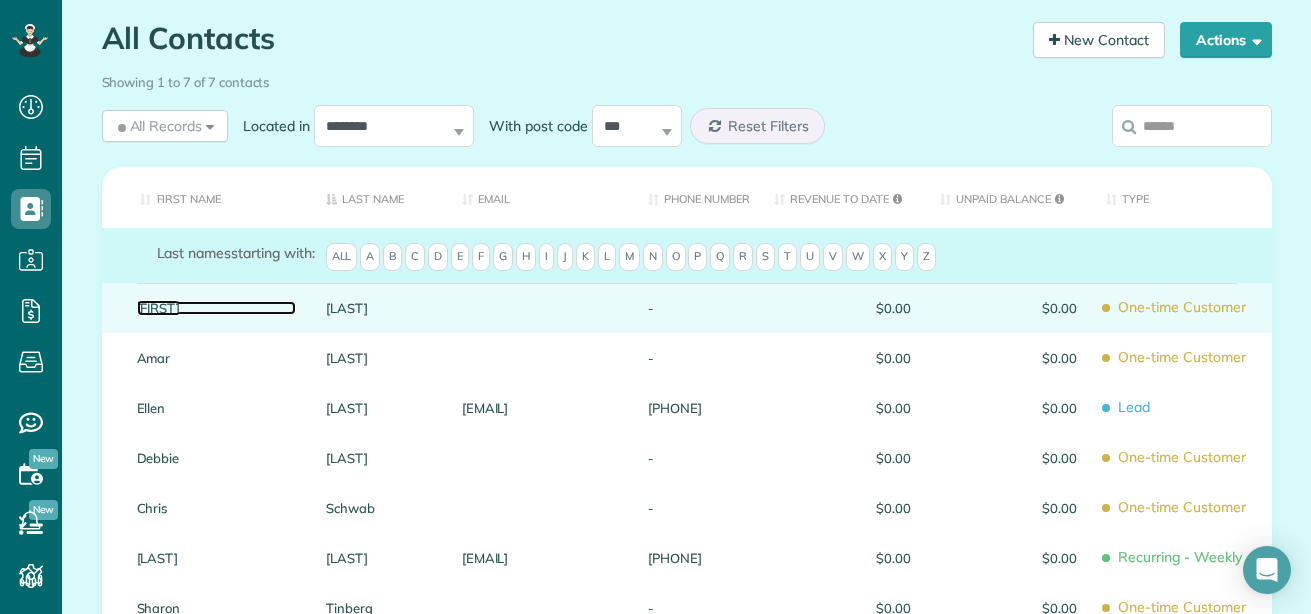 click on "[FIRST]" at bounding box center (216, 308) 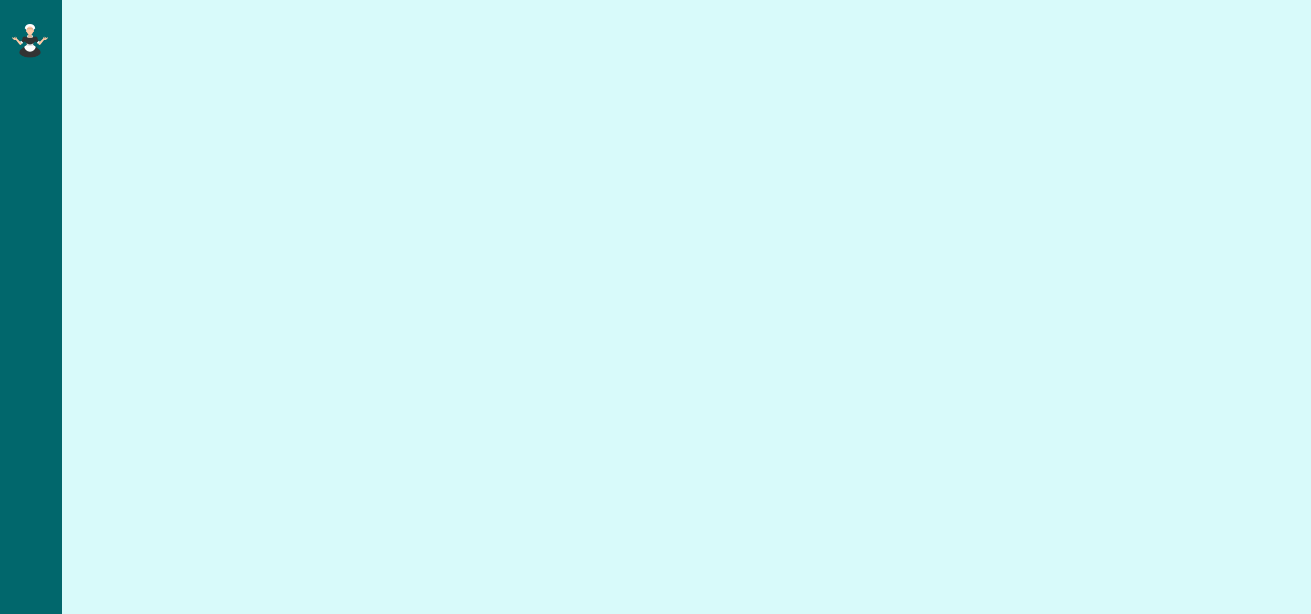 scroll, scrollTop: 0, scrollLeft: 0, axis: both 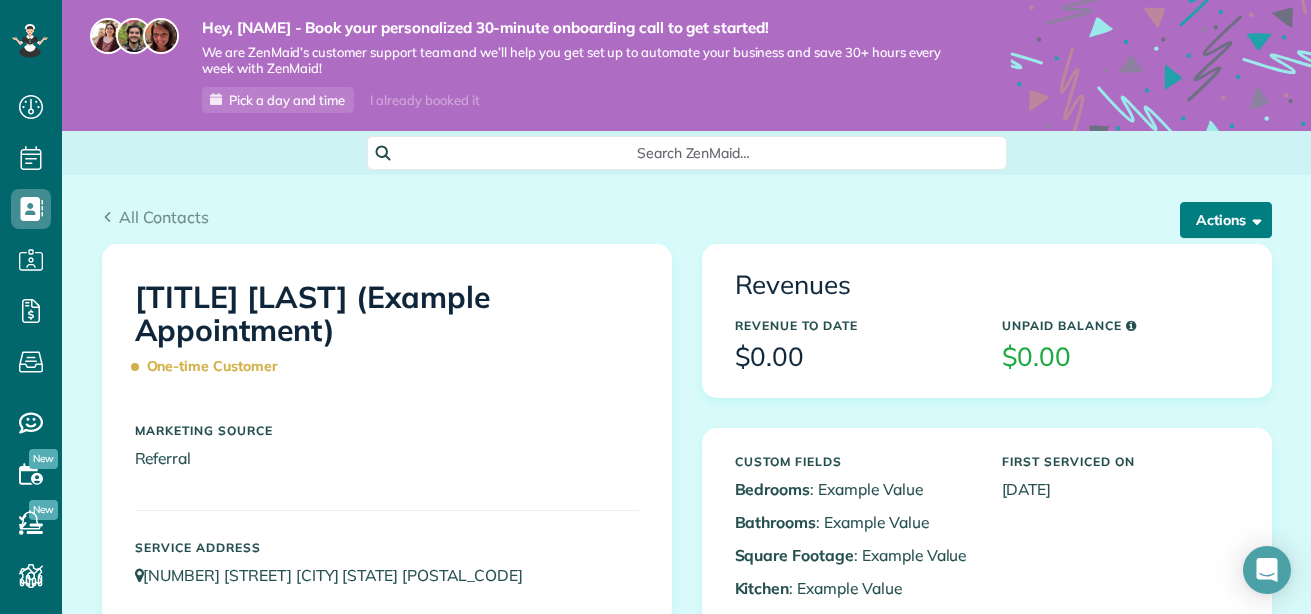 click at bounding box center [1253, 219] 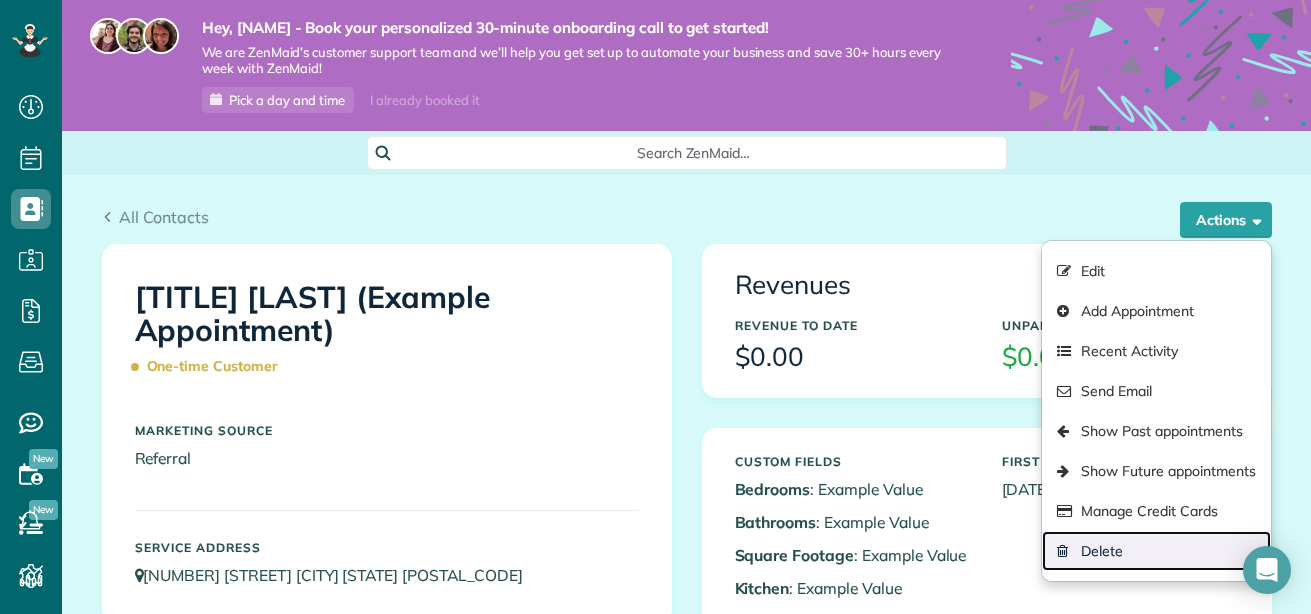 click on "Delete" at bounding box center (1156, 551) 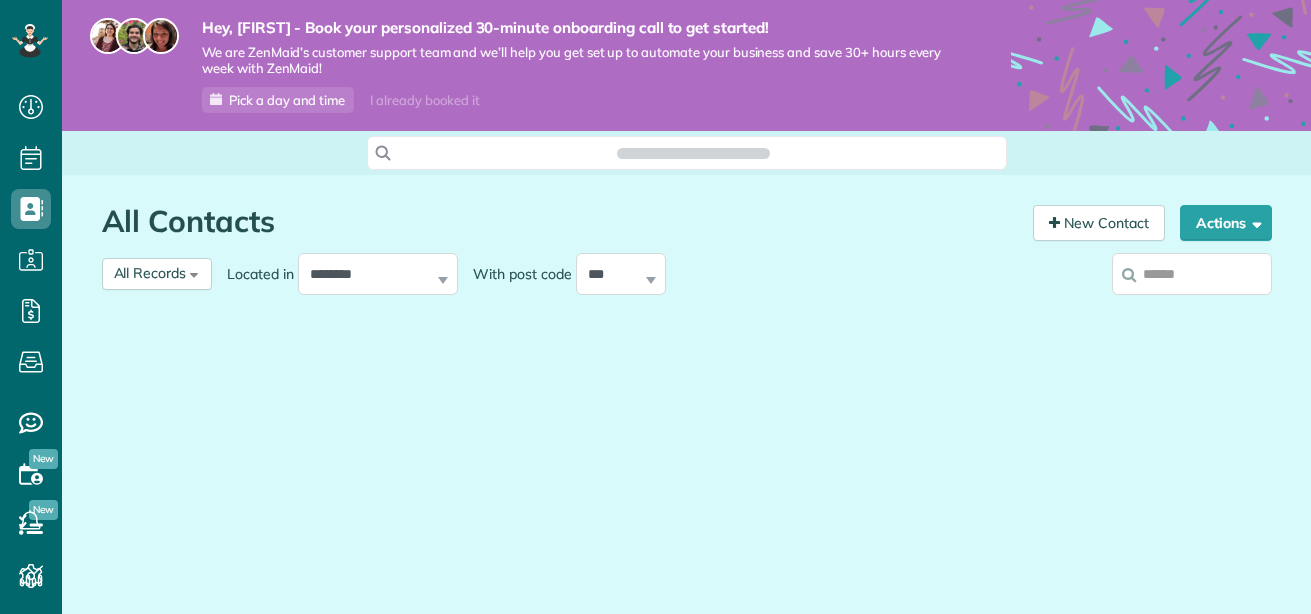 scroll, scrollTop: 0, scrollLeft: 0, axis: both 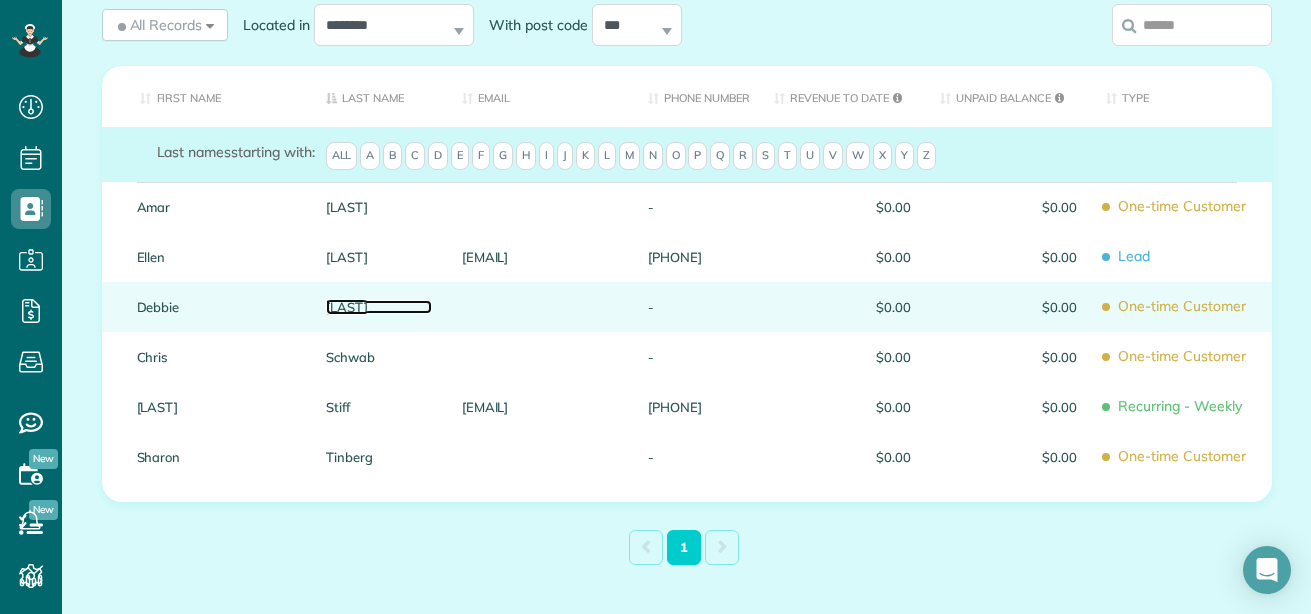 click on "Sardone" at bounding box center [379, 307] 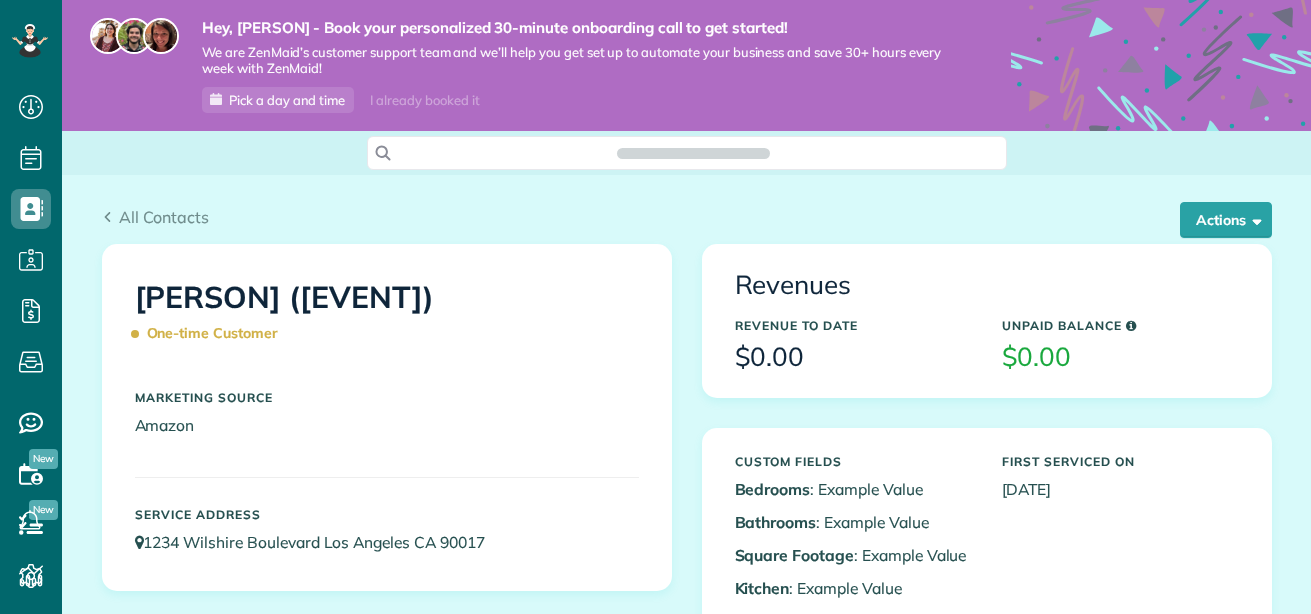 scroll, scrollTop: 0, scrollLeft: 0, axis: both 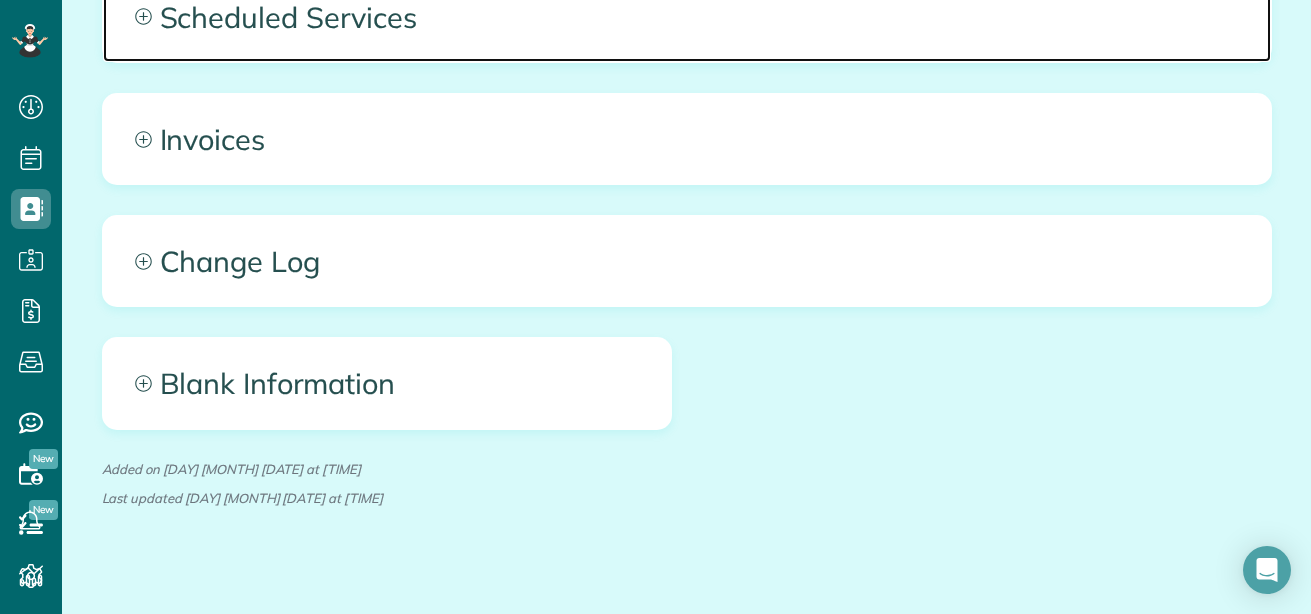 click 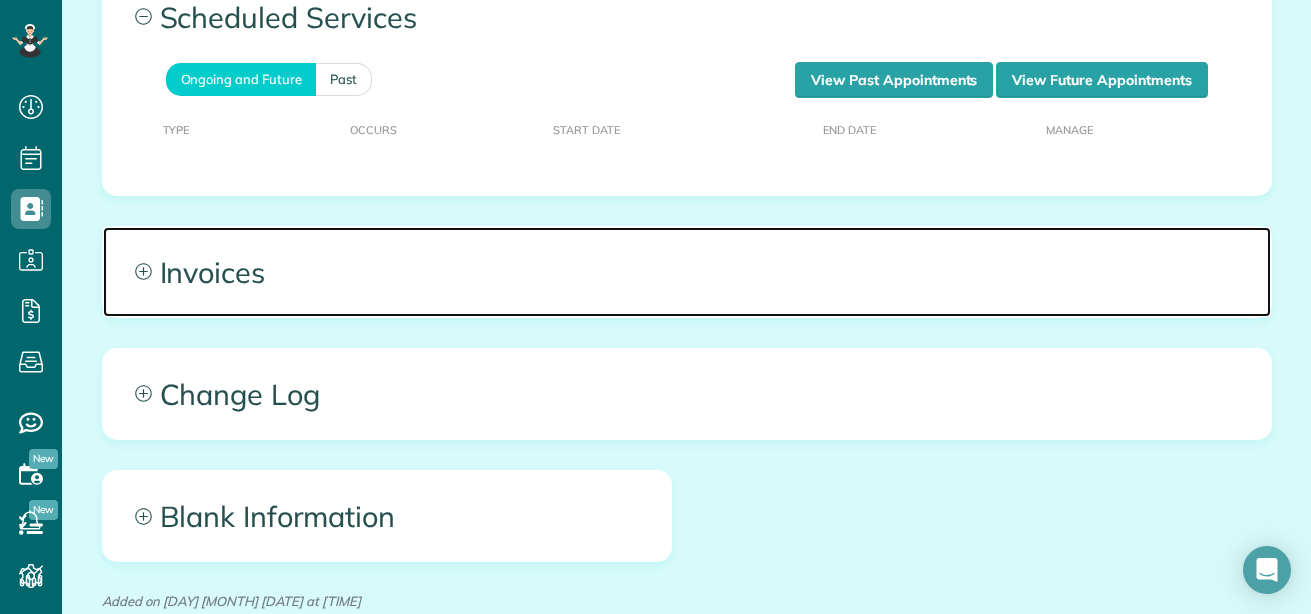 click 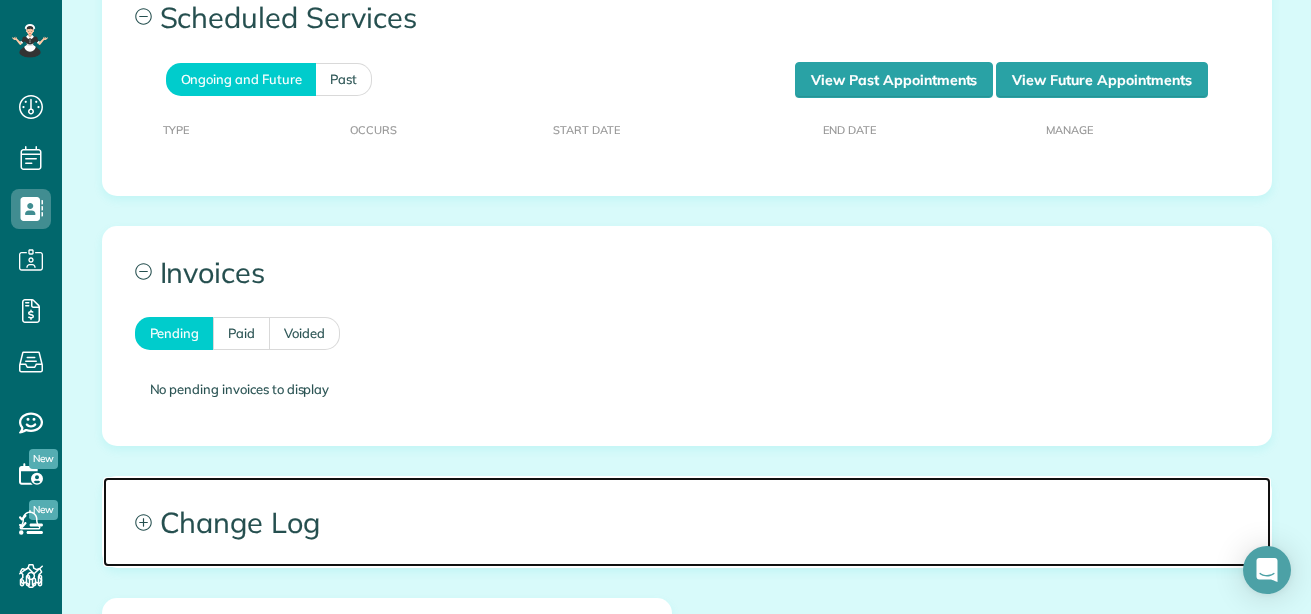 click 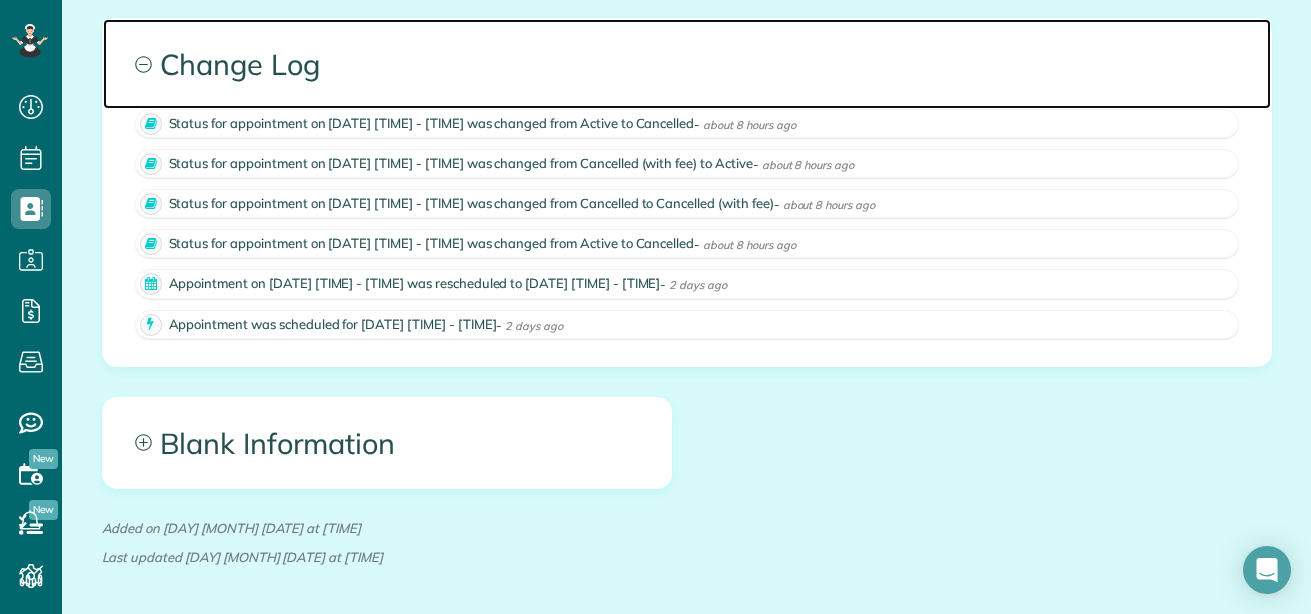 scroll, scrollTop: 1556, scrollLeft: 0, axis: vertical 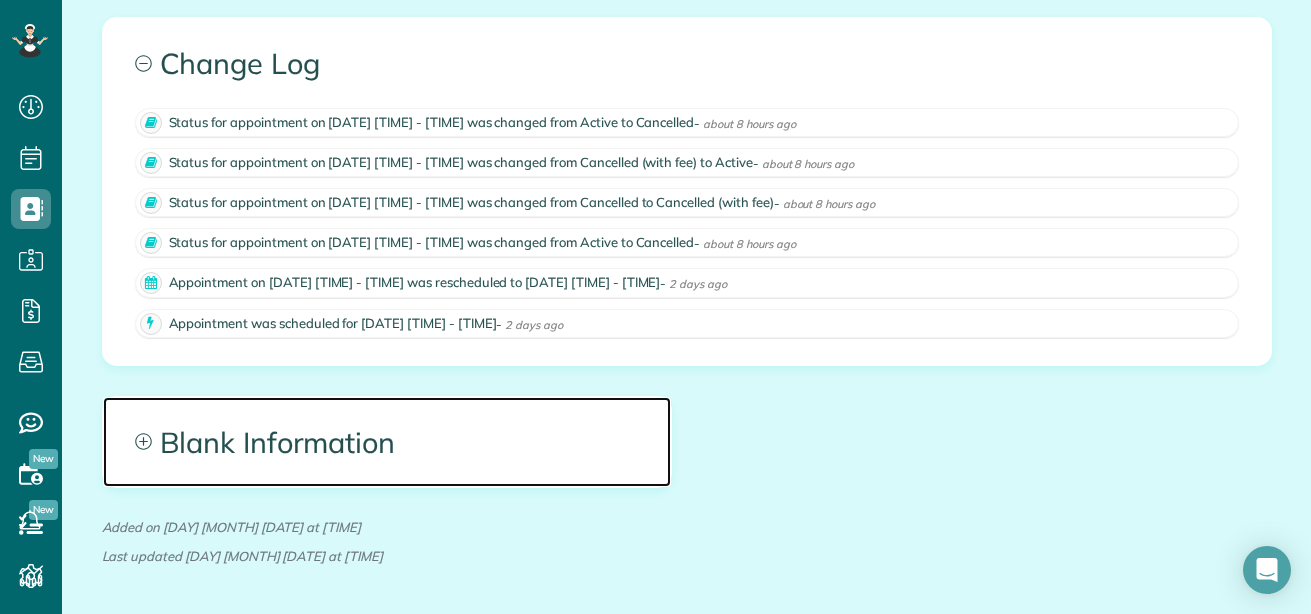 click 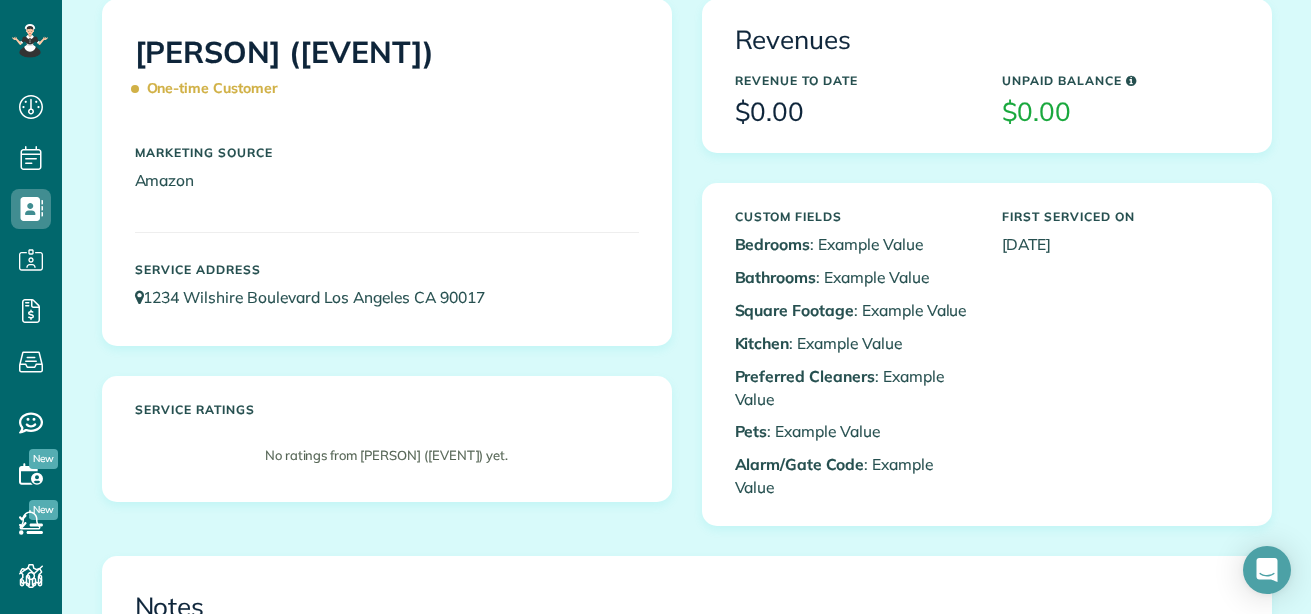 scroll, scrollTop: 0, scrollLeft: 0, axis: both 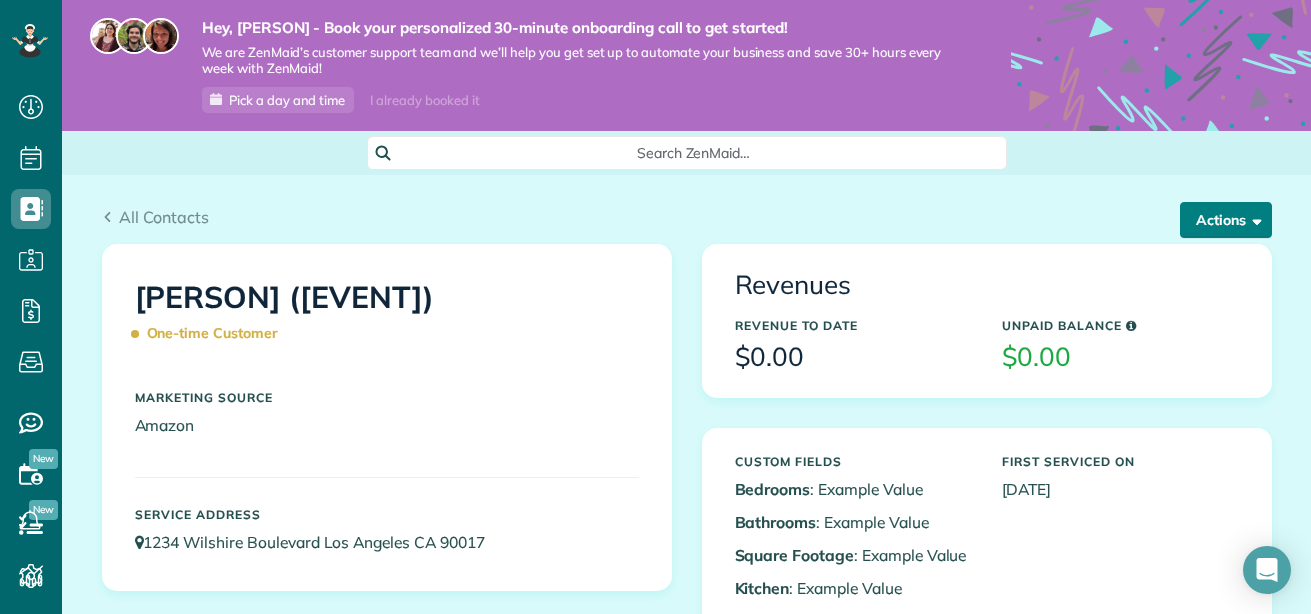 click on "Actions" at bounding box center [1226, 220] 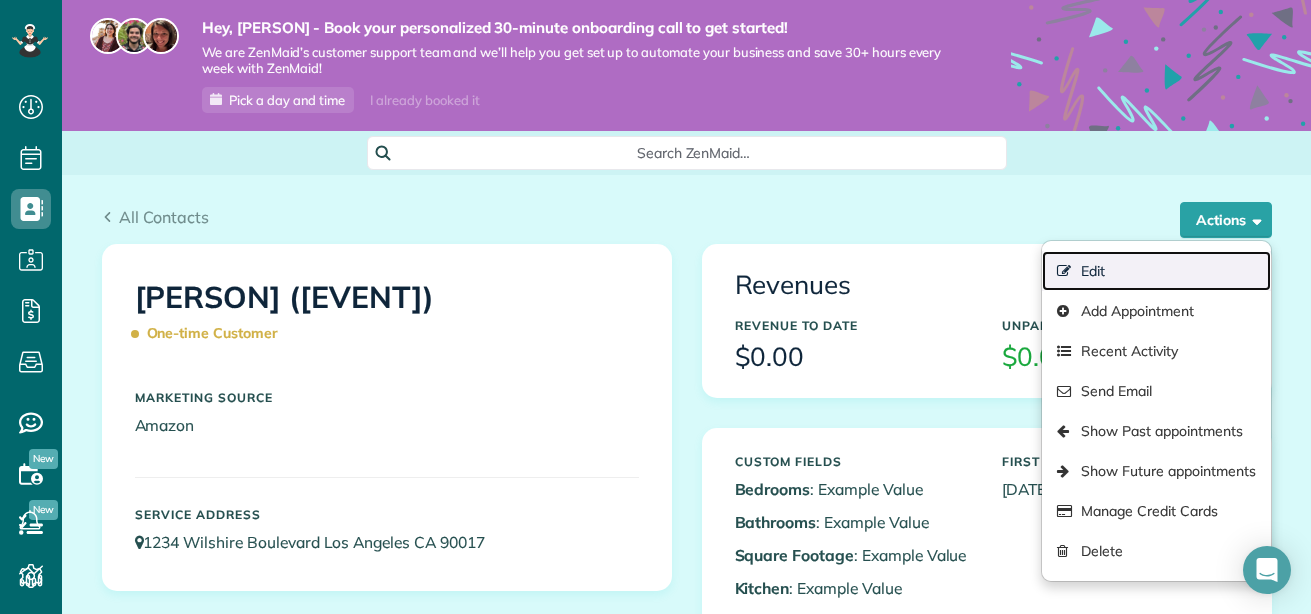 click on "Edit" at bounding box center [1156, 271] 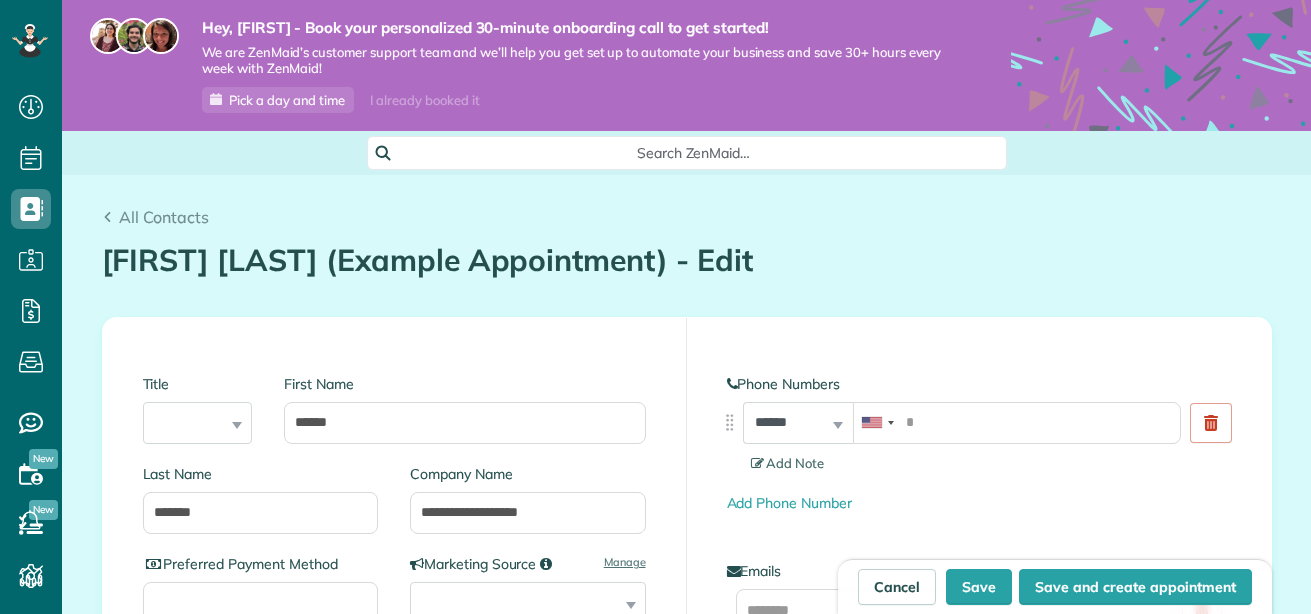 scroll, scrollTop: 0, scrollLeft: 0, axis: both 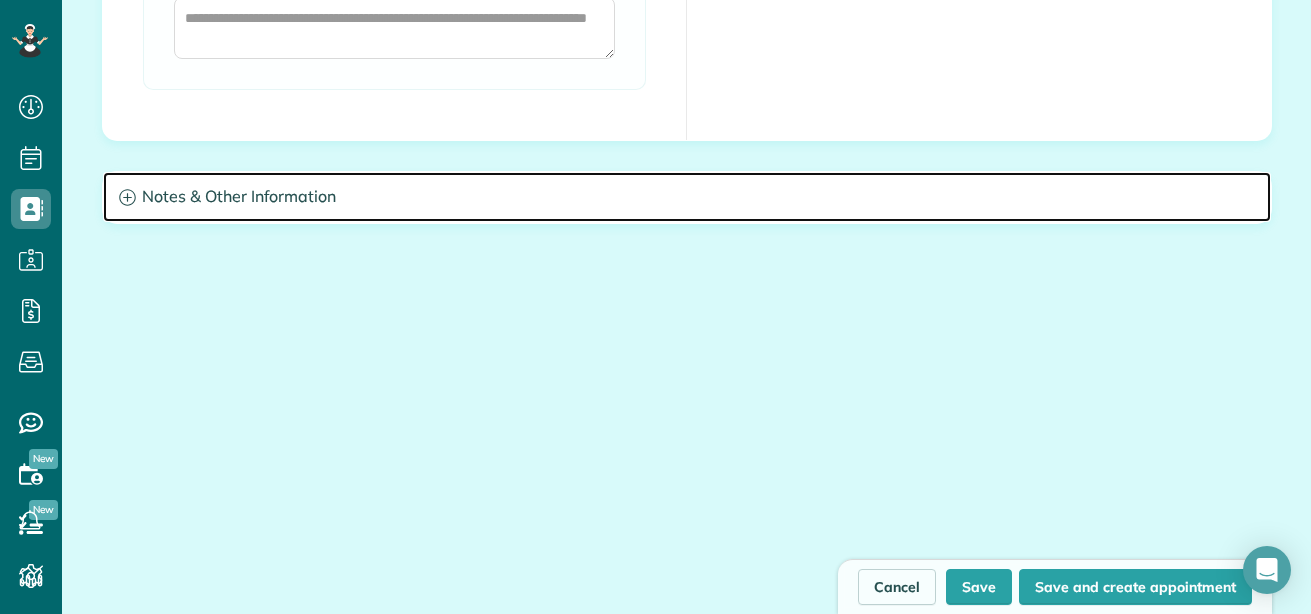 click 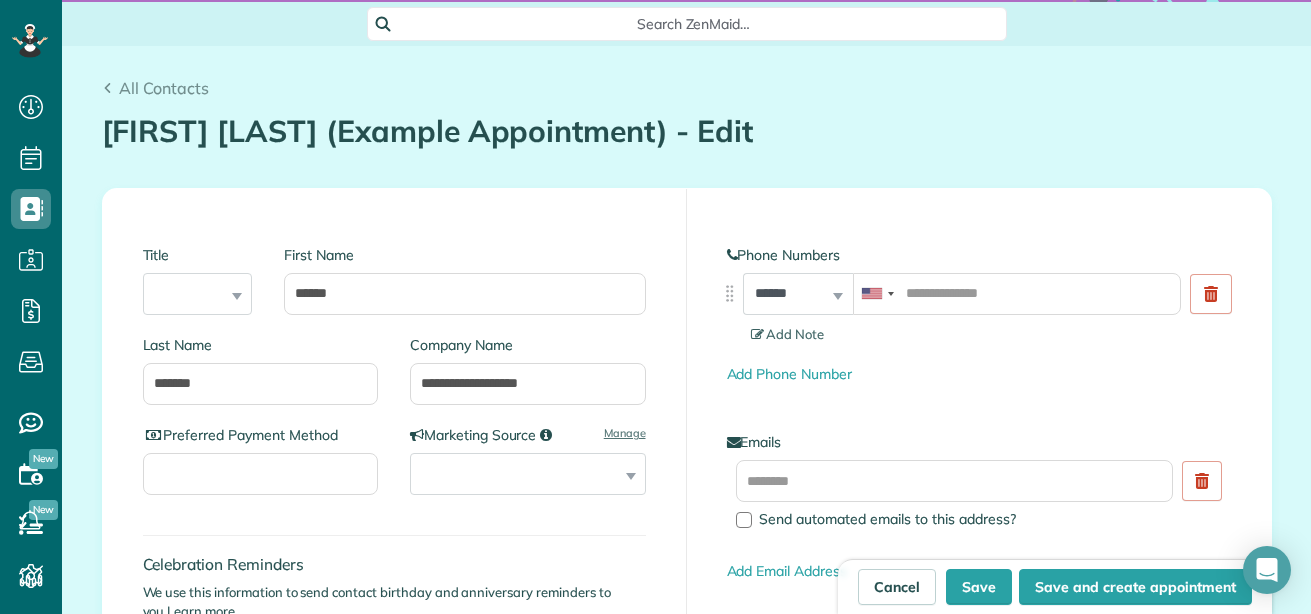 scroll, scrollTop: 0, scrollLeft: 0, axis: both 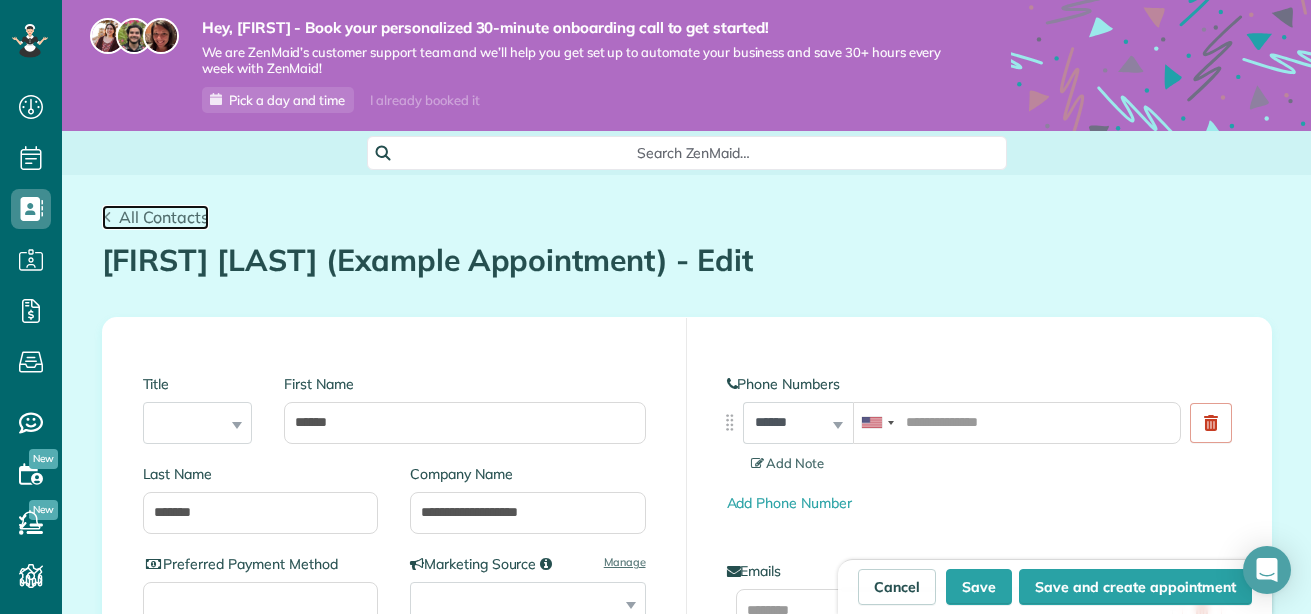 click on "All Contacts" at bounding box center [164, 217] 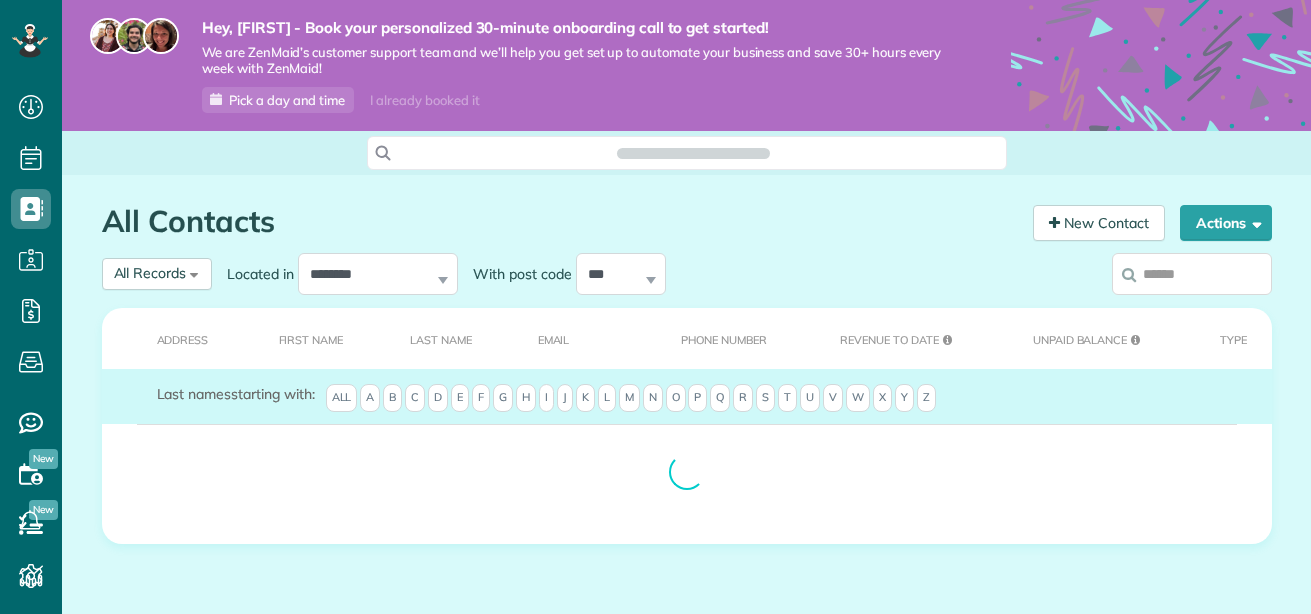 scroll, scrollTop: 0, scrollLeft: 0, axis: both 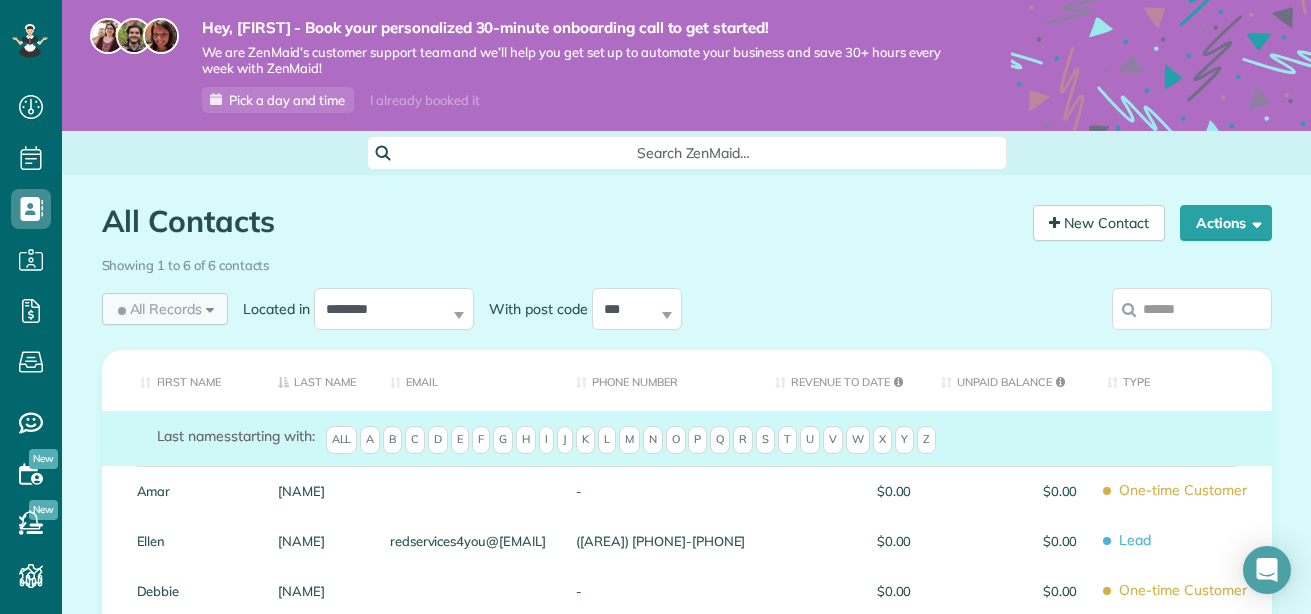 click on "All Records
All Records
All Customers
Leads
Former Customers
Recurring Customers
One-time Customers" at bounding box center (165, 309) 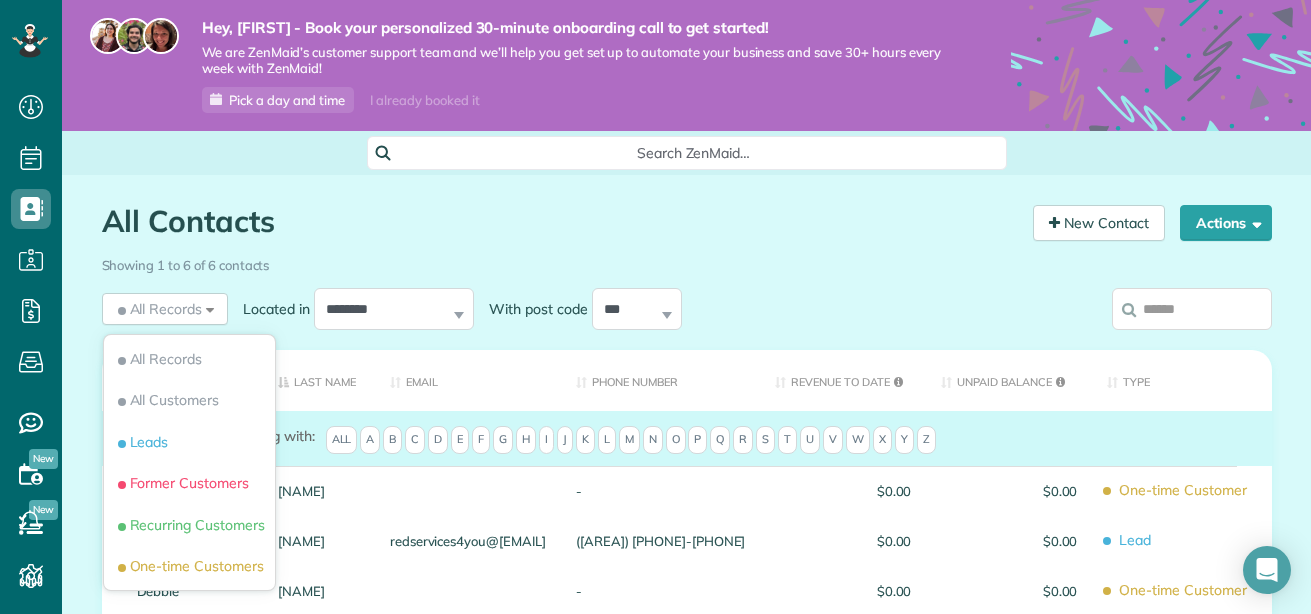click on "**********" at bounding box center [537, 309] 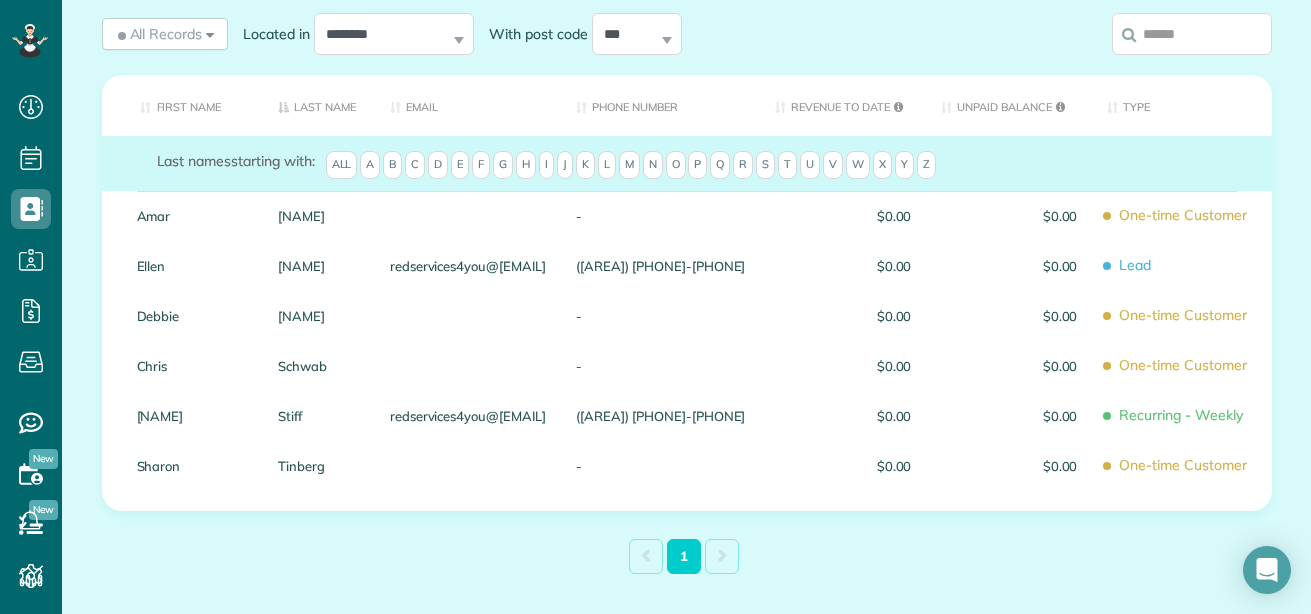 scroll, scrollTop: 276, scrollLeft: 0, axis: vertical 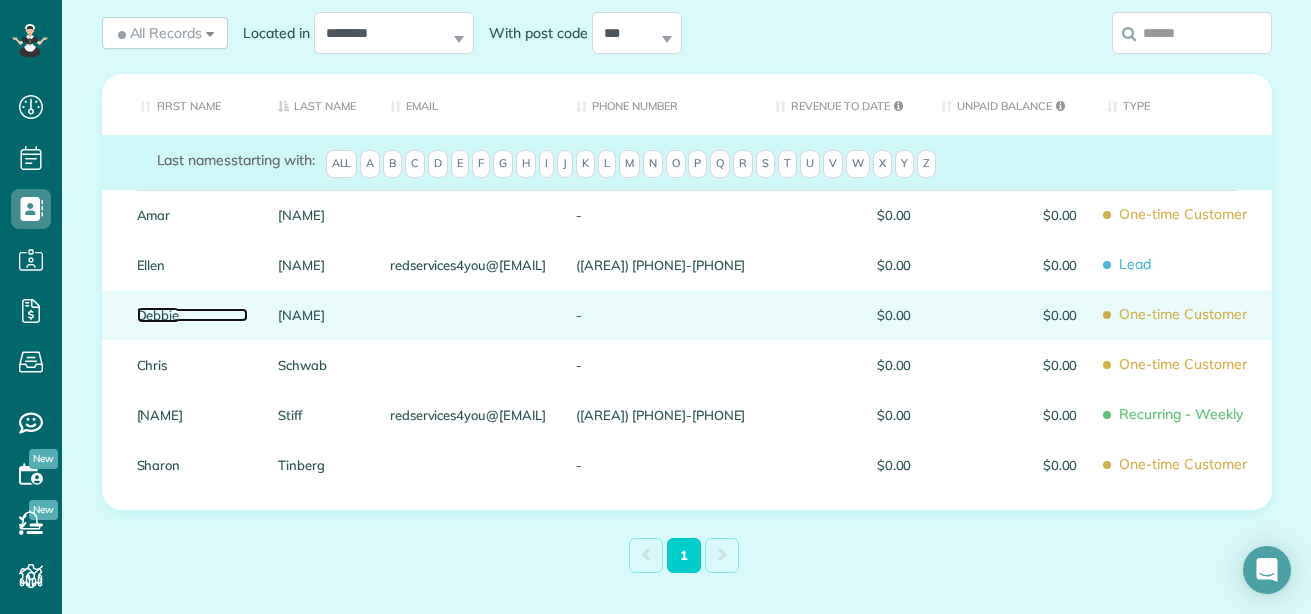 click on "Debbie" at bounding box center (193, 315) 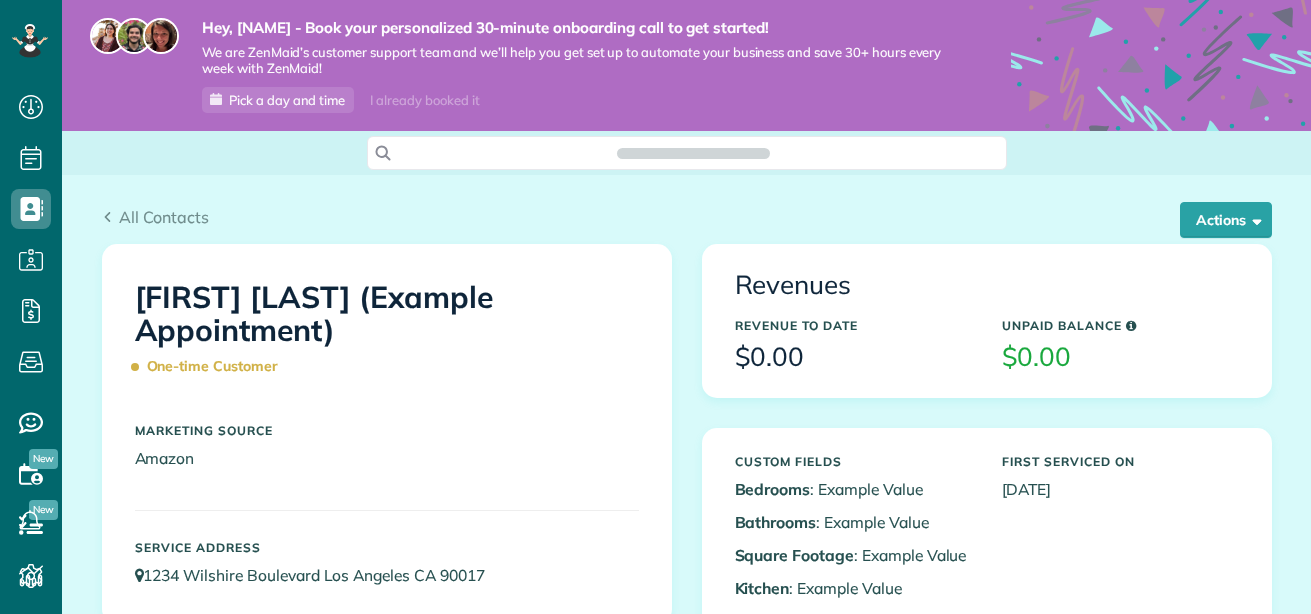 scroll, scrollTop: 0, scrollLeft: 0, axis: both 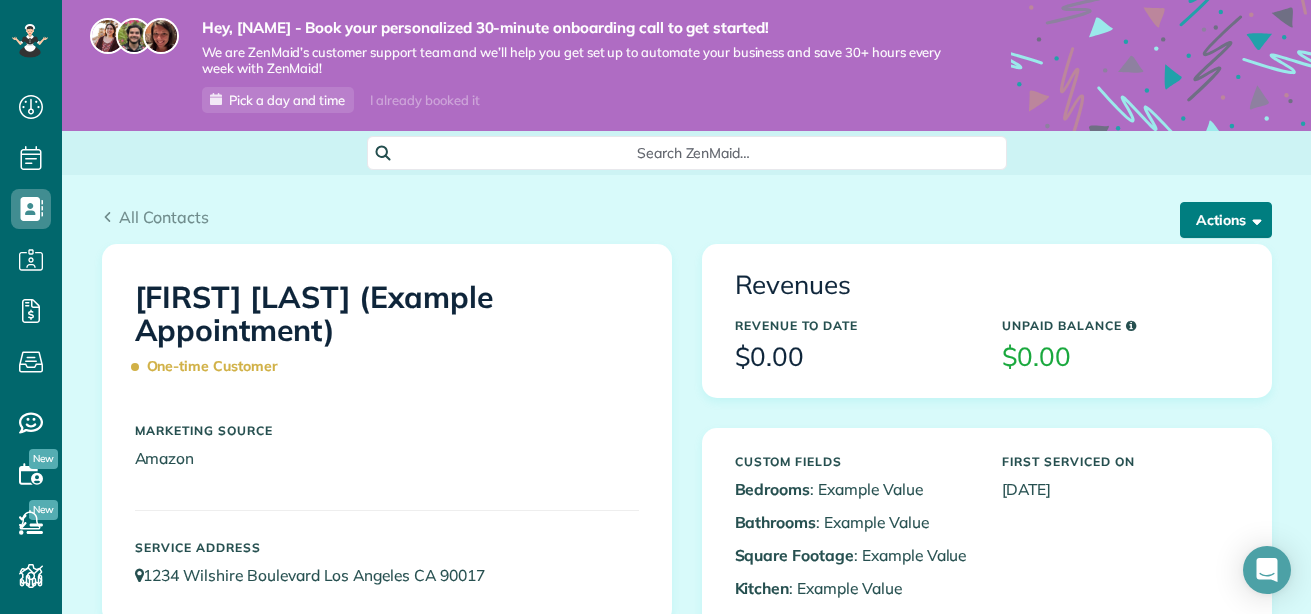 click at bounding box center (1253, 219) 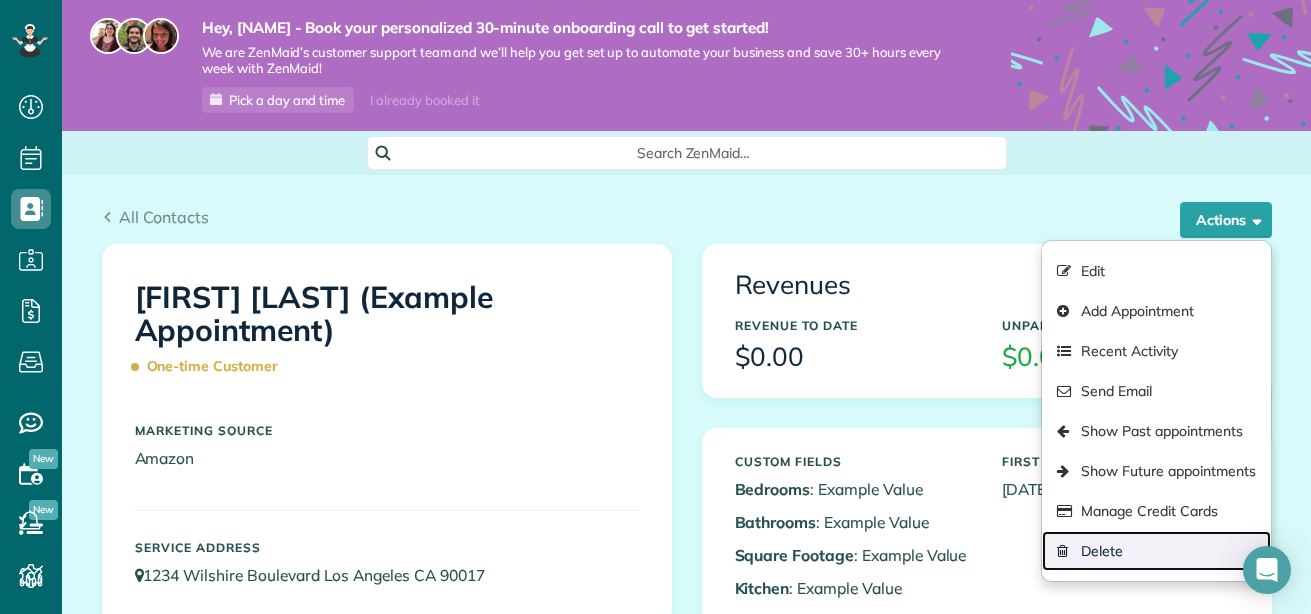click on "Delete" at bounding box center [1156, 551] 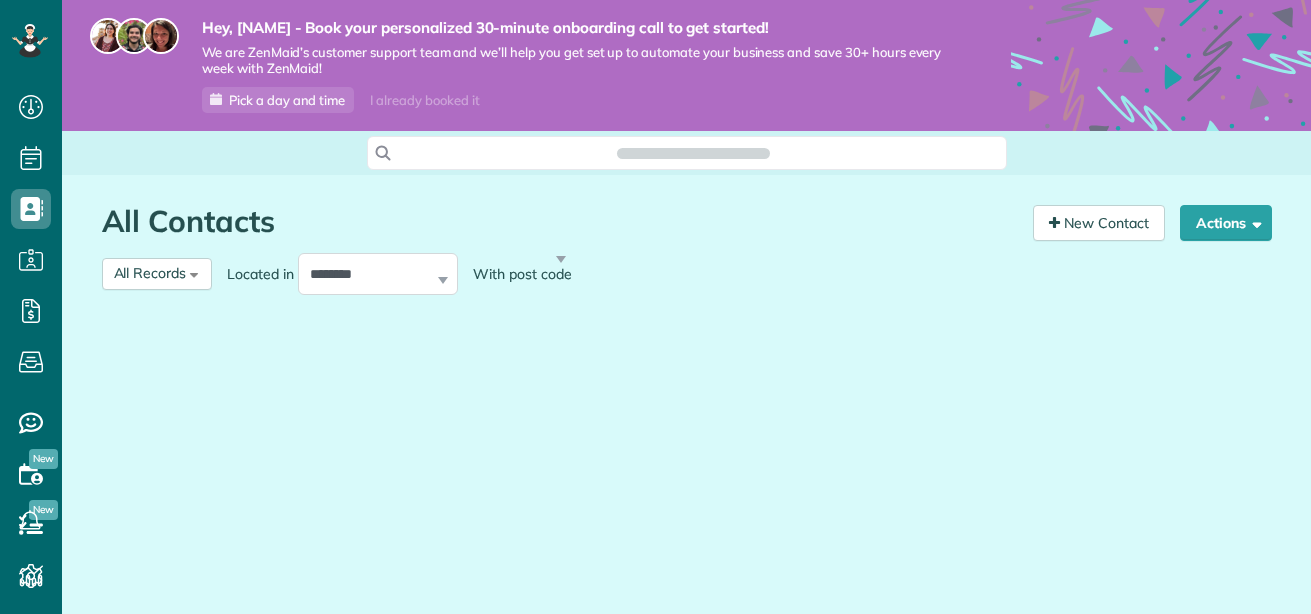 scroll, scrollTop: 0, scrollLeft: 0, axis: both 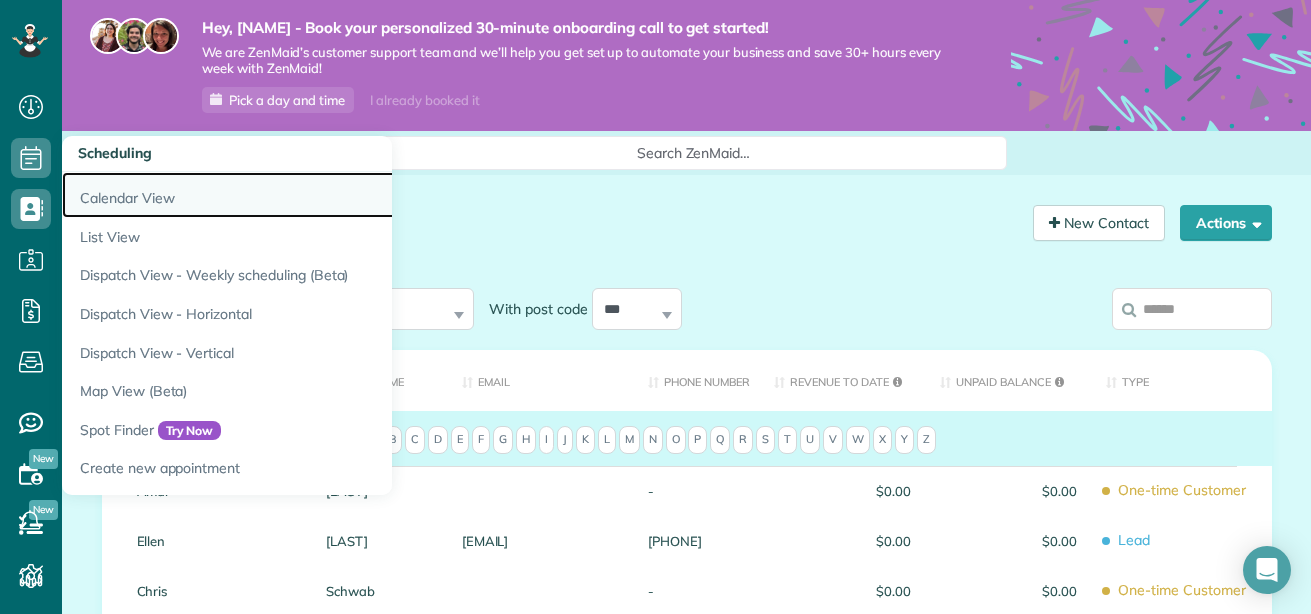 click on "Calendar View" at bounding box center (312, 195) 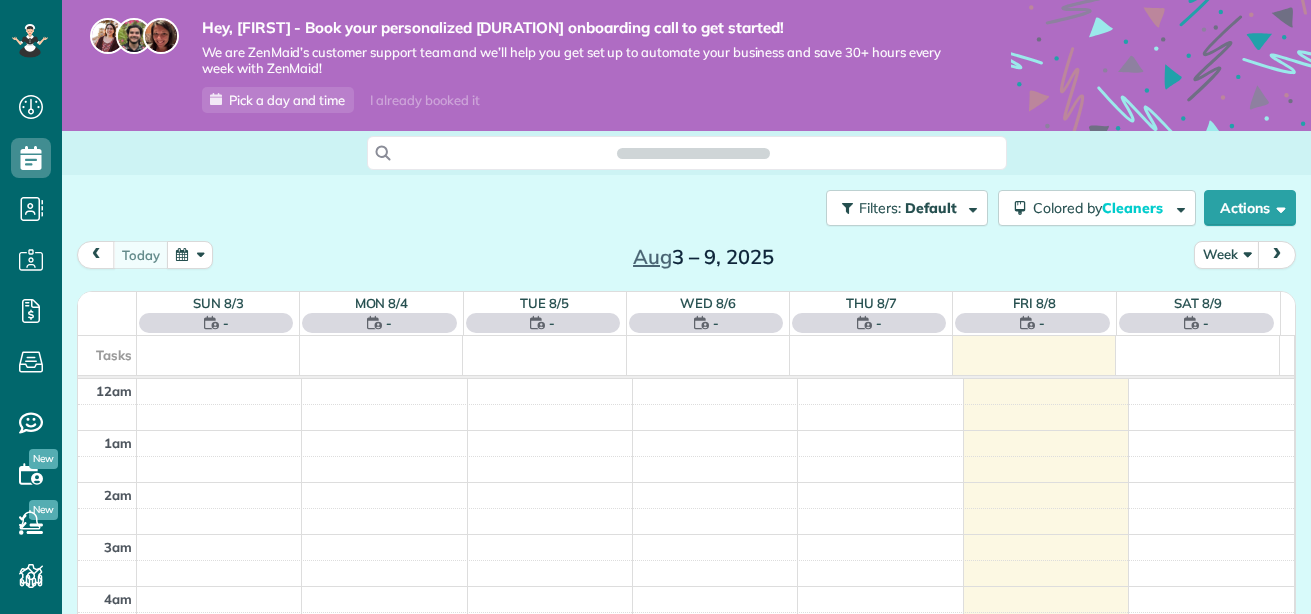 scroll, scrollTop: 0, scrollLeft: 0, axis: both 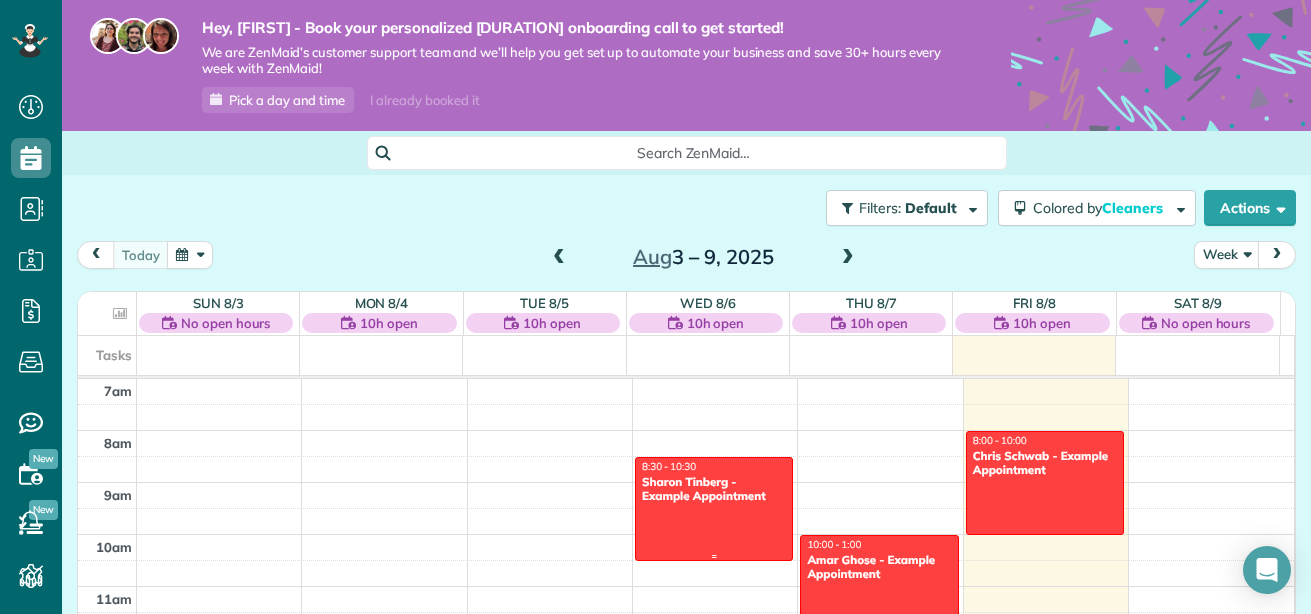 click on "Sharon Tinberg - Example Appointment" at bounding box center [714, 489] 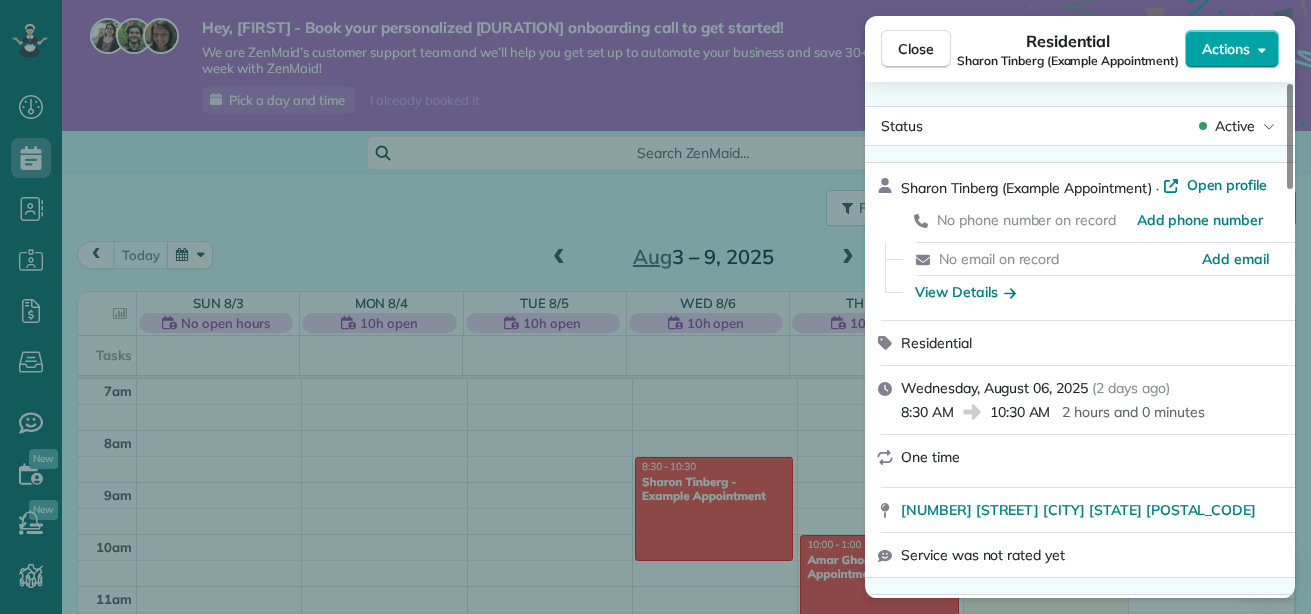 click 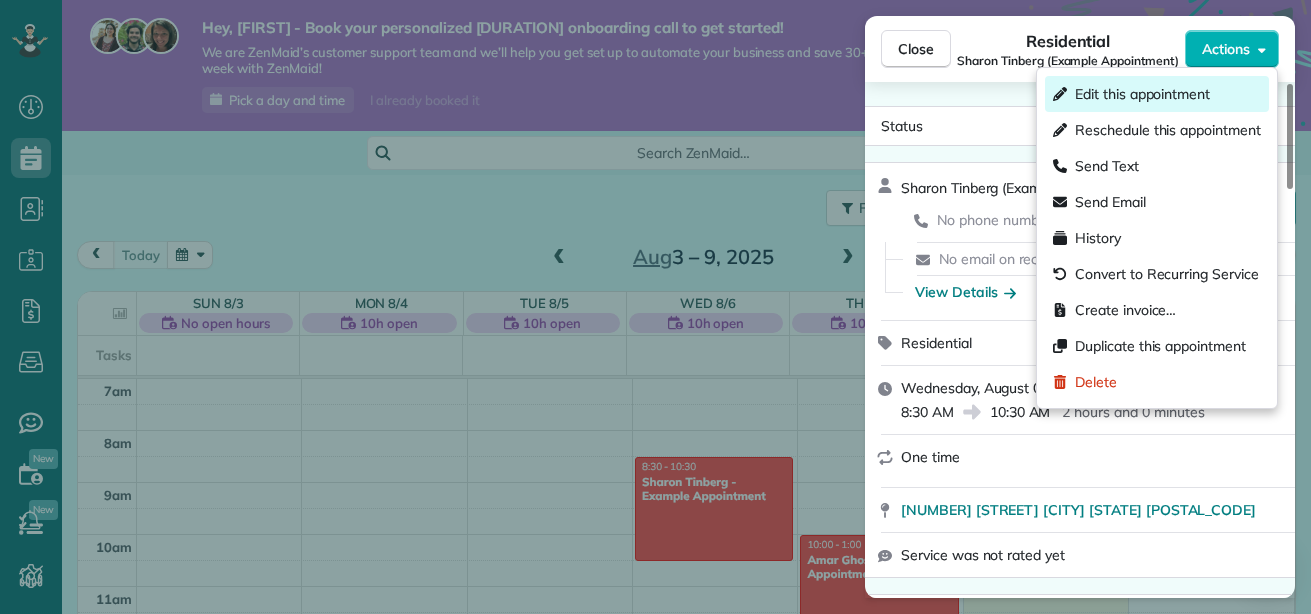 click on "Edit this appointment" at bounding box center [1142, 94] 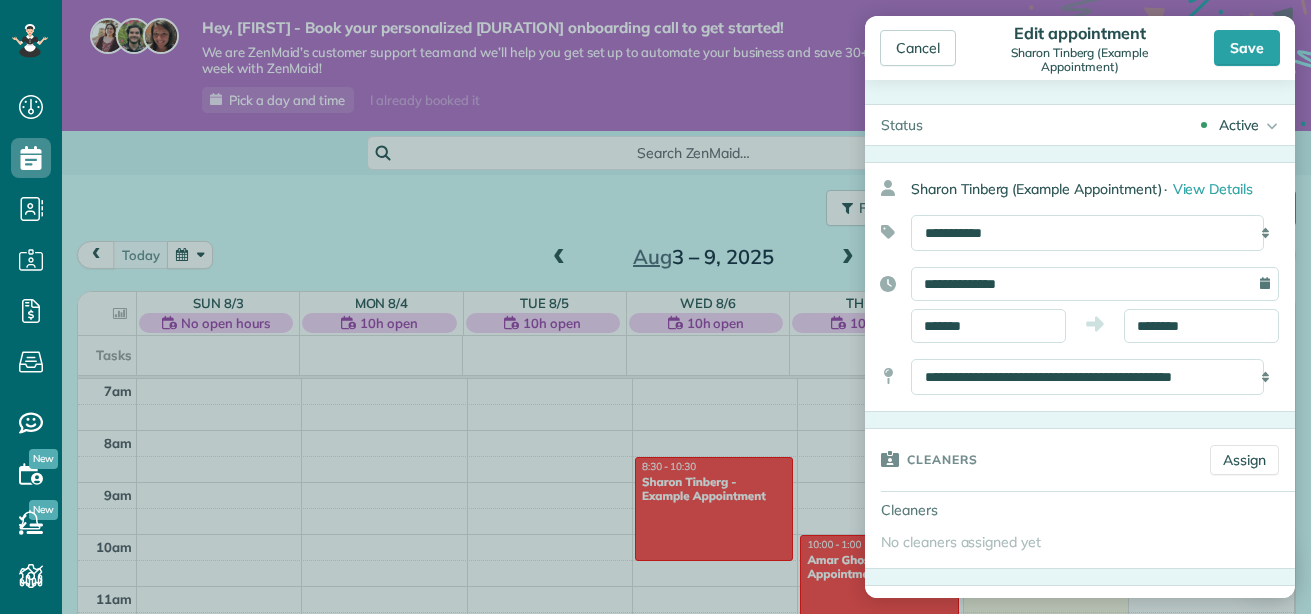 click 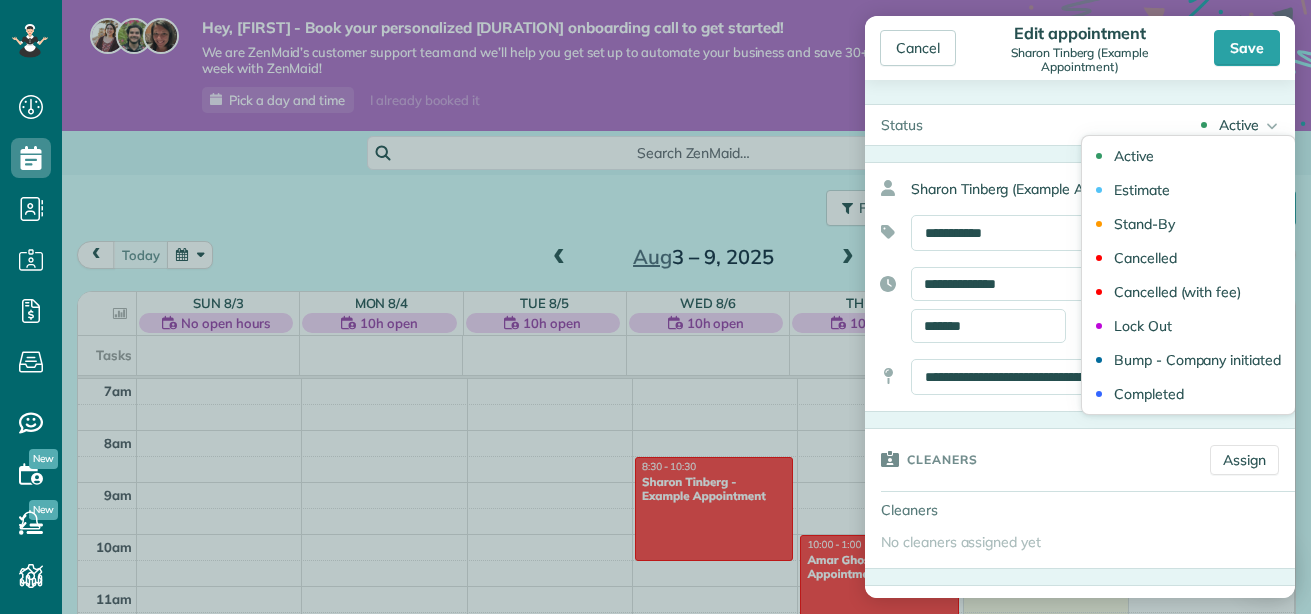 click on "Status
Active
Active
Estimate
Stand-By
Cancelled" at bounding box center [1080, 339] 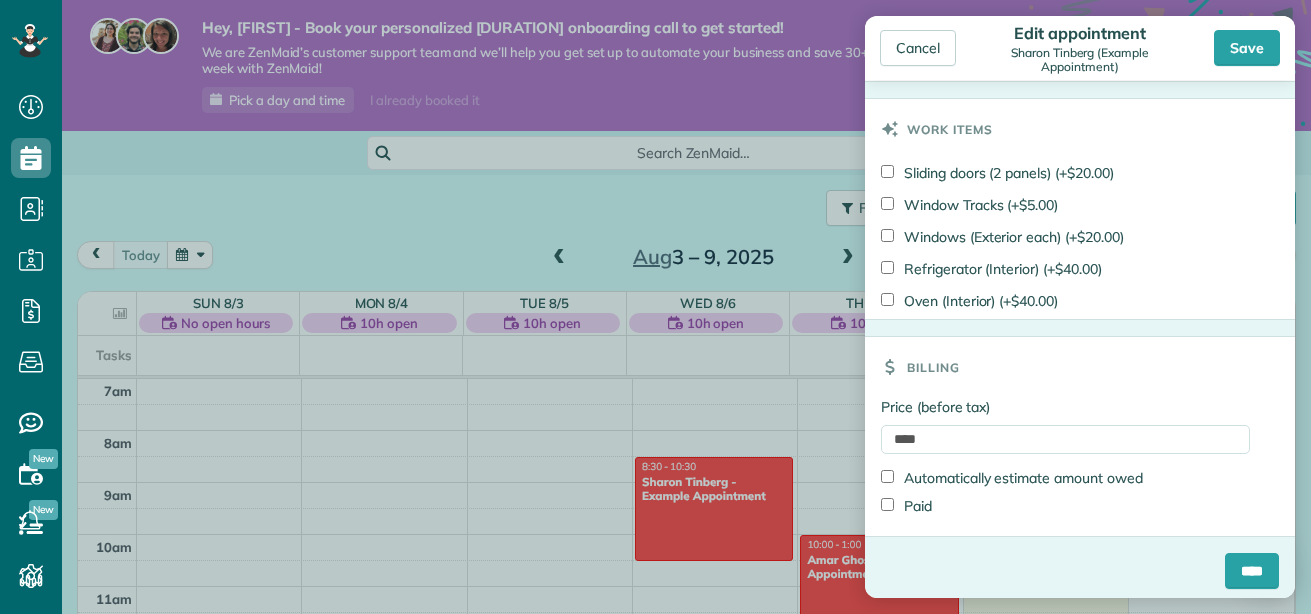 scroll, scrollTop: 1286, scrollLeft: 0, axis: vertical 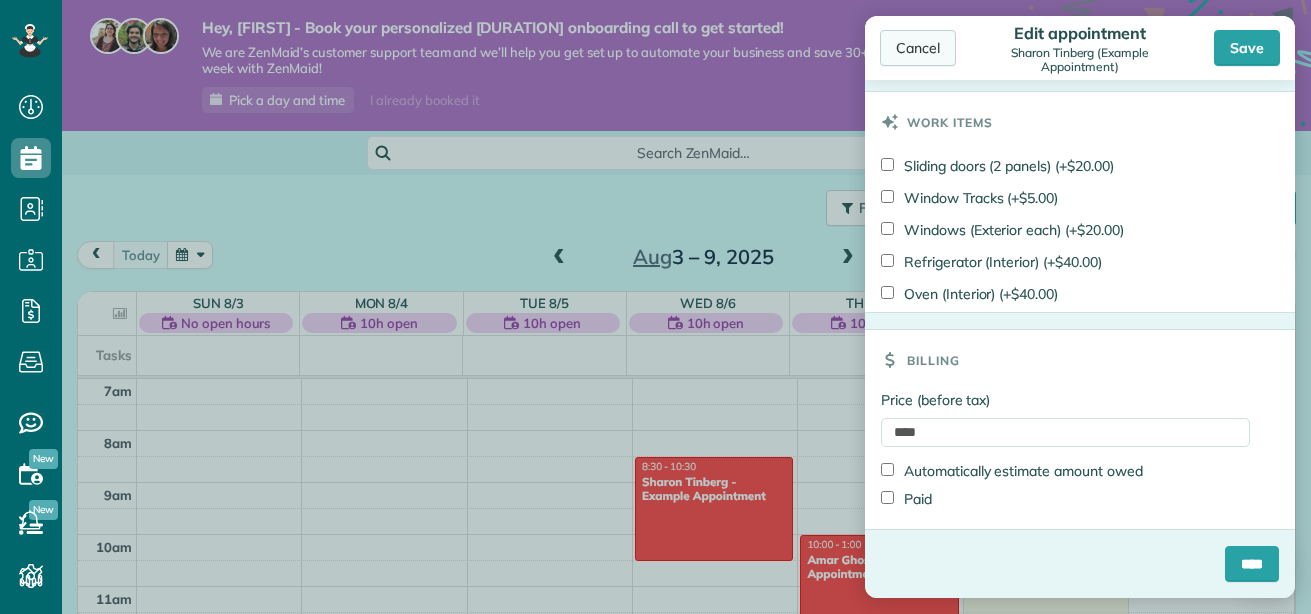 click on "Cancel" at bounding box center (918, 48) 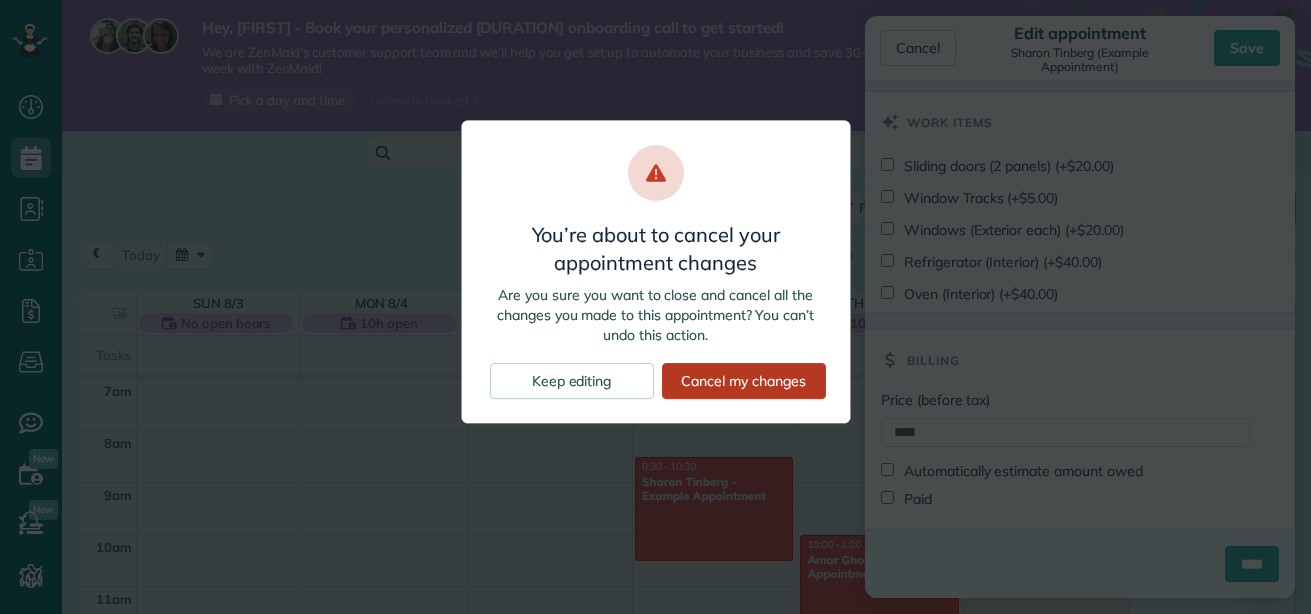 click on "Cancel my changes" at bounding box center (744, 381) 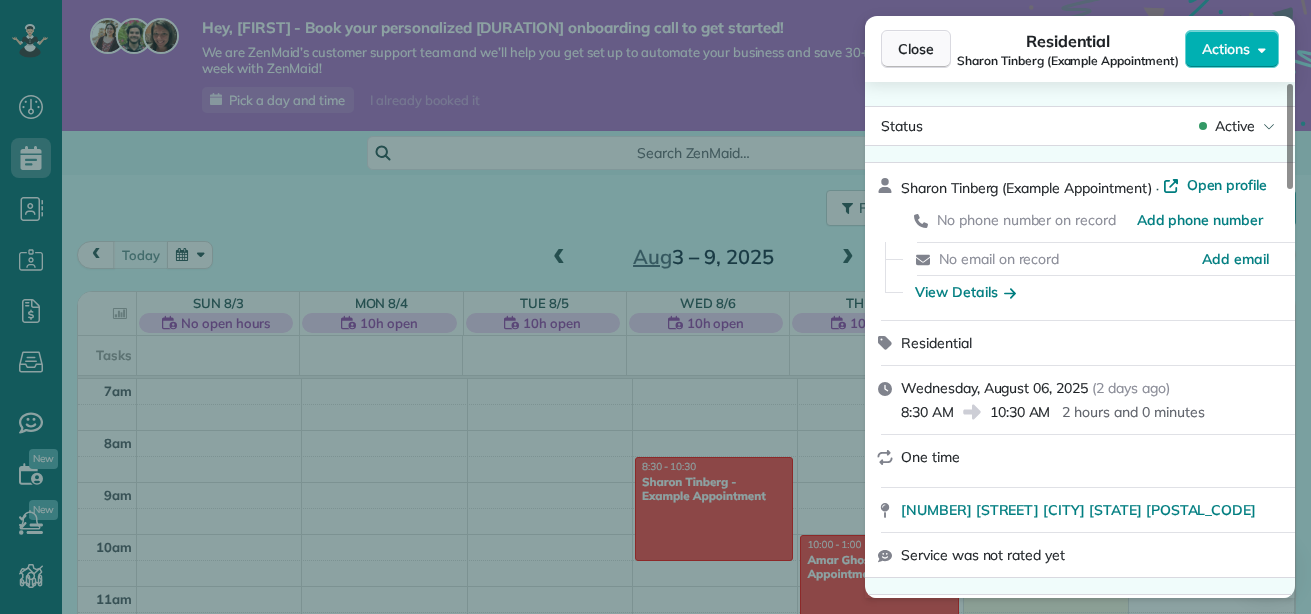 click on "Close" at bounding box center (916, 49) 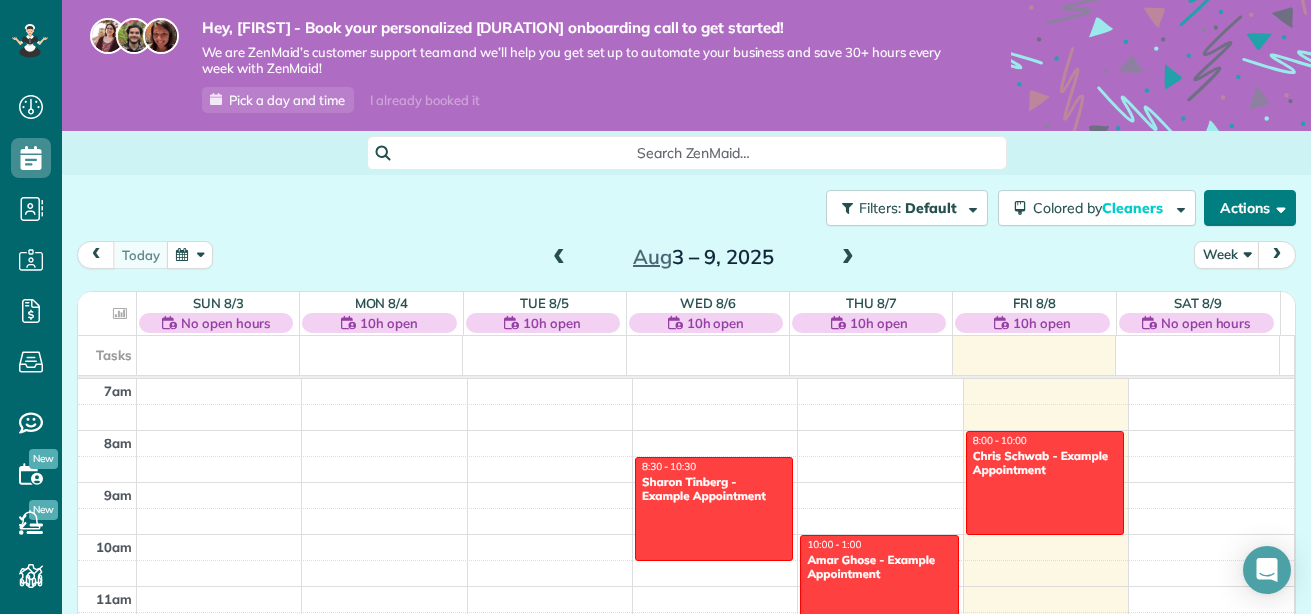 click at bounding box center [1277, 207] 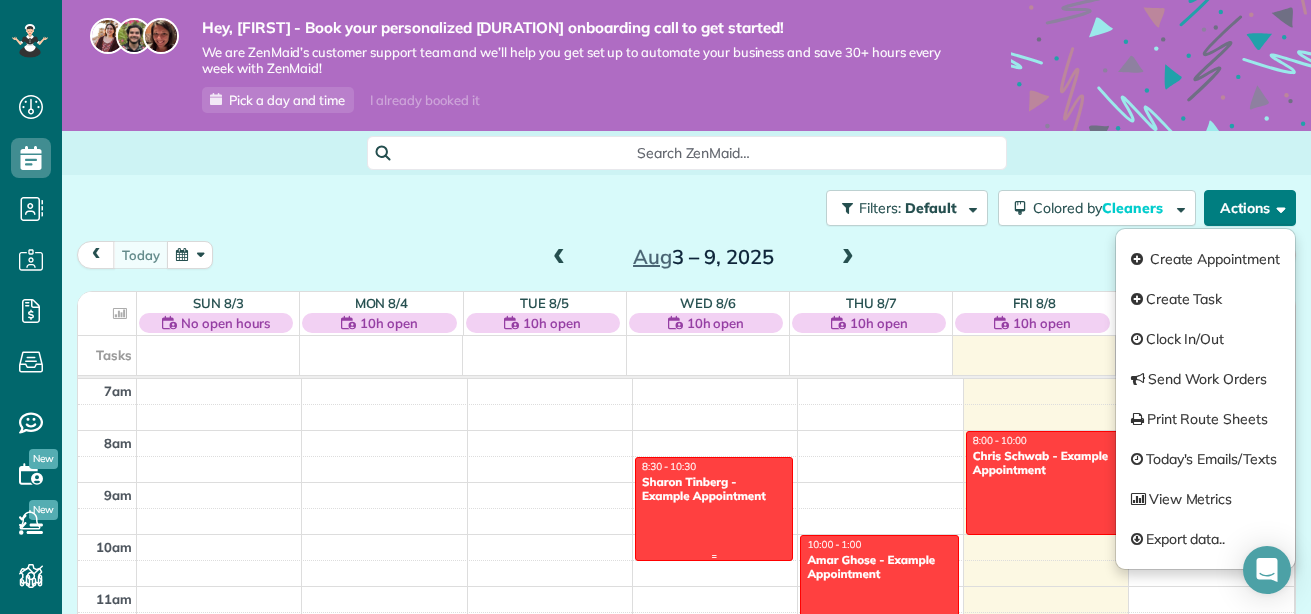 click on "Sharon Tinberg - Example Appointment" at bounding box center [714, 489] 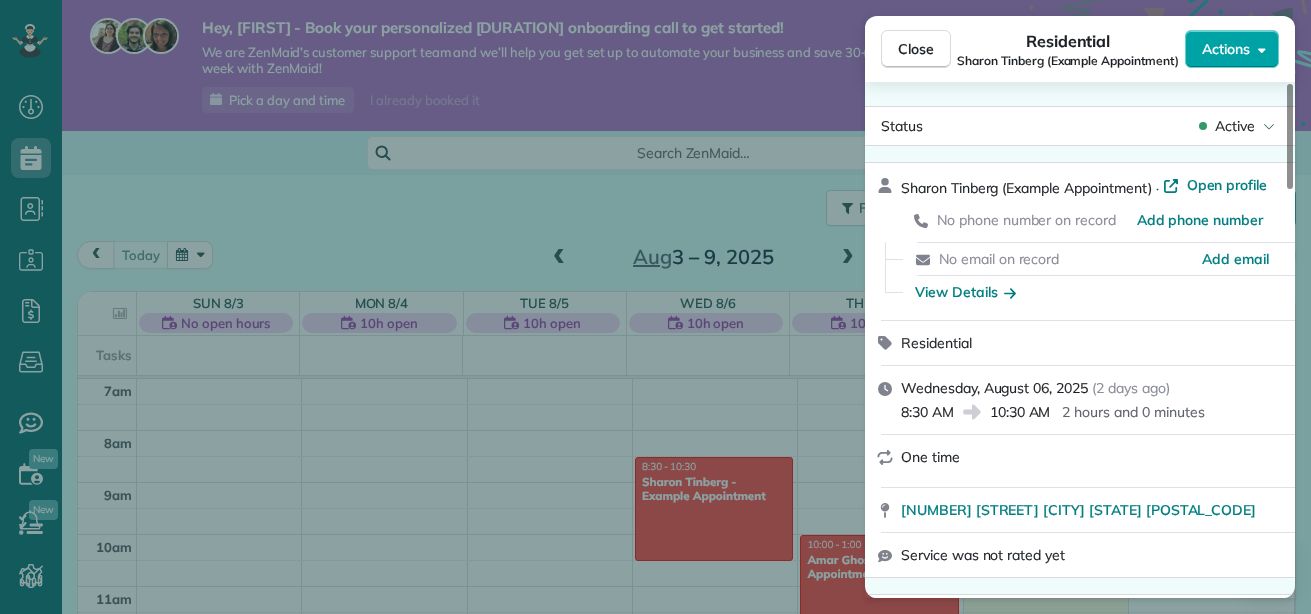 click on "Actions" at bounding box center (1232, 49) 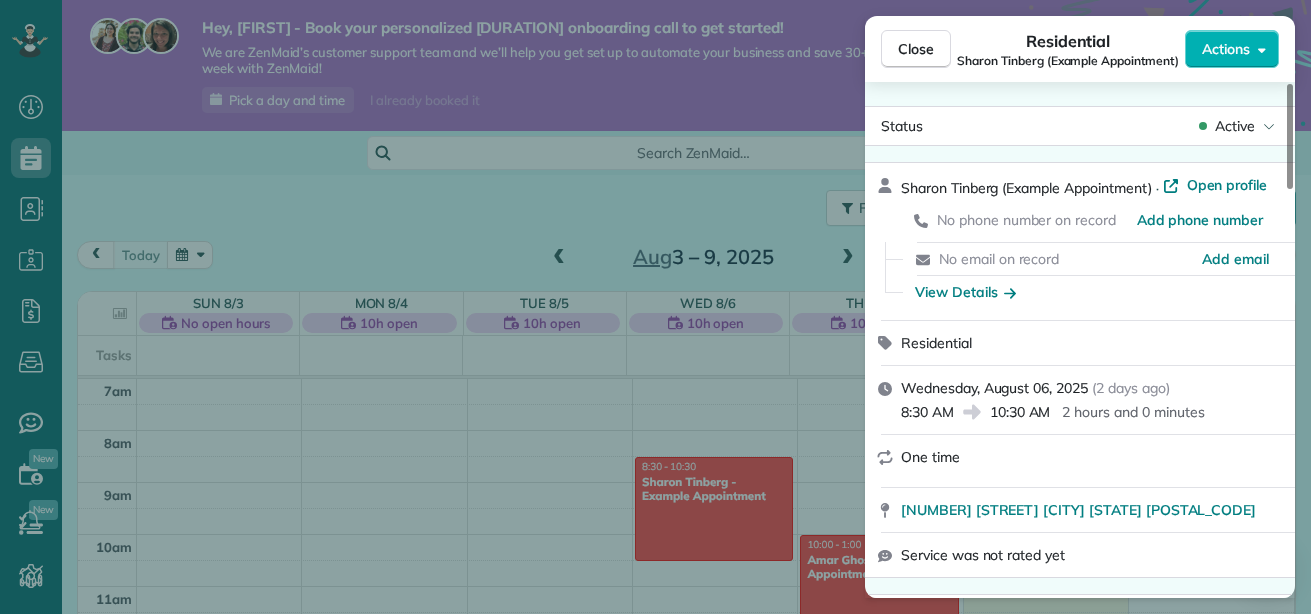 scroll, scrollTop: 0, scrollLeft: 0, axis: both 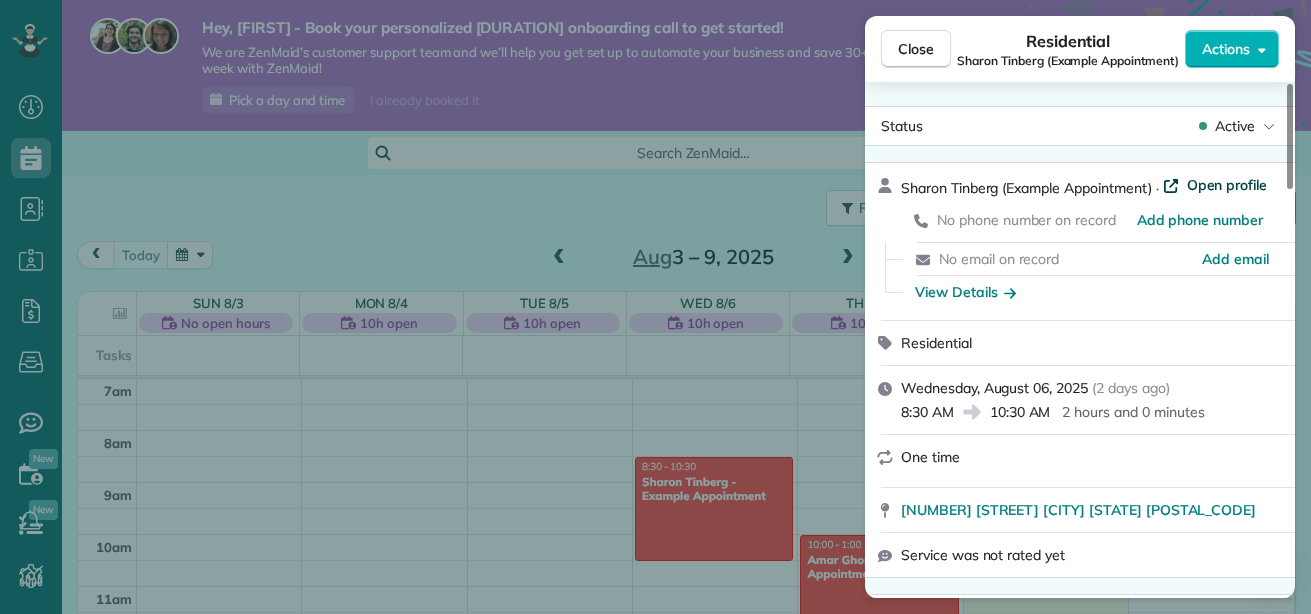 click on "Open profile" at bounding box center [1227, 185] 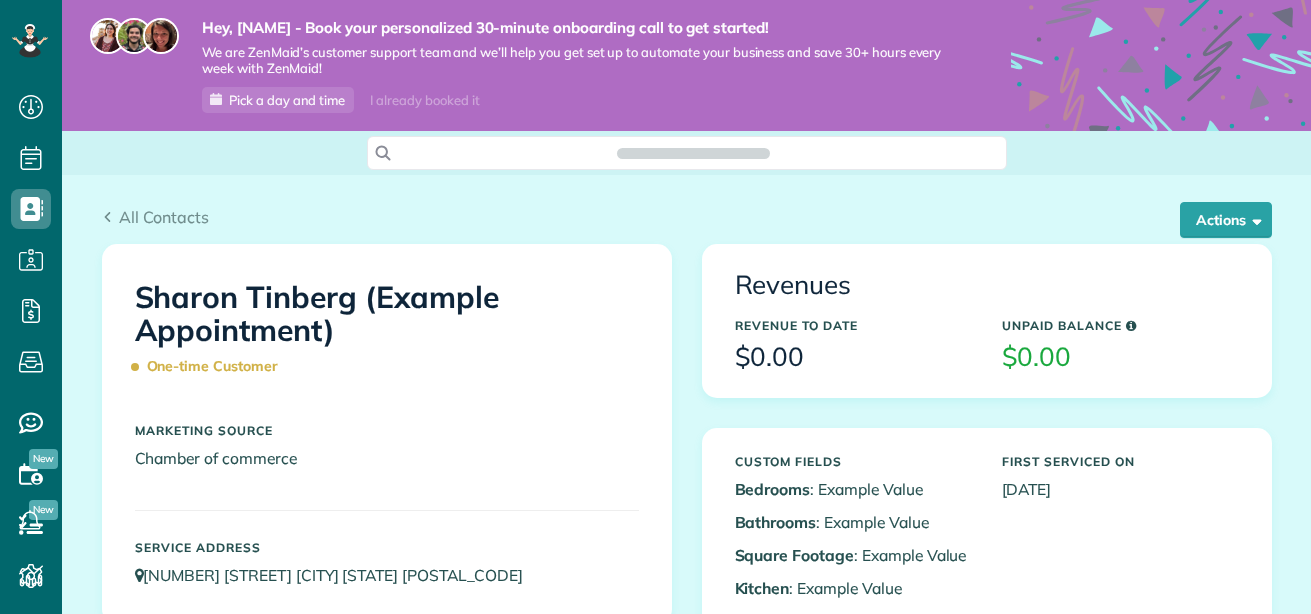 scroll, scrollTop: 0, scrollLeft: 0, axis: both 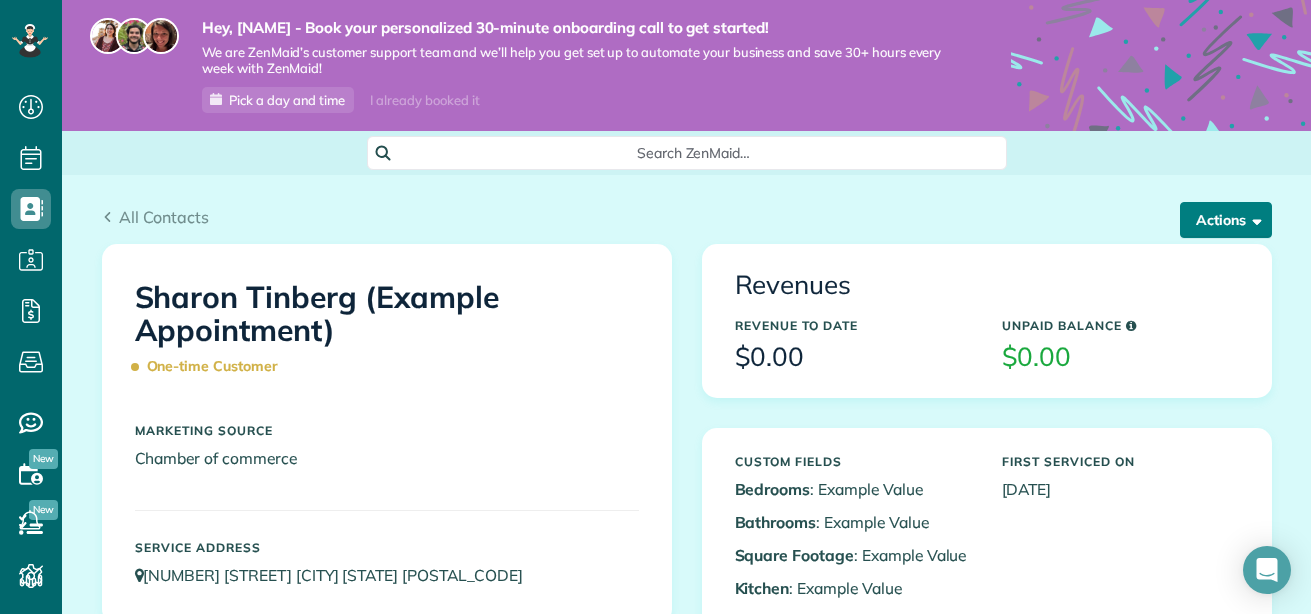 click on "Actions" at bounding box center [1226, 220] 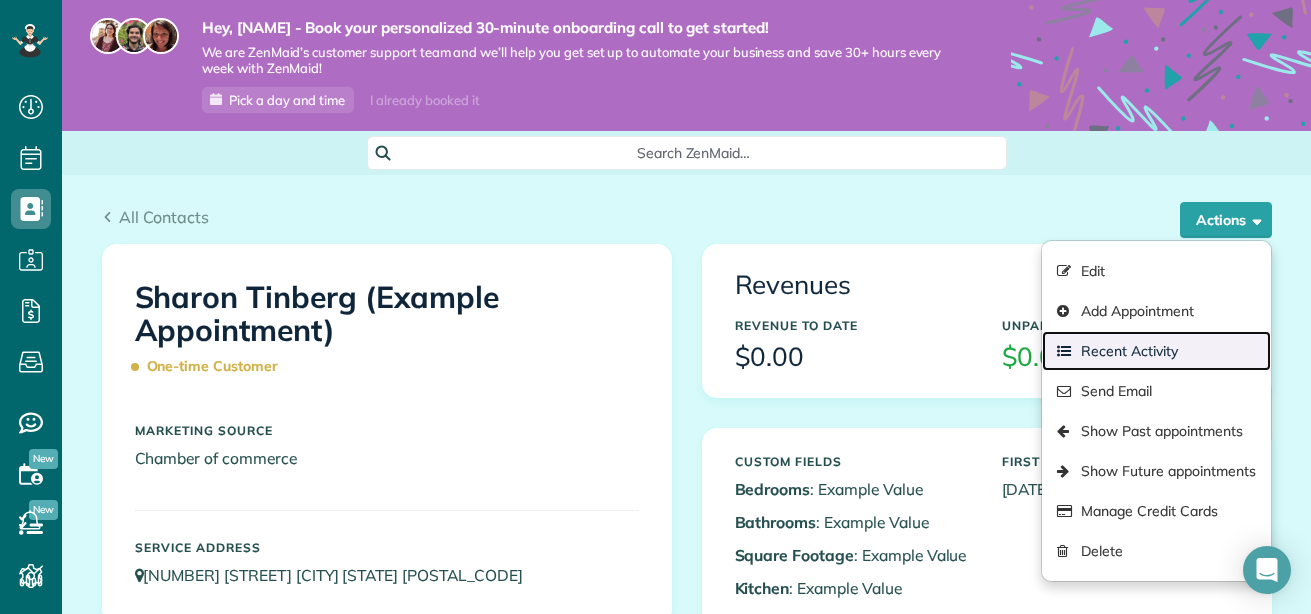 click on "Recent Activity" at bounding box center [1156, 351] 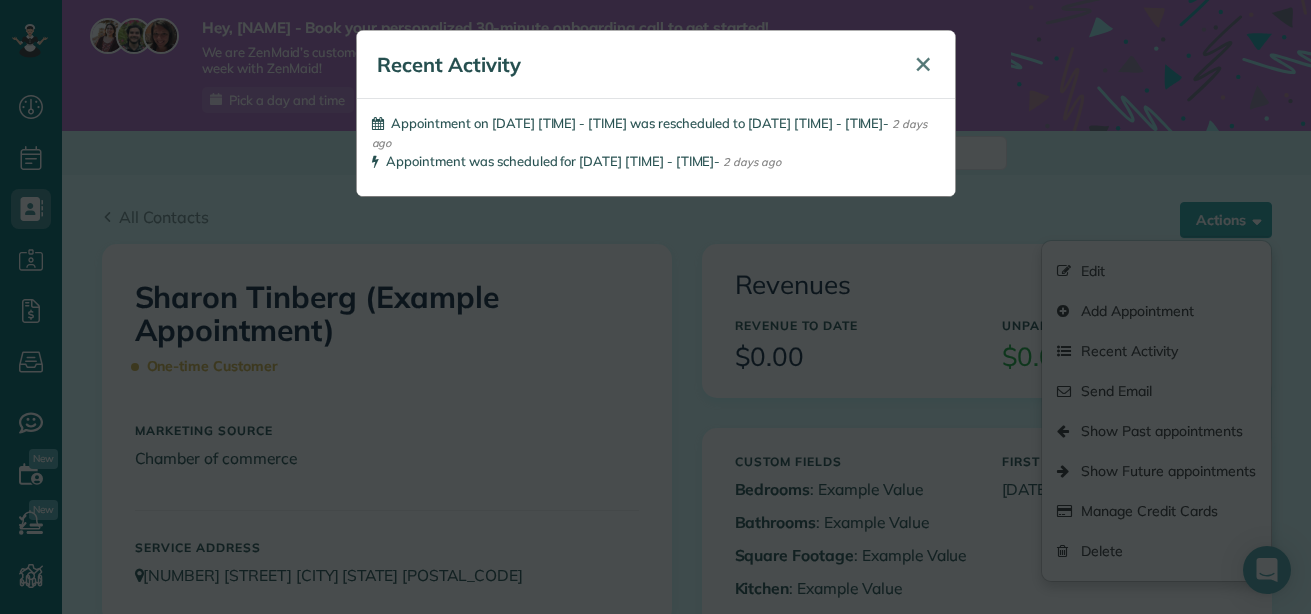 click on "✕" at bounding box center [923, 64] 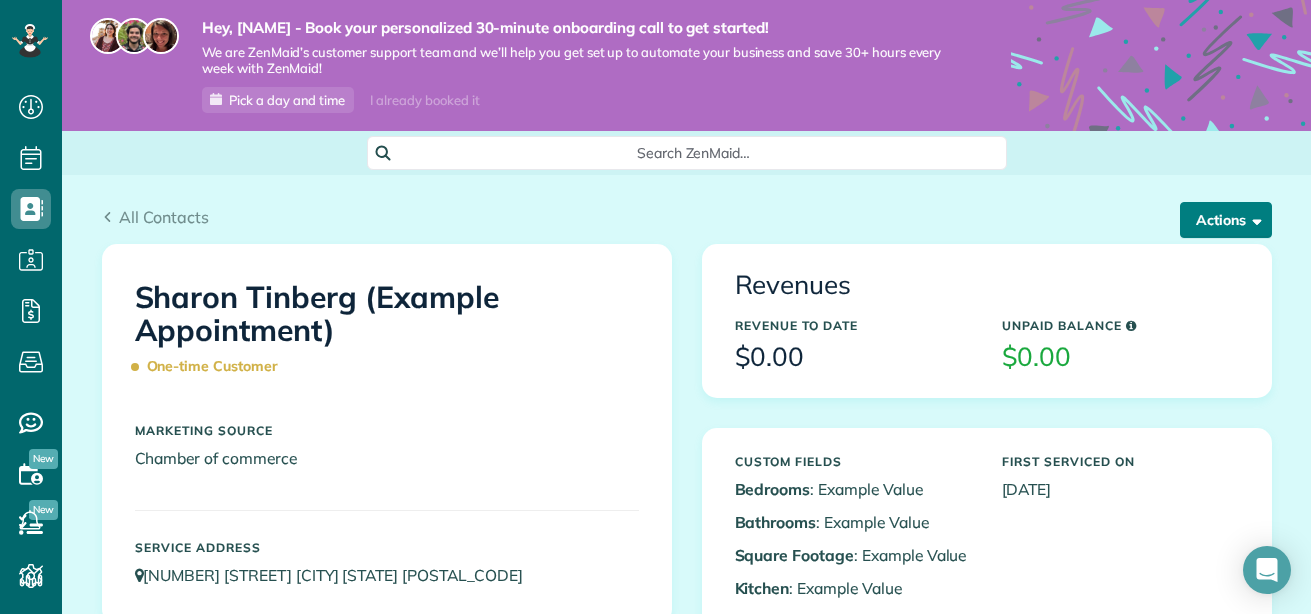 click on "Actions" at bounding box center (1226, 220) 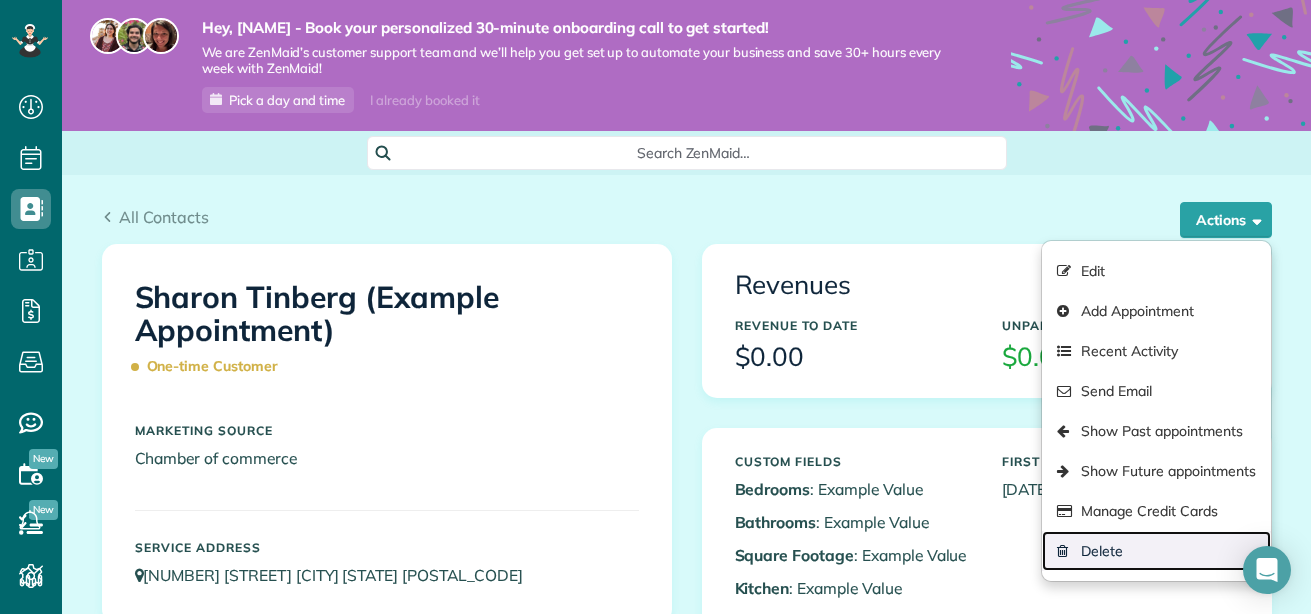 click on "Delete" at bounding box center (1156, 551) 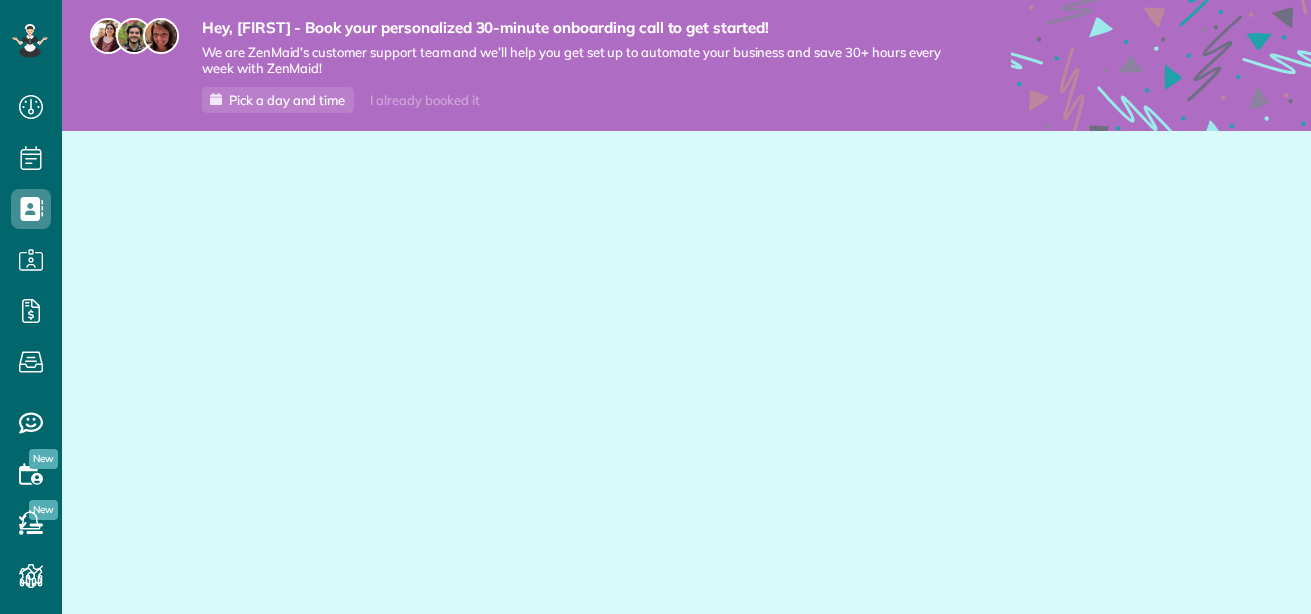 scroll, scrollTop: 0, scrollLeft: 0, axis: both 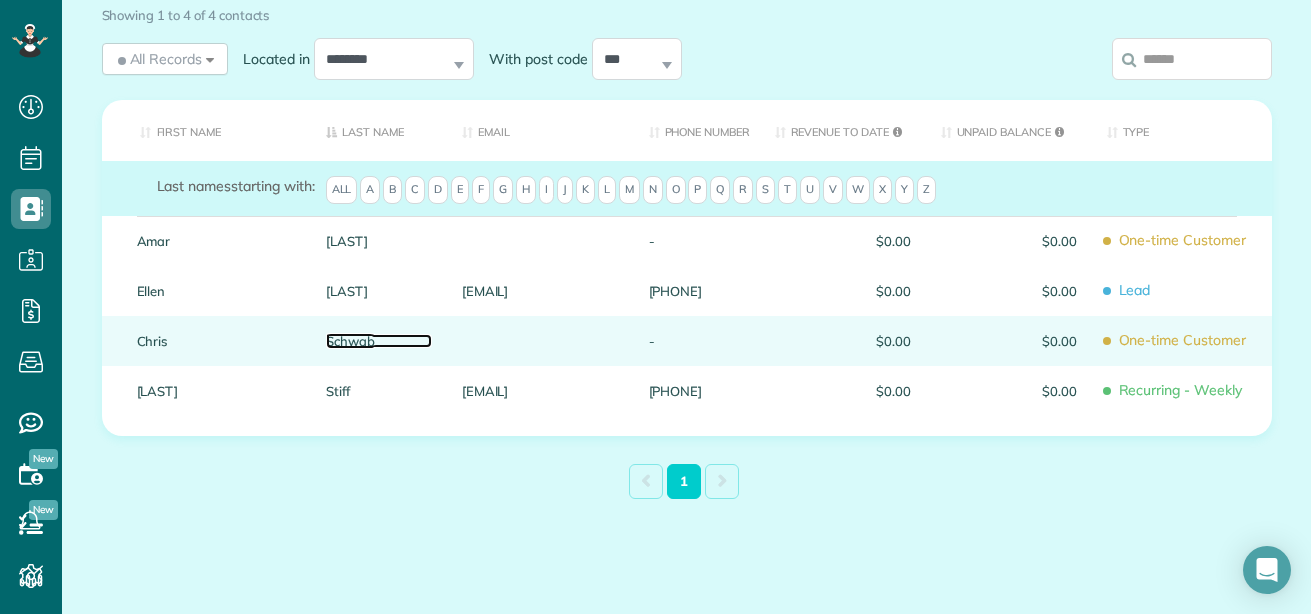 click on "Schwab" at bounding box center (379, 341) 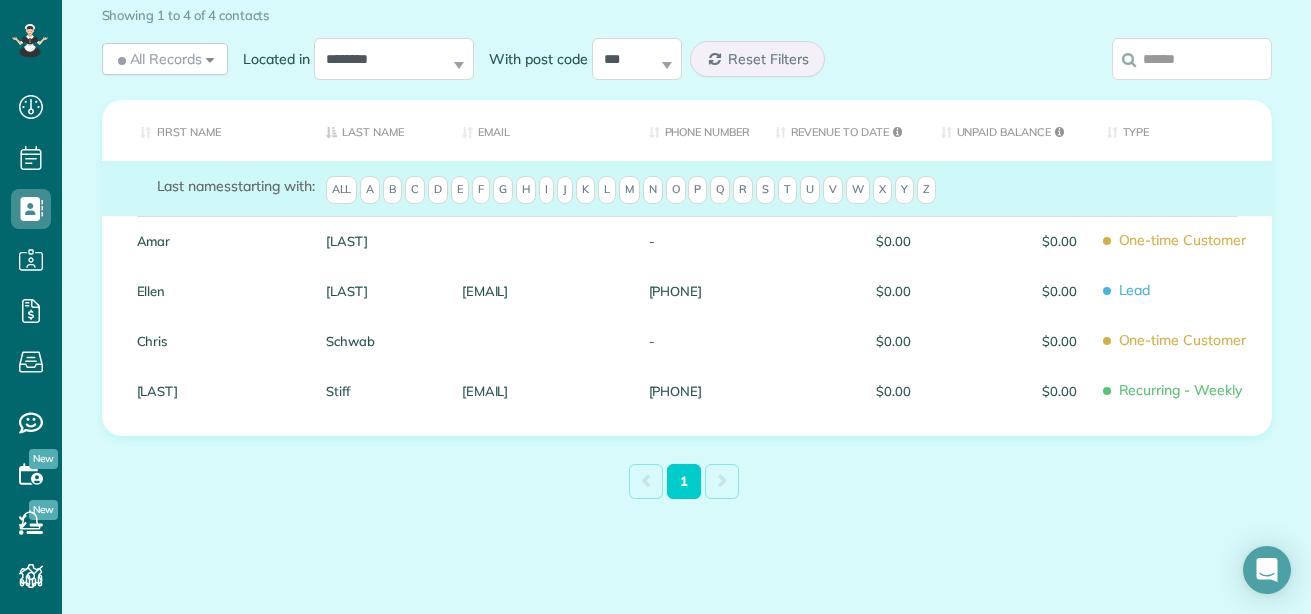 scroll, scrollTop: 162, scrollLeft: 0, axis: vertical 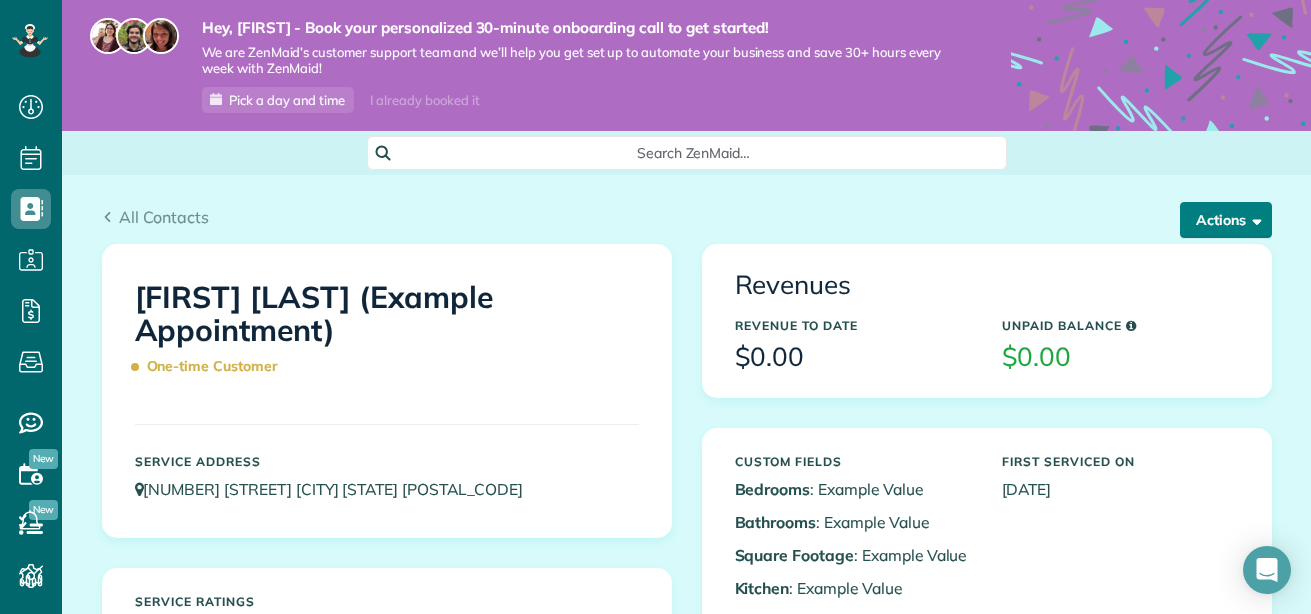 click on "Actions" at bounding box center (1226, 220) 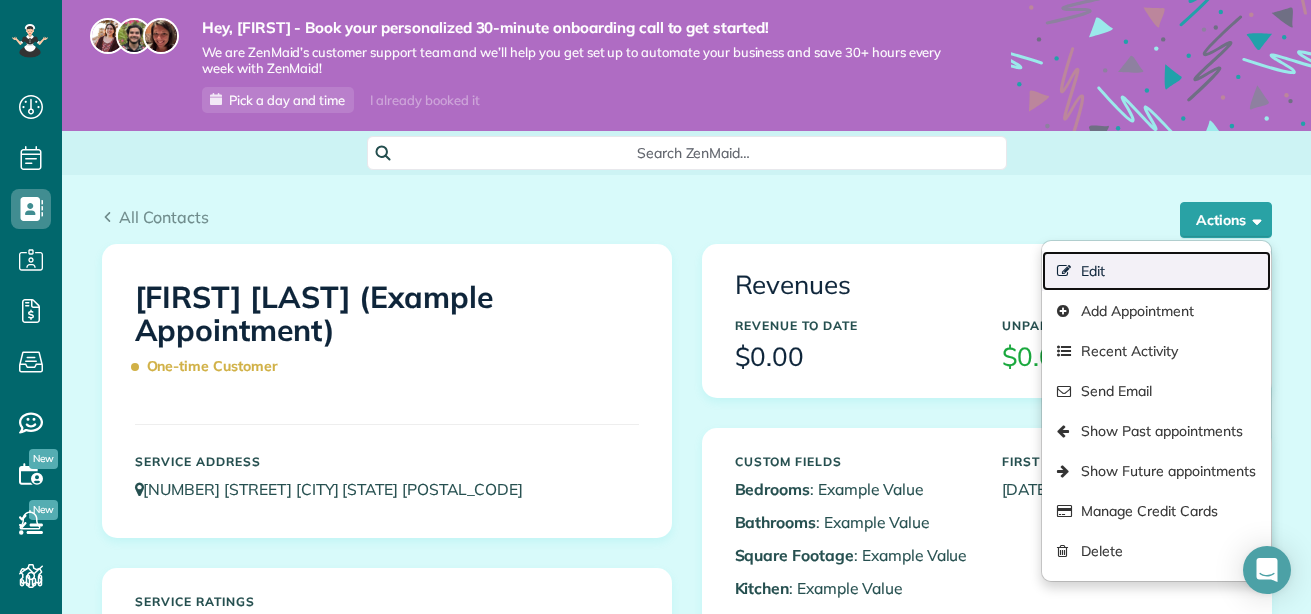 click on "Edit" at bounding box center [1156, 271] 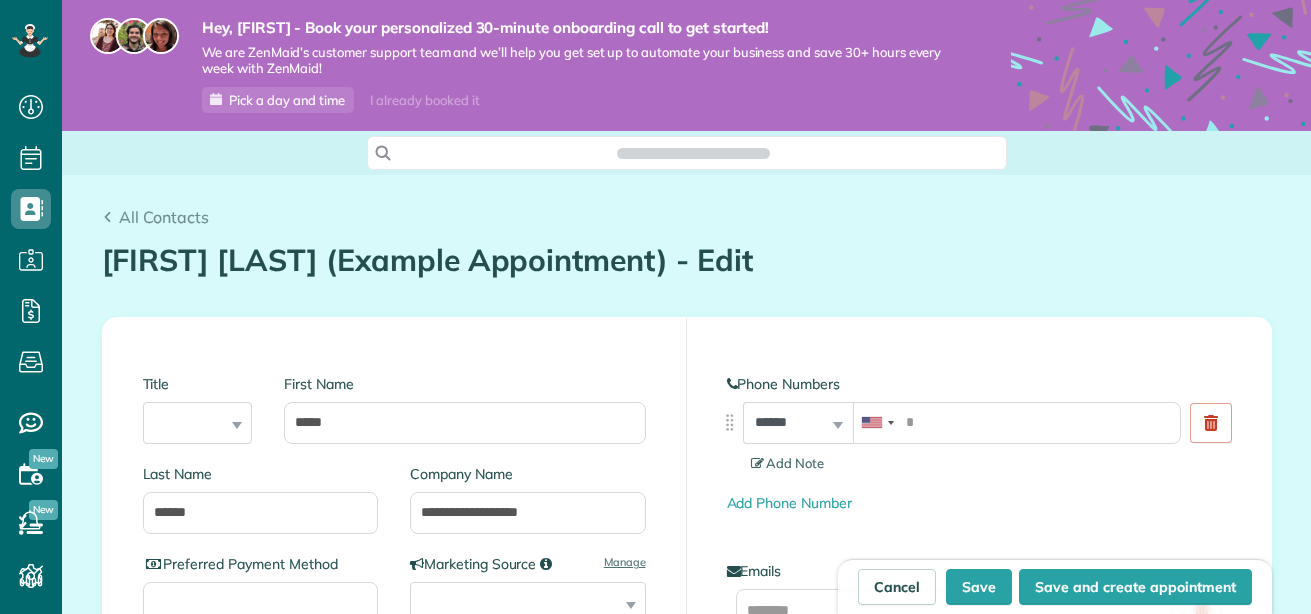 scroll, scrollTop: 0, scrollLeft: 0, axis: both 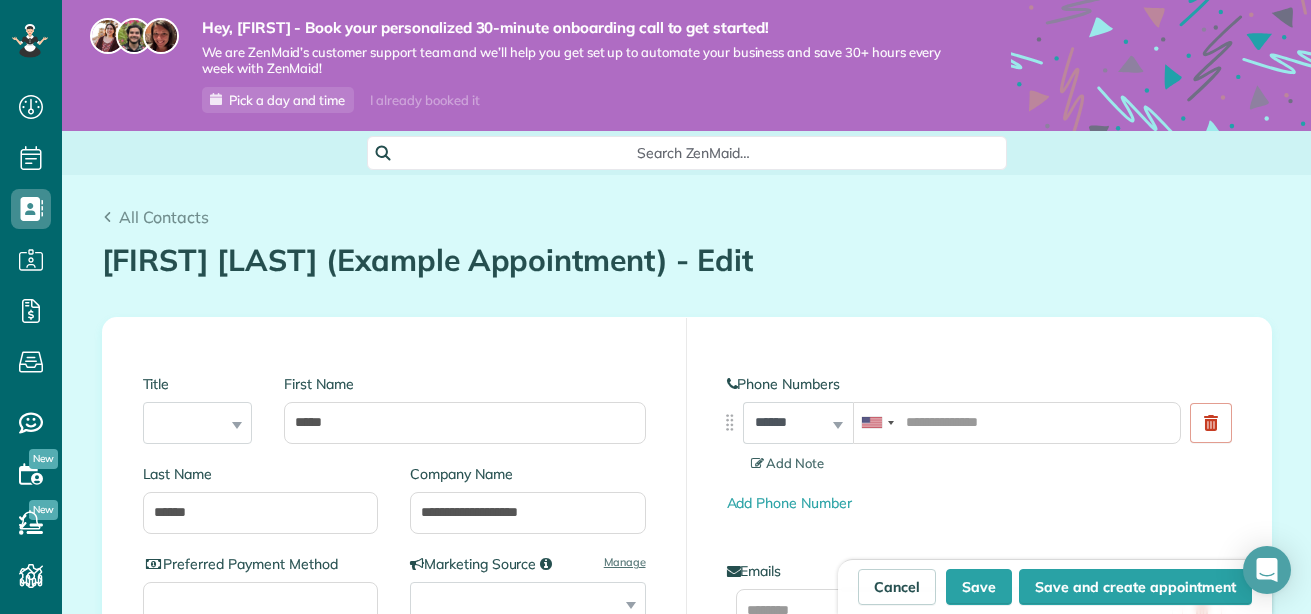 click on "All Contacts
Chris Schwab (Example Appointment) - Edit
Contacts in ZenMaid [2 min]" at bounding box center [687, 230] 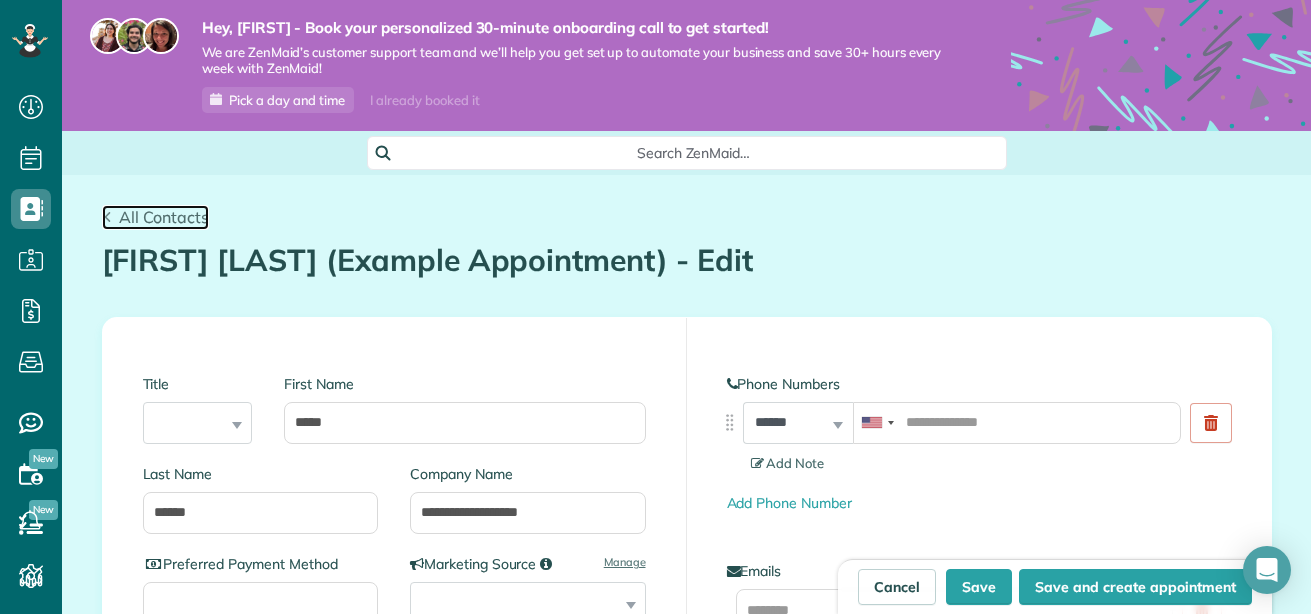 click 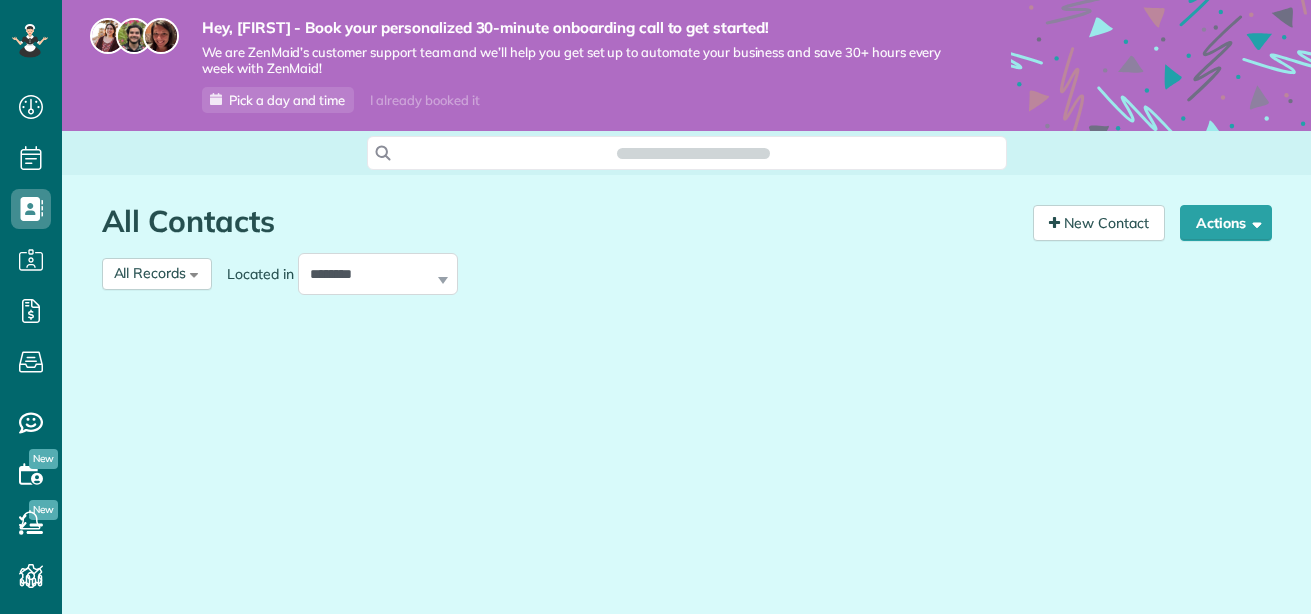 scroll, scrollTop: 0, scrollLeft: 0, axis: both 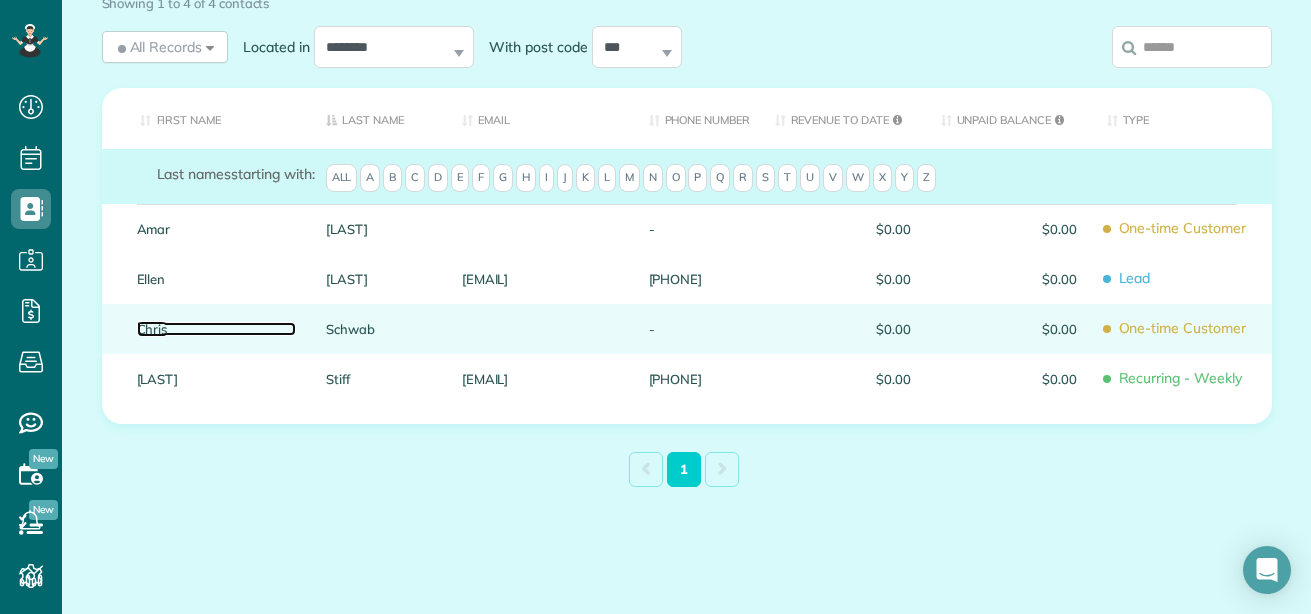 drag, startPoint x: 302, startPoint y: 323, endPoint x: 146, endPoint y: 325, distance: 156.01282 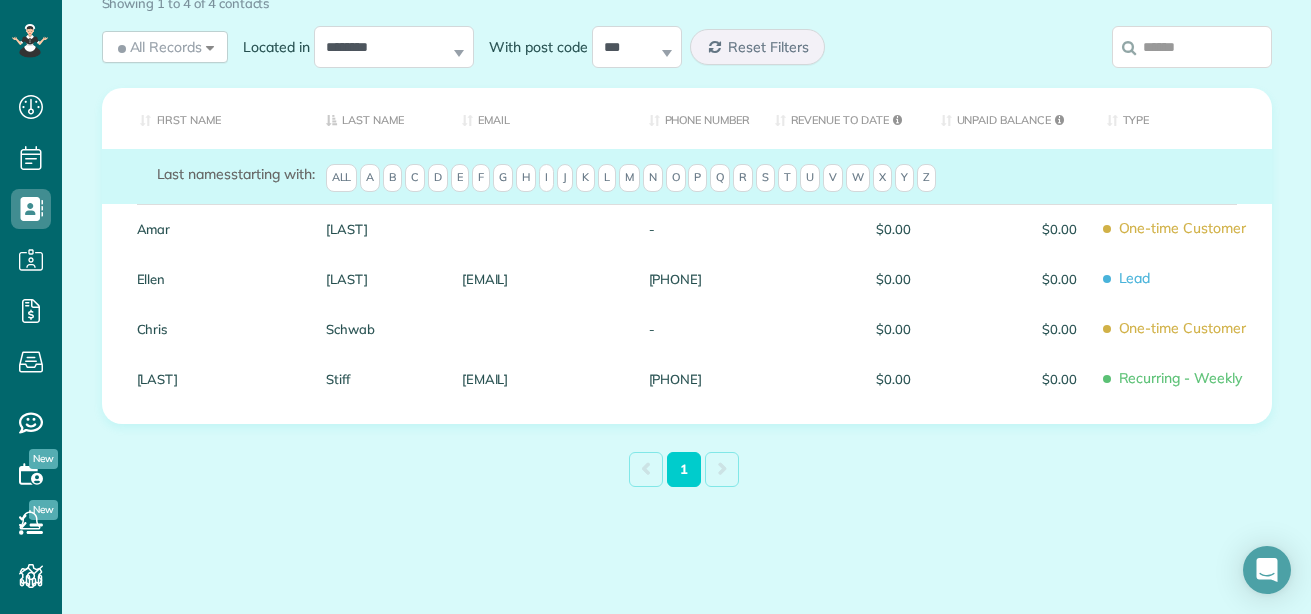 scroll, scrollTop: 162, scrollLeft: 0, axis: vertical 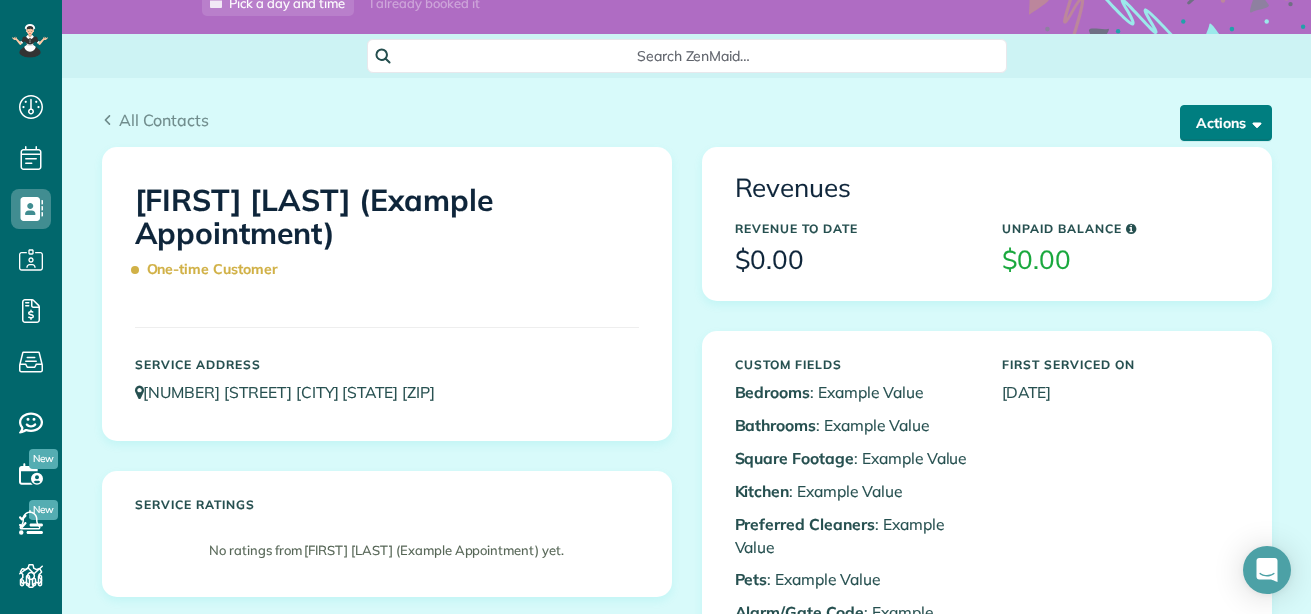 click at bounding box center (1253, 122) 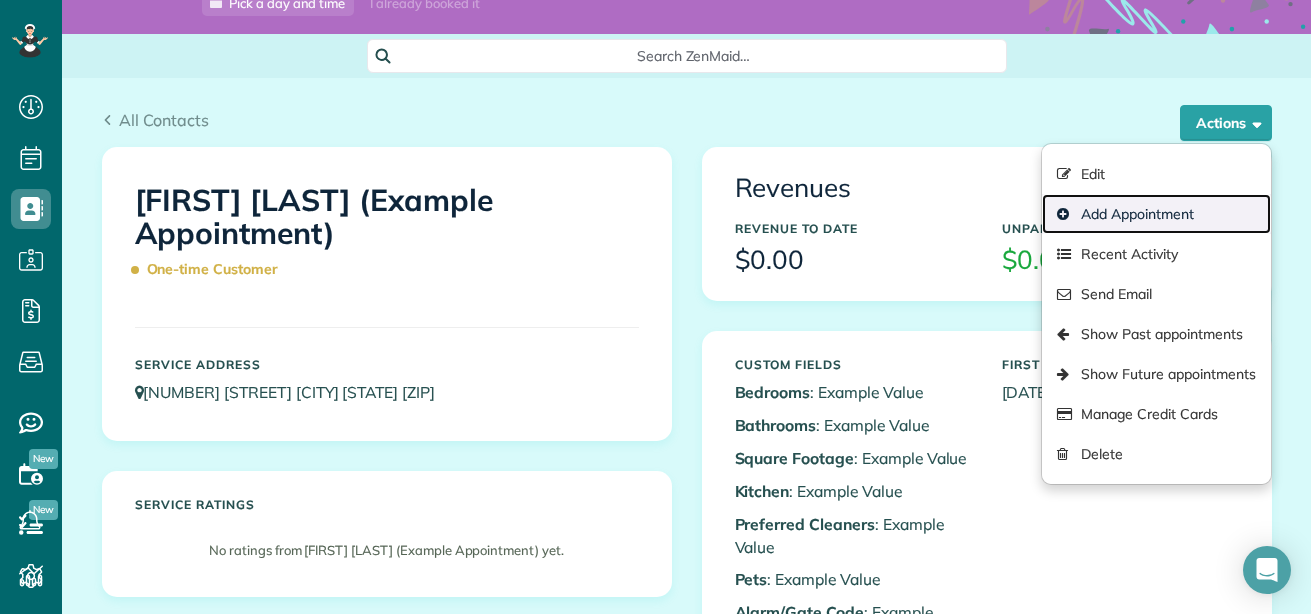 click on "Add Appointment" at bounding box center (1156, 214) 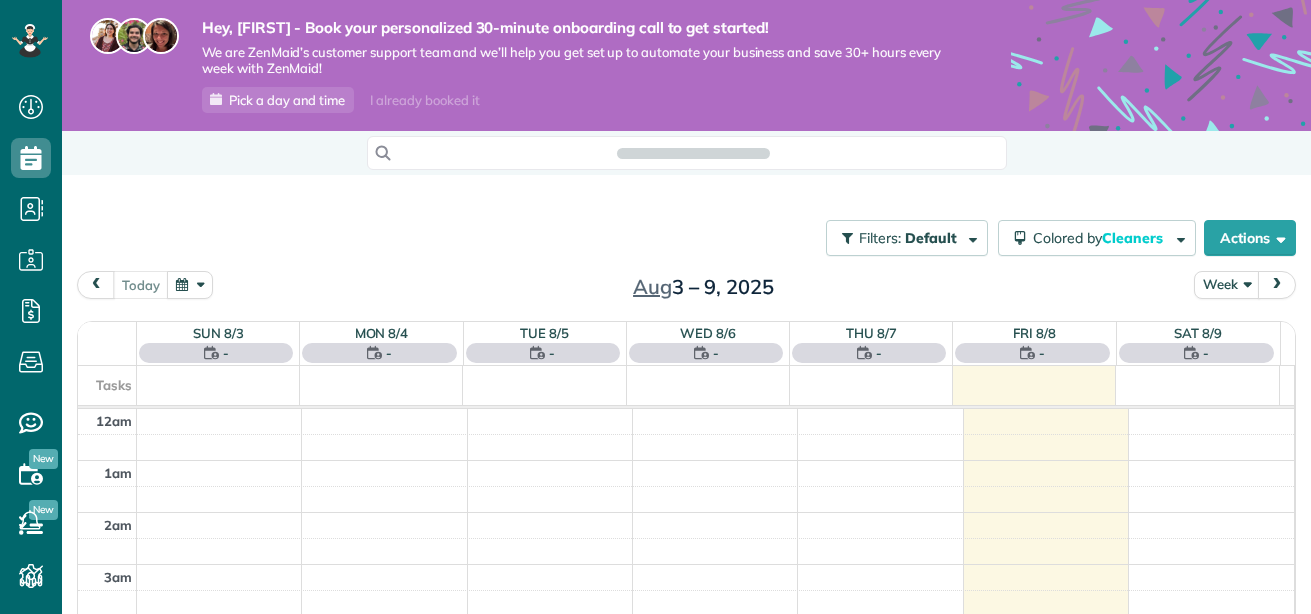 scroll, scrollTop: 0, scrollLeft: 0, axis: both 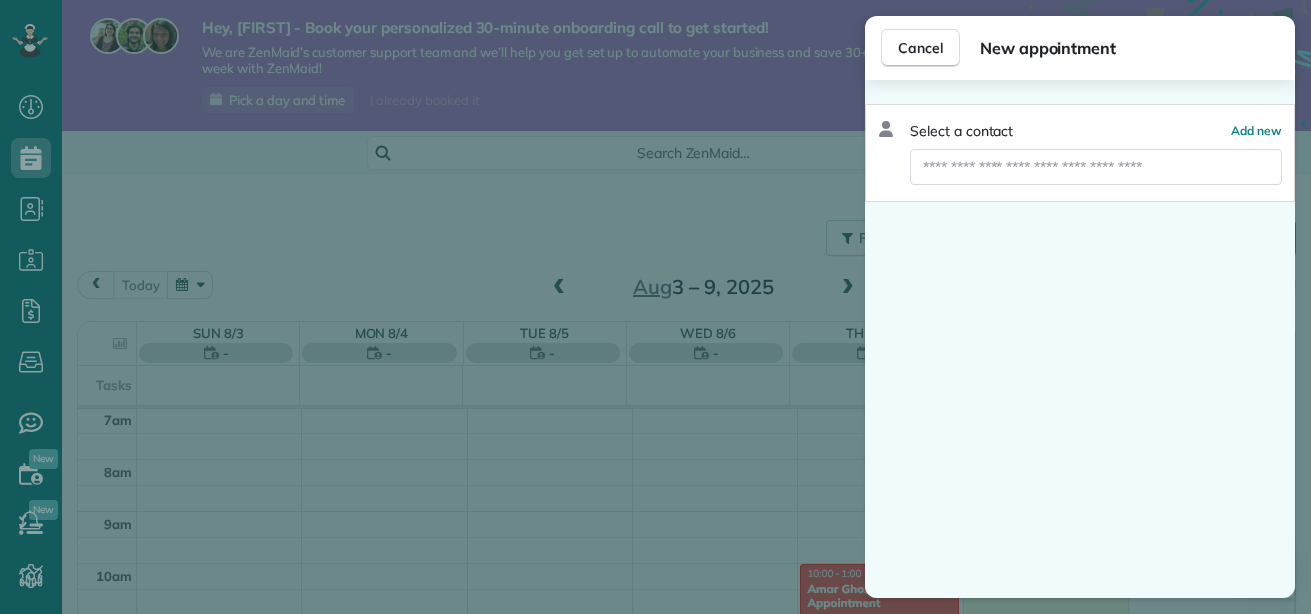 click on "Select a contact Add new" at bounding box center (1080, 339) 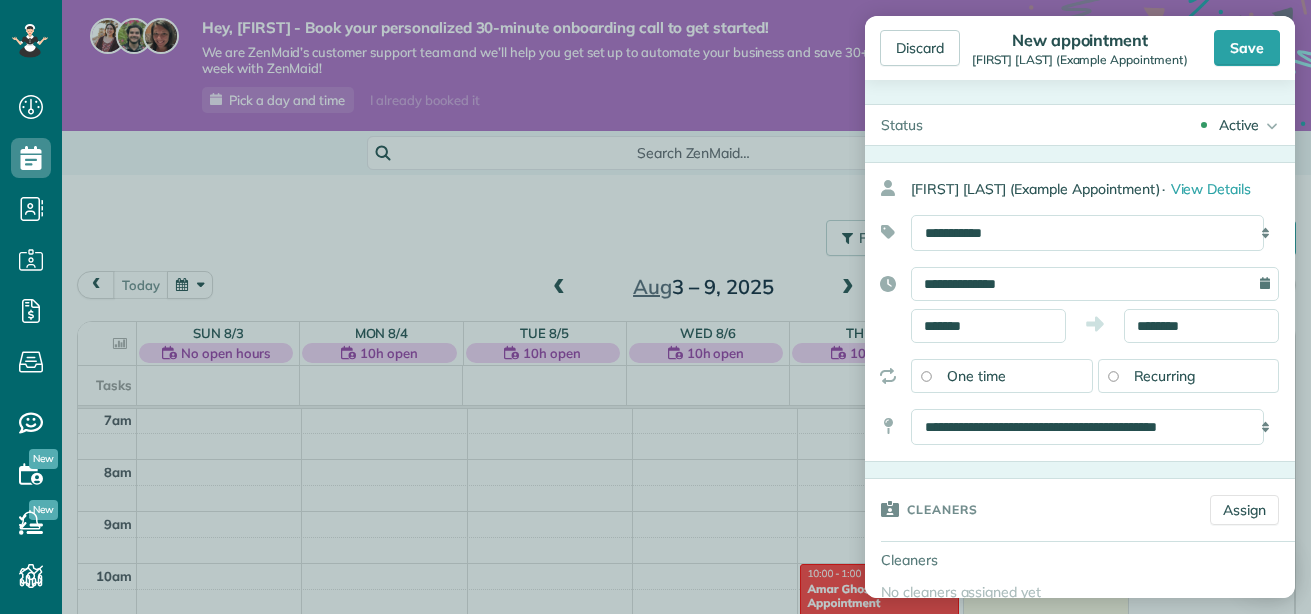 click 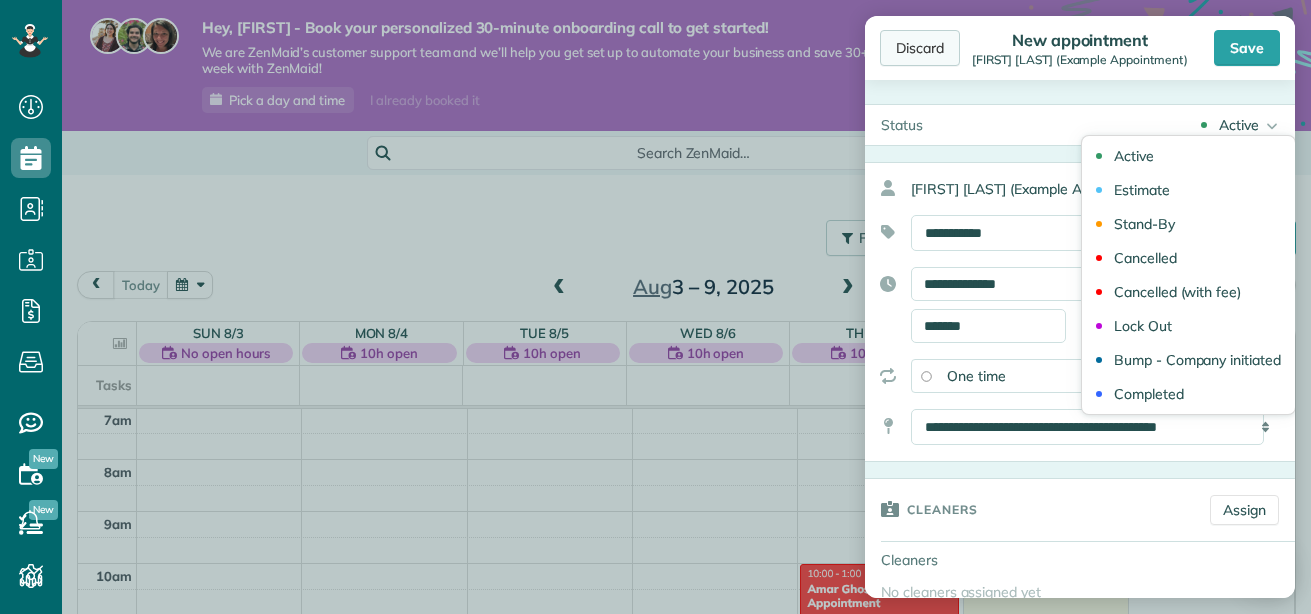 click on "Discard" at bounding box center [920, 48] 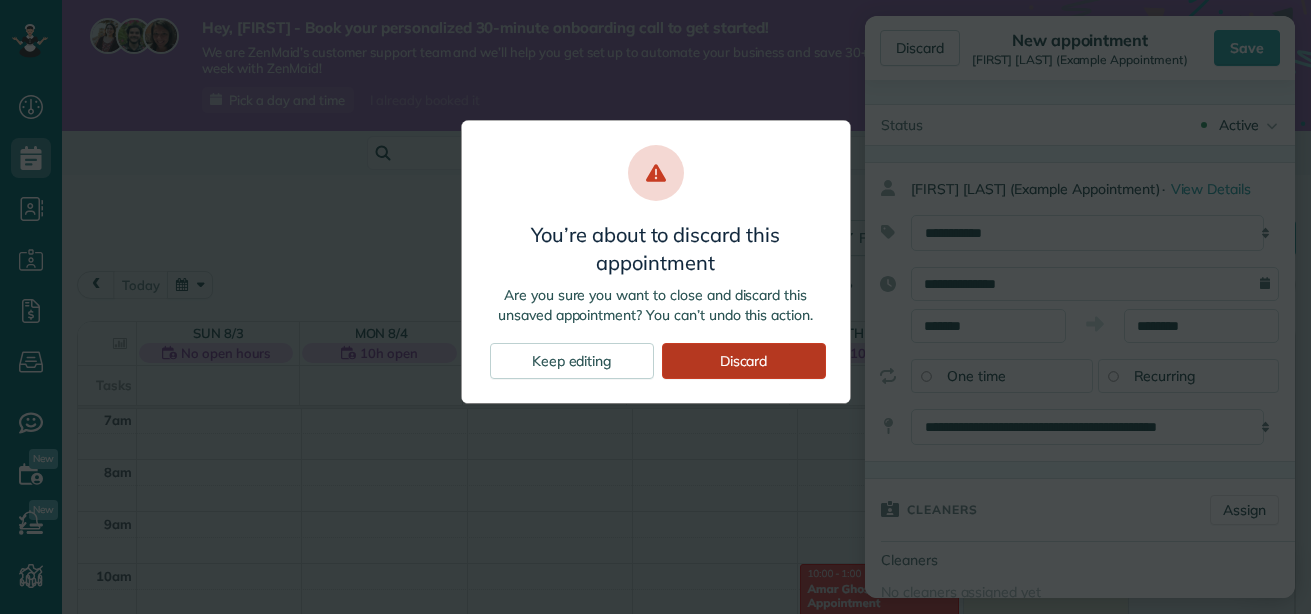 click on "Discard" at bounding box center (744, 361) 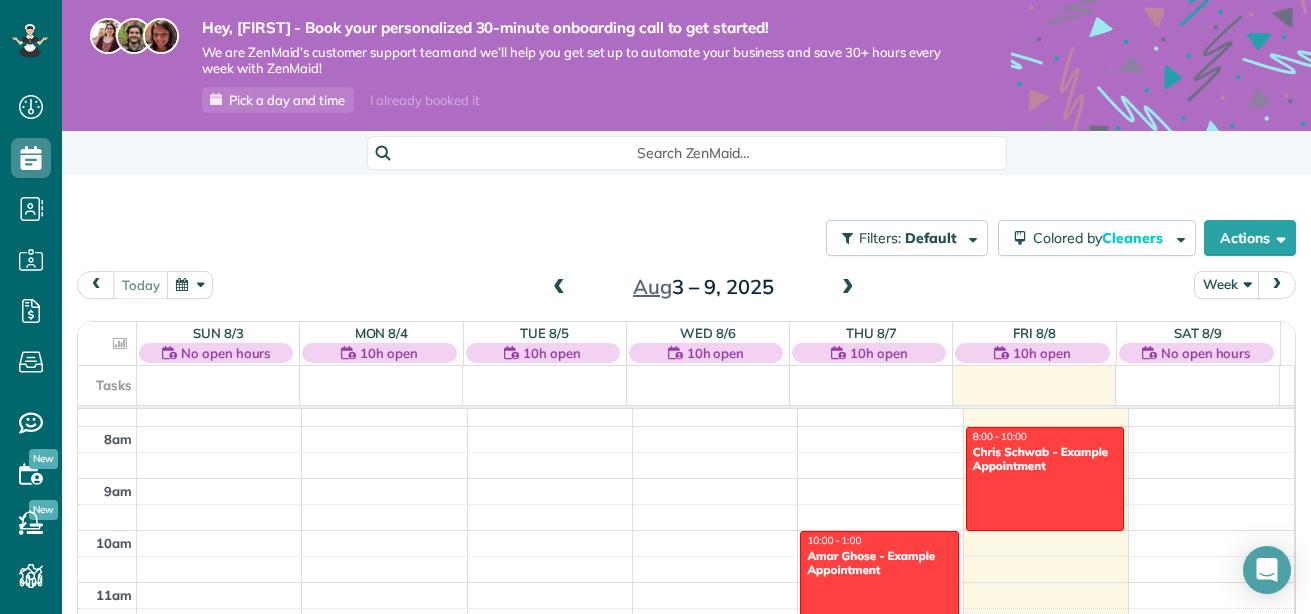 scroll, scrollTop: 397, scrollLeft: 0, axis: vertical 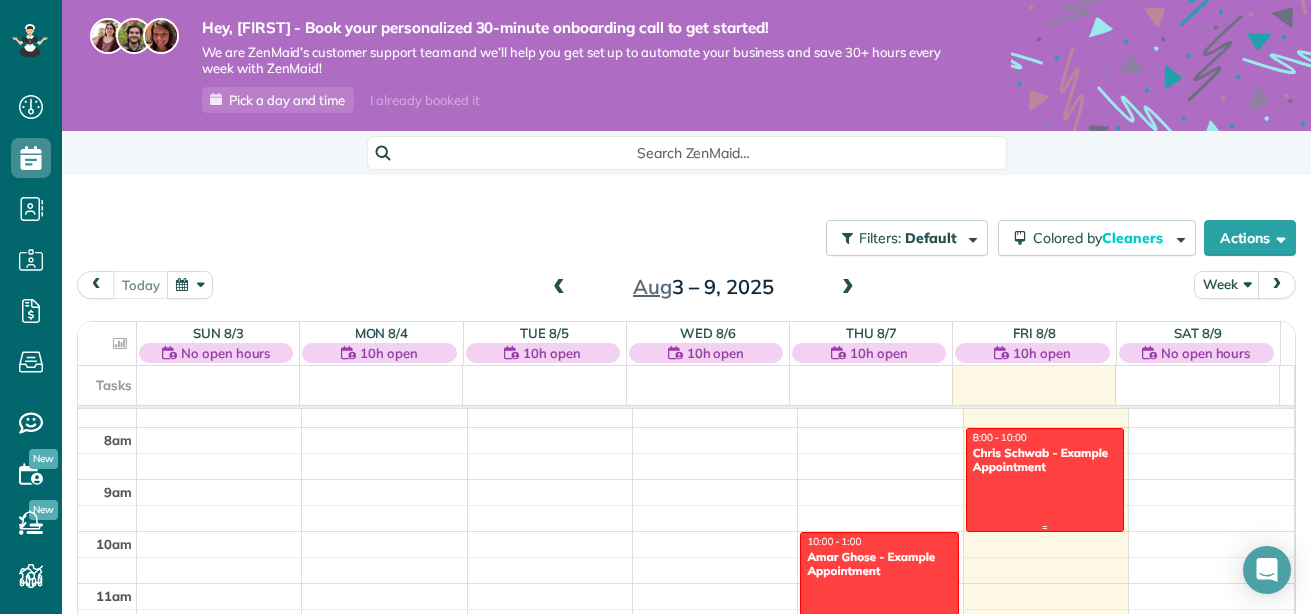 click at bounding box center [1045, 480] 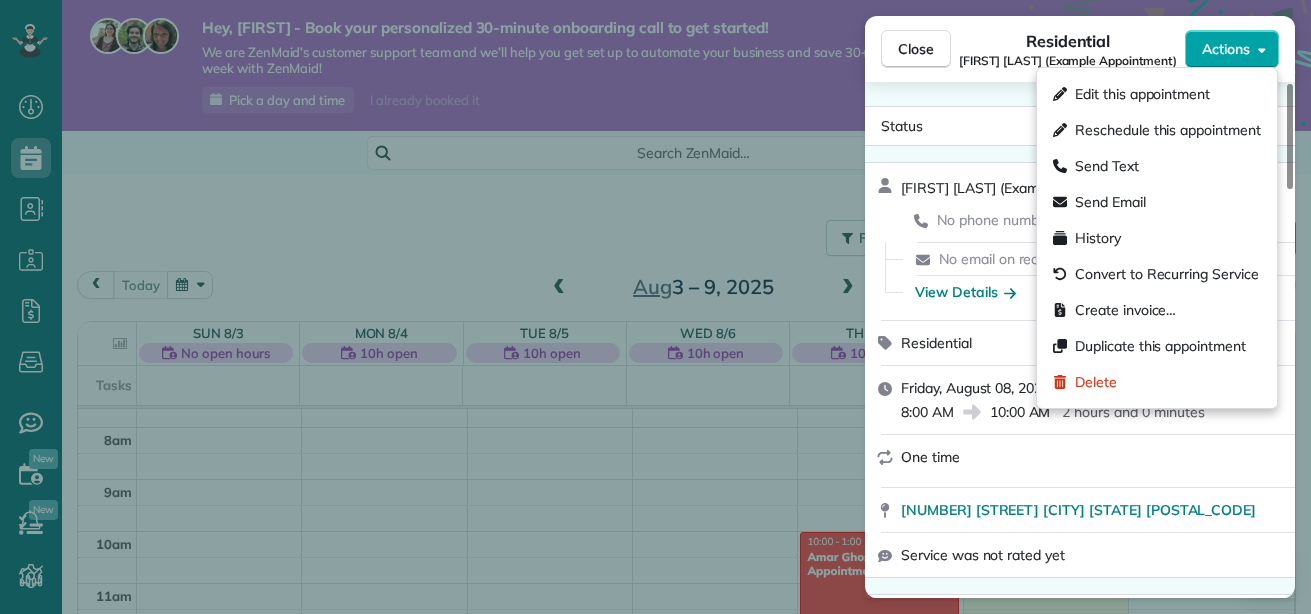 click 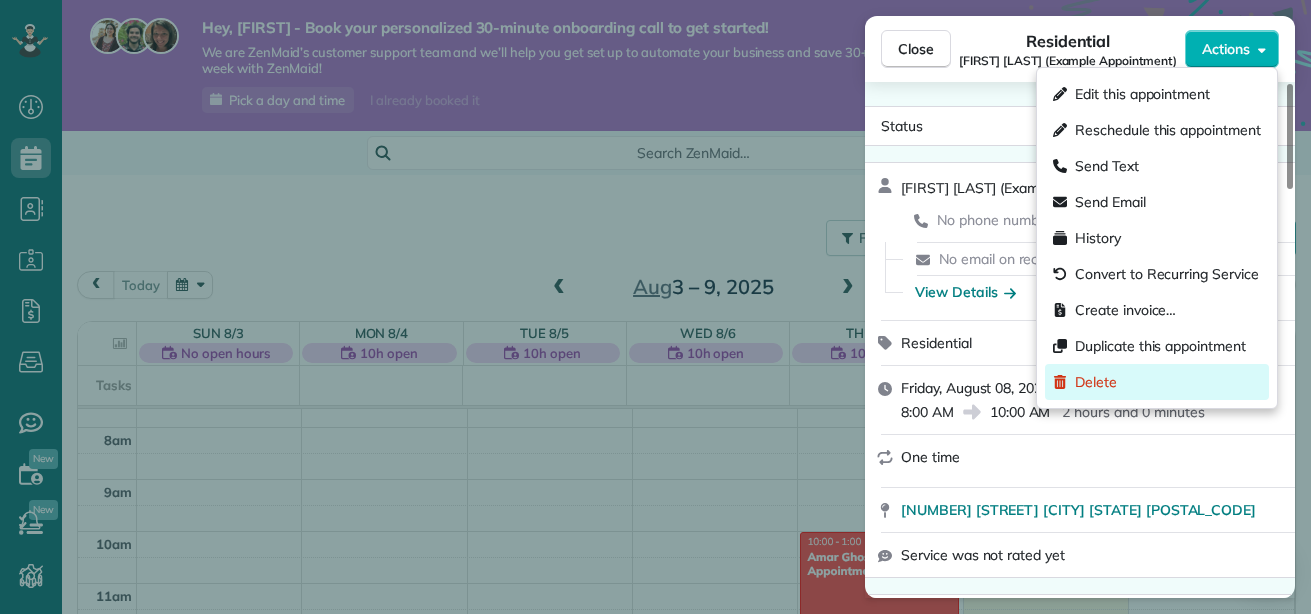 click on "Delete" at bounding box center [1157, 382] 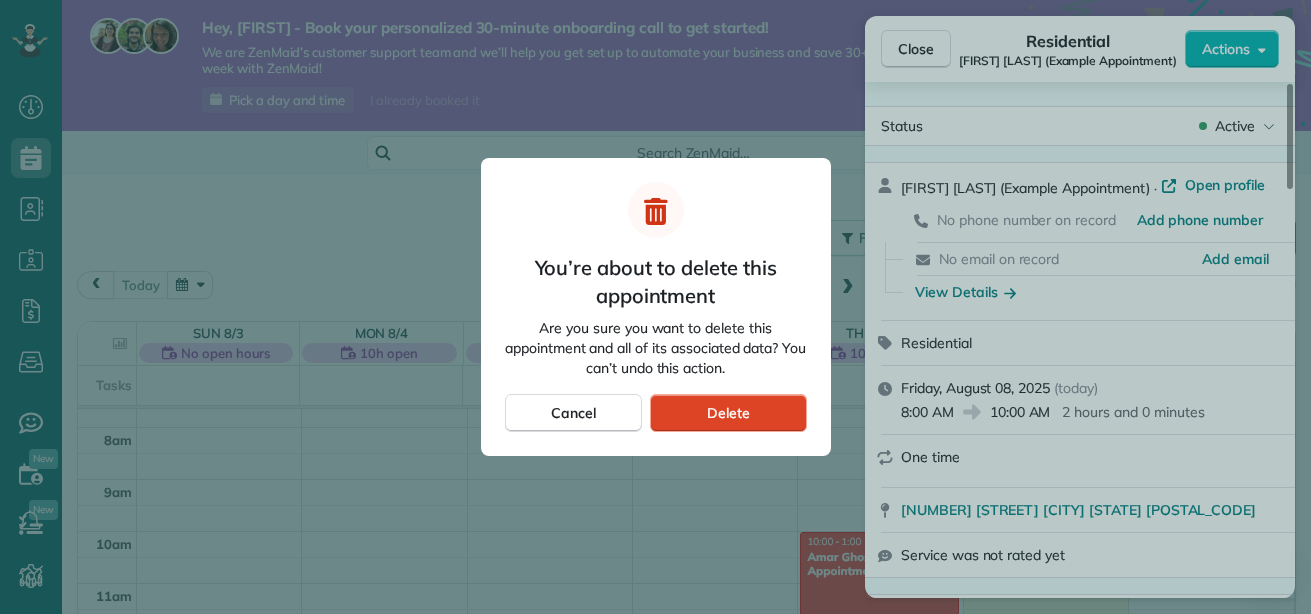 click on "Delete" at bounding box center (728, 413) 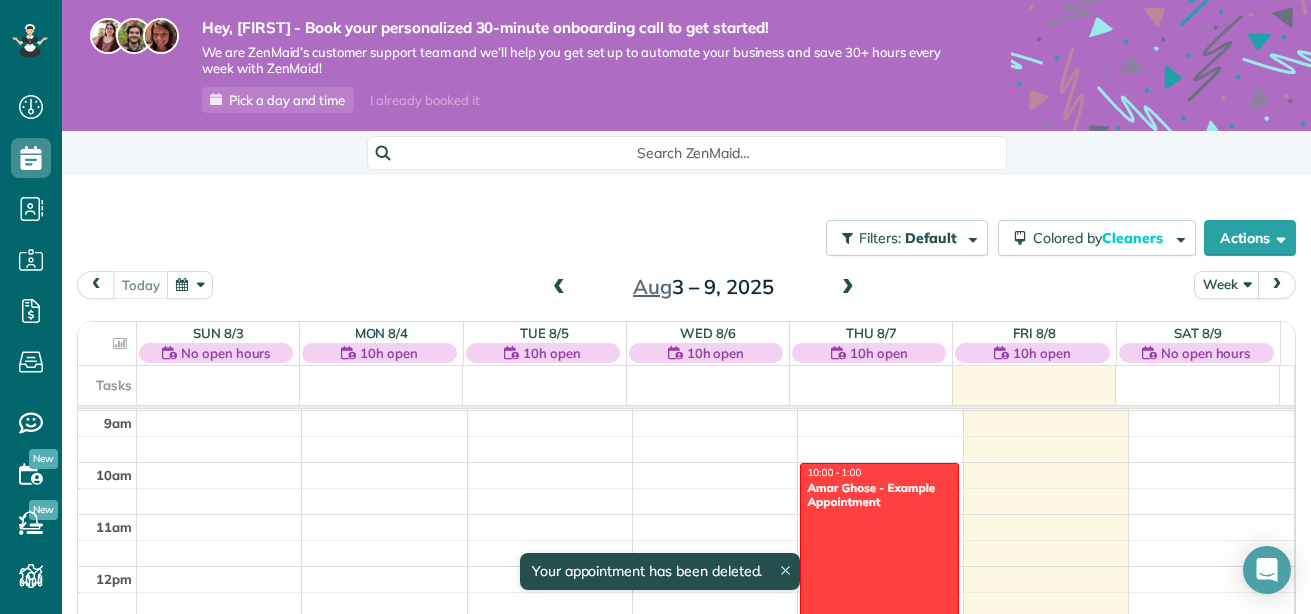 scroll, scrollTop: 465, scrollLeft: 0, axis: vertical 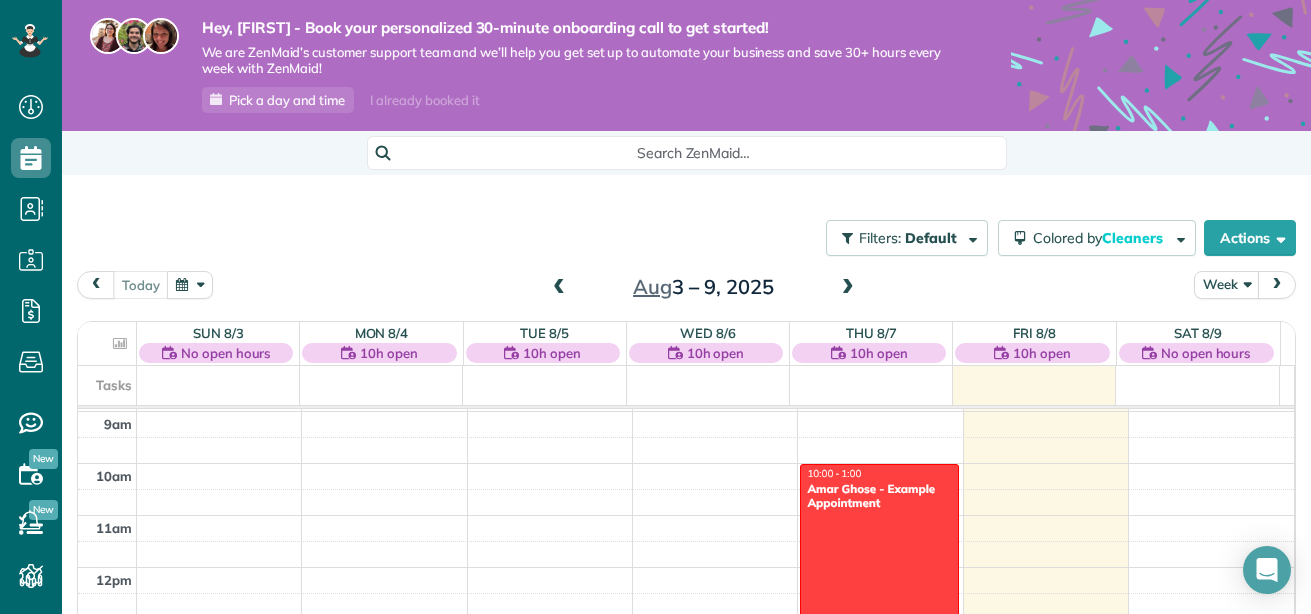 click at bounding box center [848, 288] 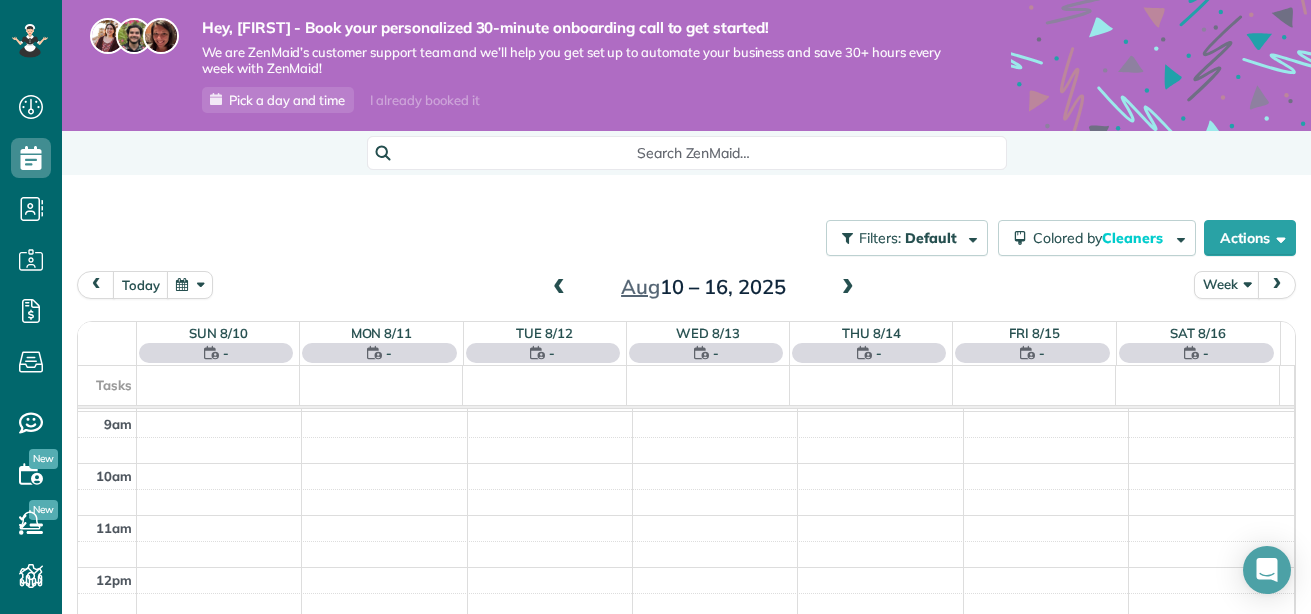 scroll, scrollTop: 365, scrollLeft: 0, axis: vertical 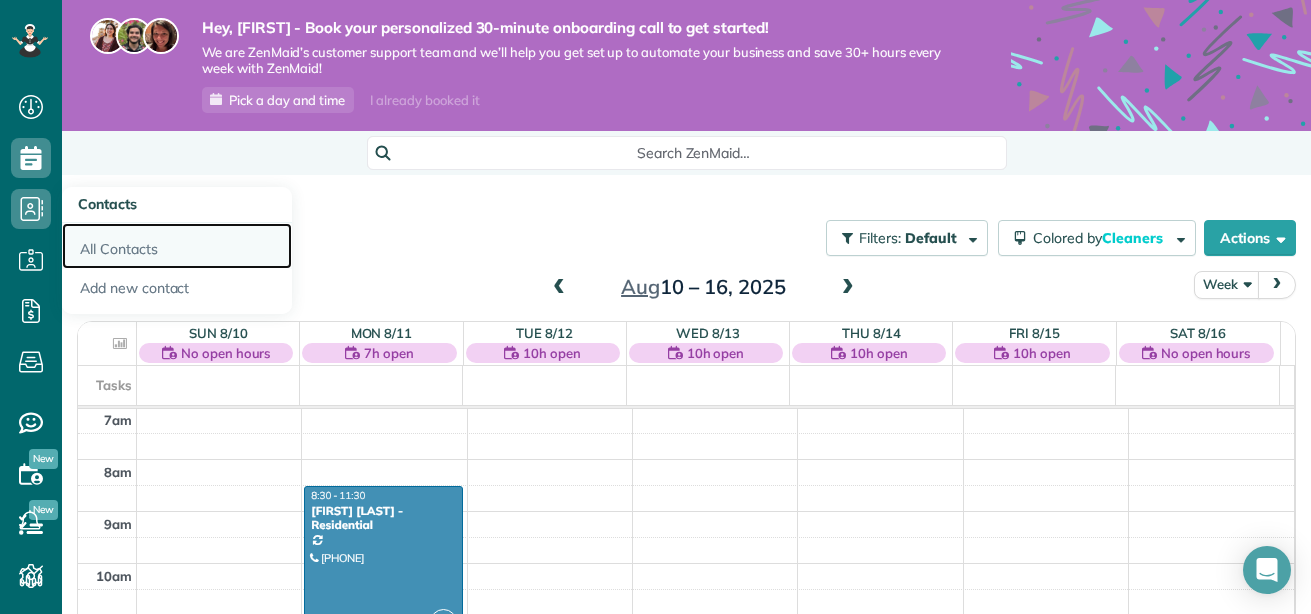 click on "All Contacts" at bounding box center (177, 246) 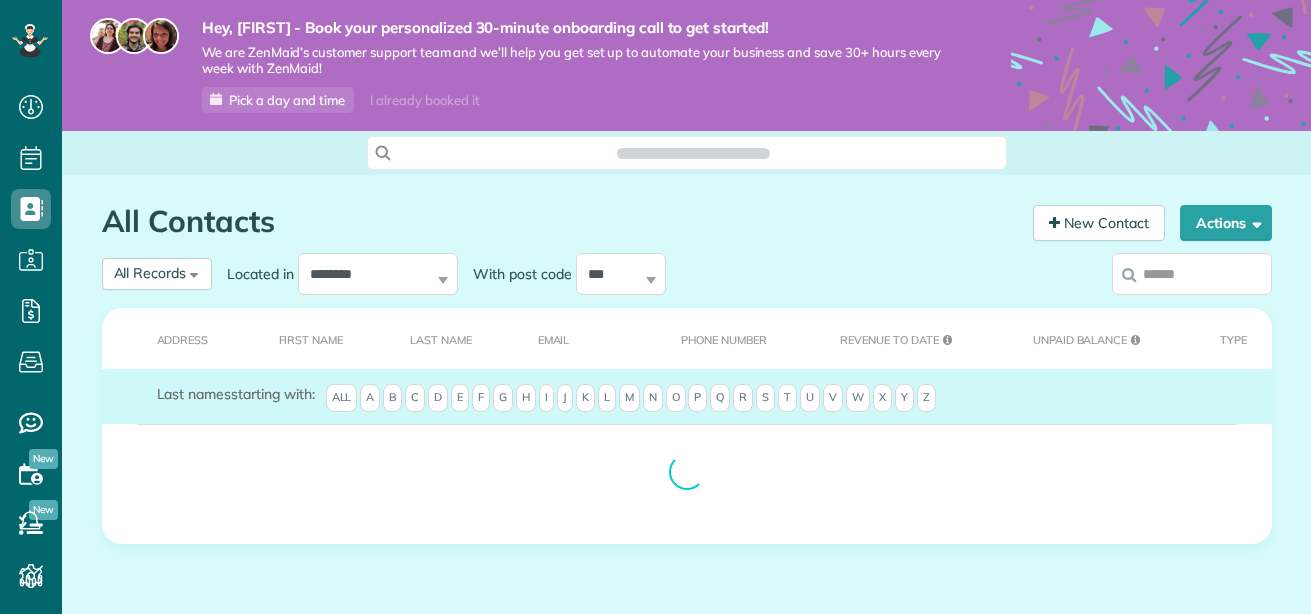 scroll, scrollTop: 0, scrollLeft: 0, axis: both 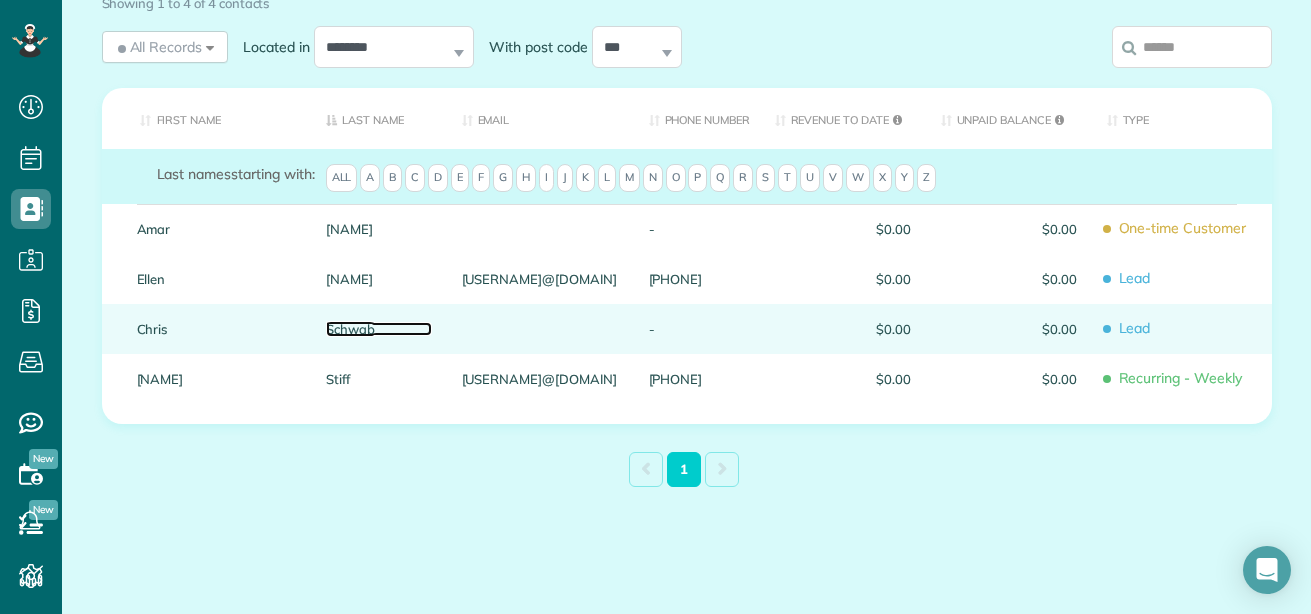 click on "Schwab" at bounding box center (379, 329) 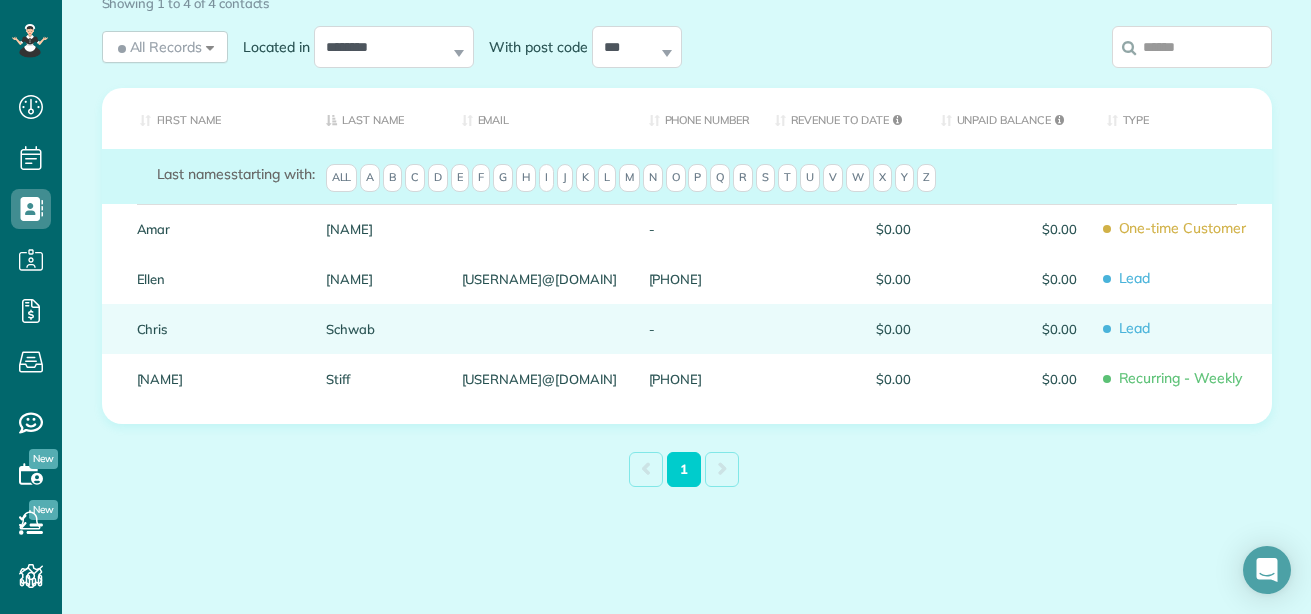 scroll, scrollTop: 162, scrollLeft: 0, axis: vertical 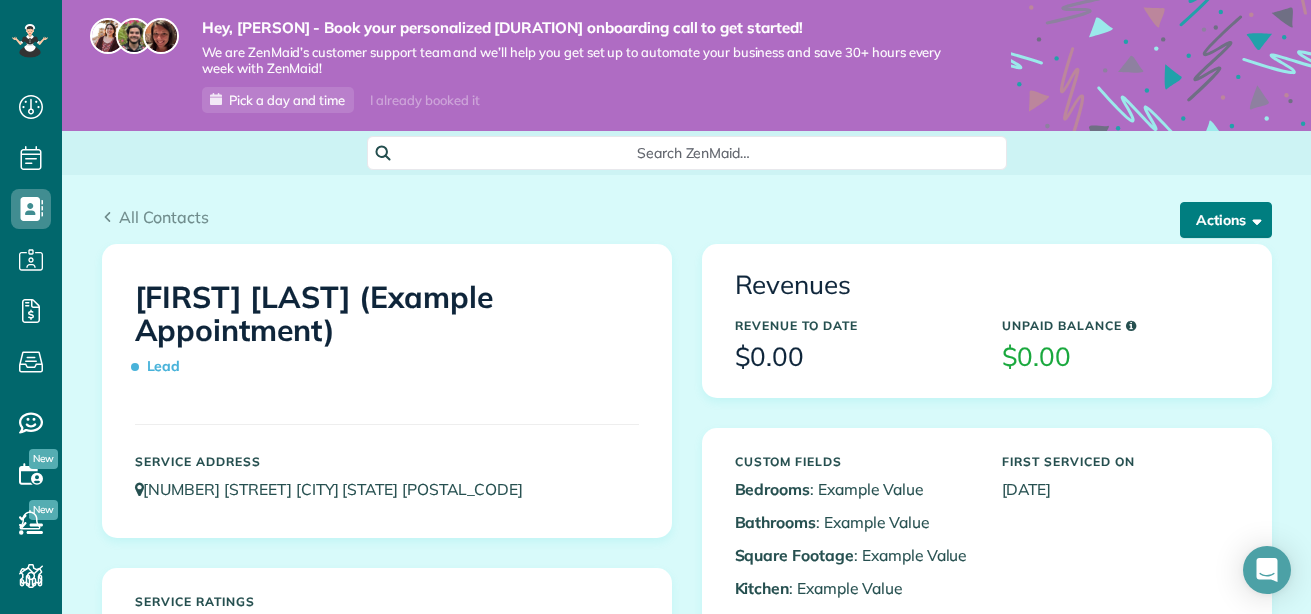 click at bounding box center [1253, 219] 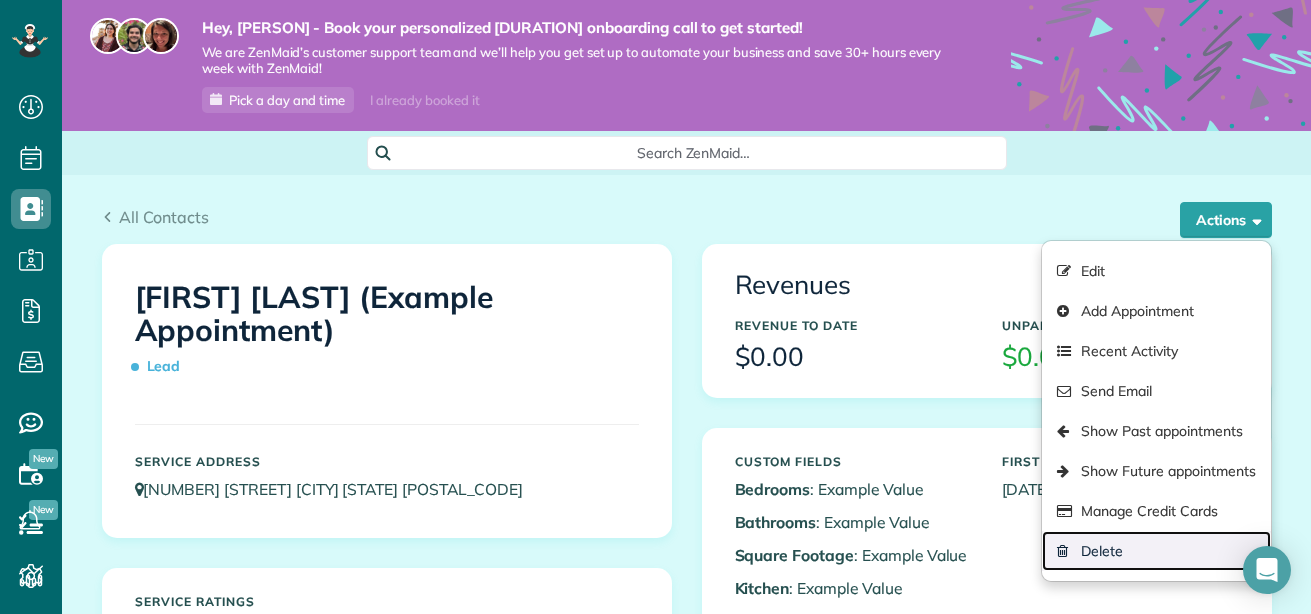 click on "Delete" at bounding box center [1156, 551] 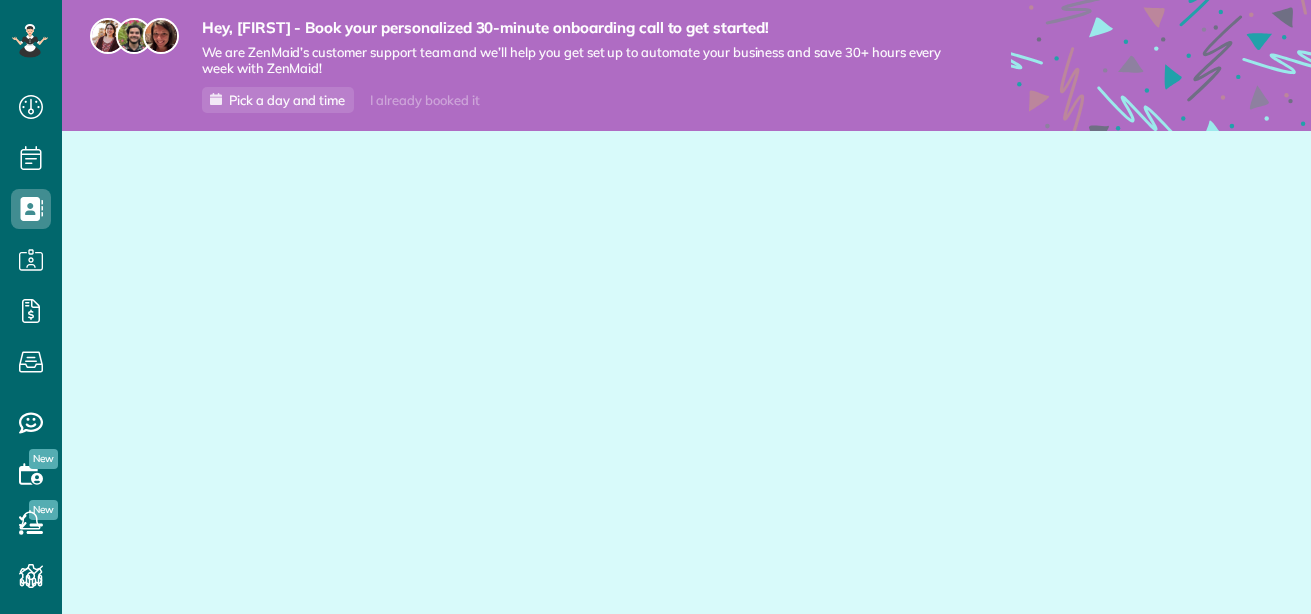 scroll, scrollTop: 0, scrollLeft: 0, axis: both 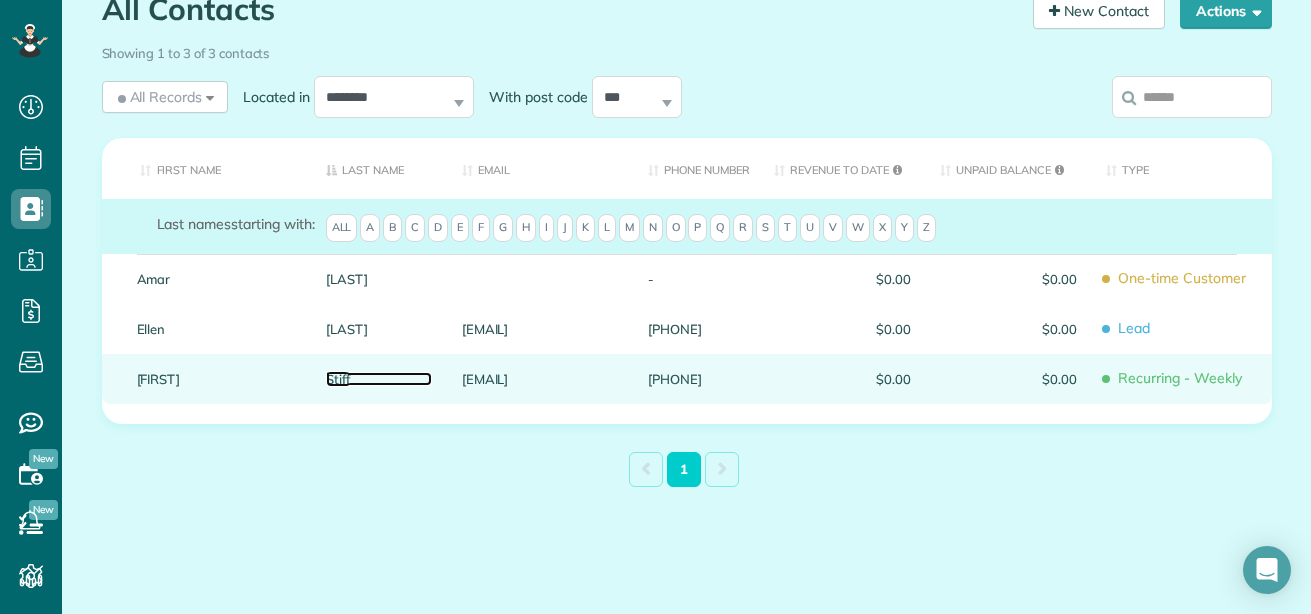 click on "Stiff" at bounding box center [379, 379] 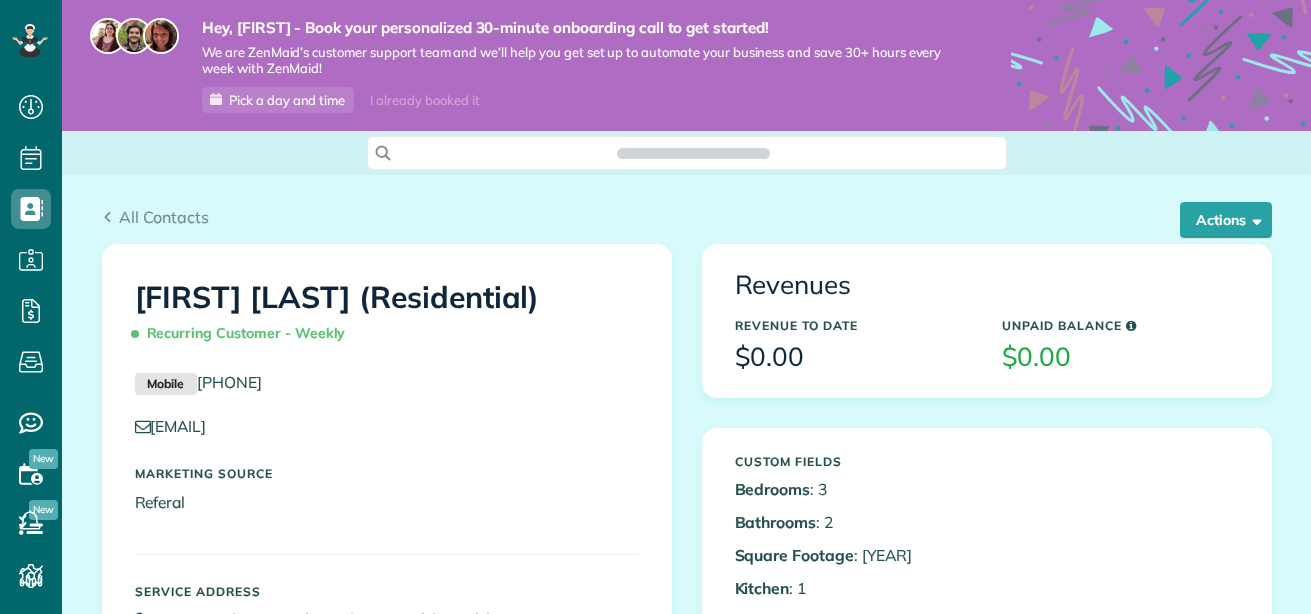 scroll, scrollTop: 0, scrollLeft: 0, axis: both 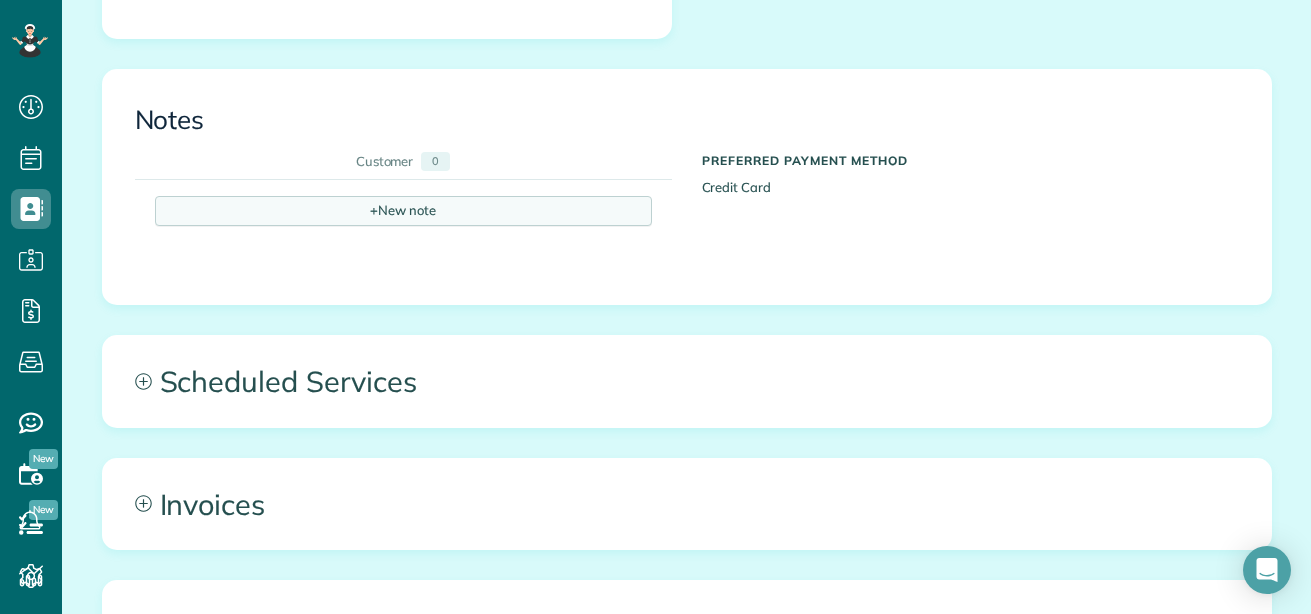 click on "+
New note" at bounding box center [403, 211] 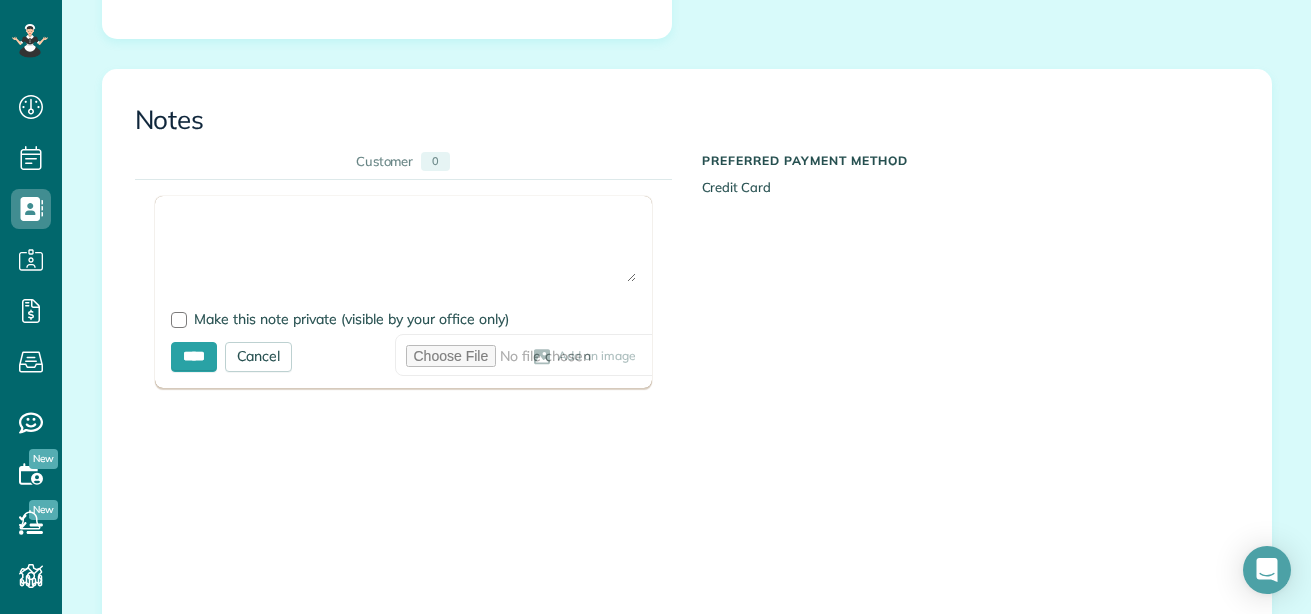 click at bounding box center (403, 247) 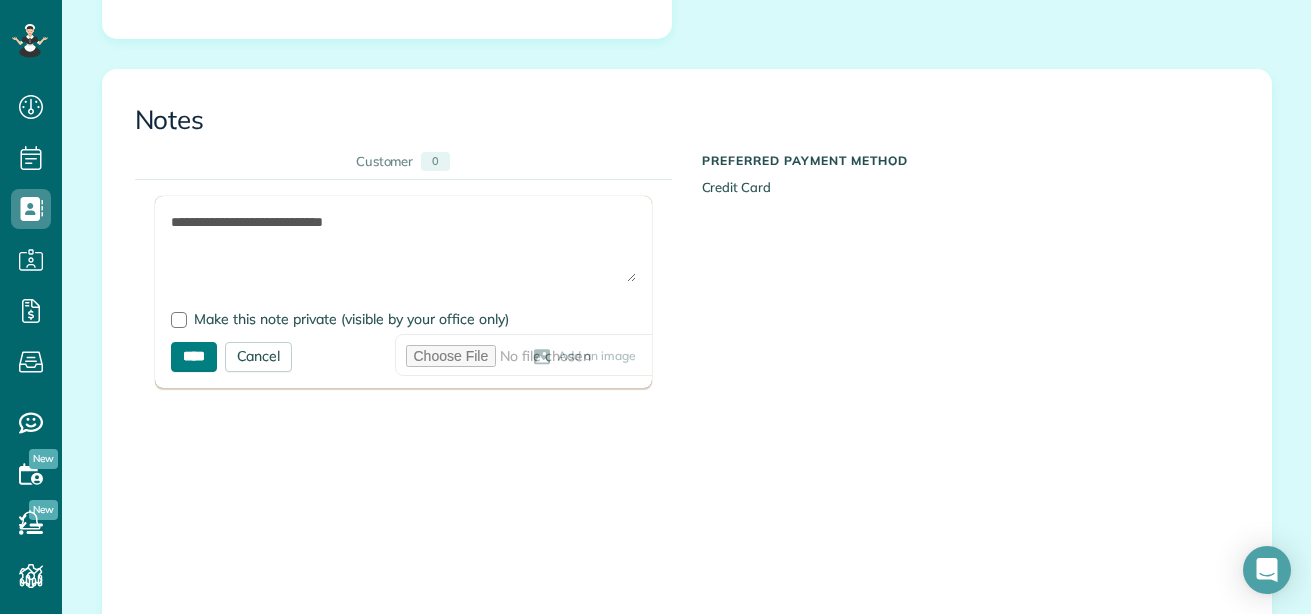 type on "**********" 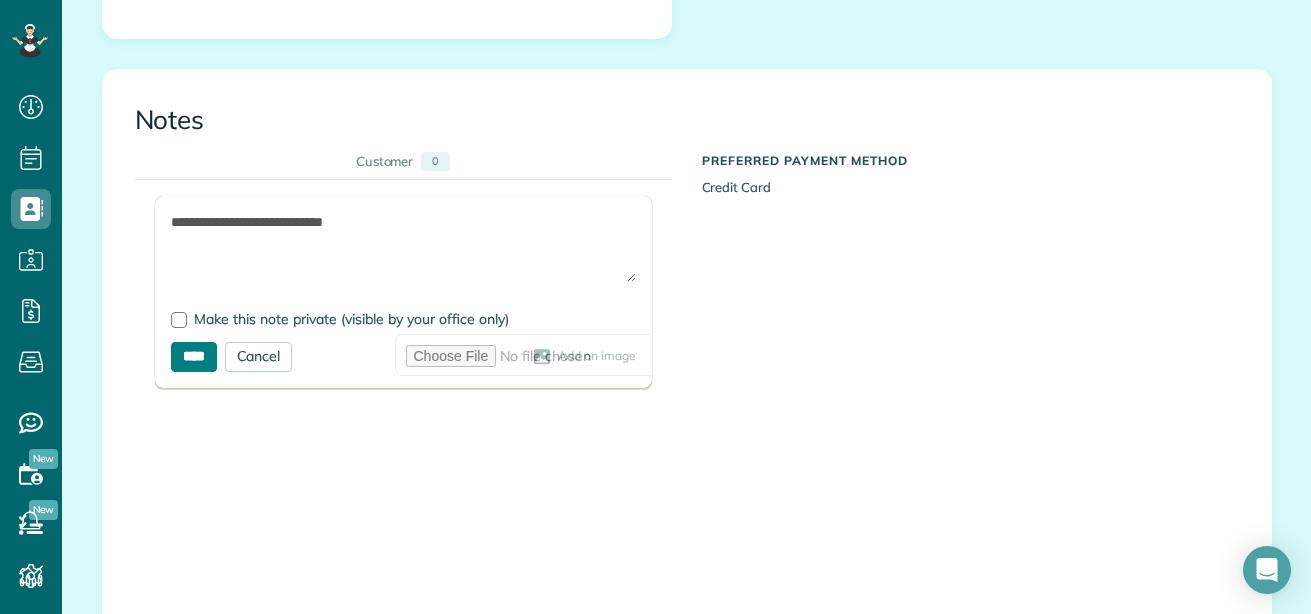 click on "****" at bounding box center [194, 357] 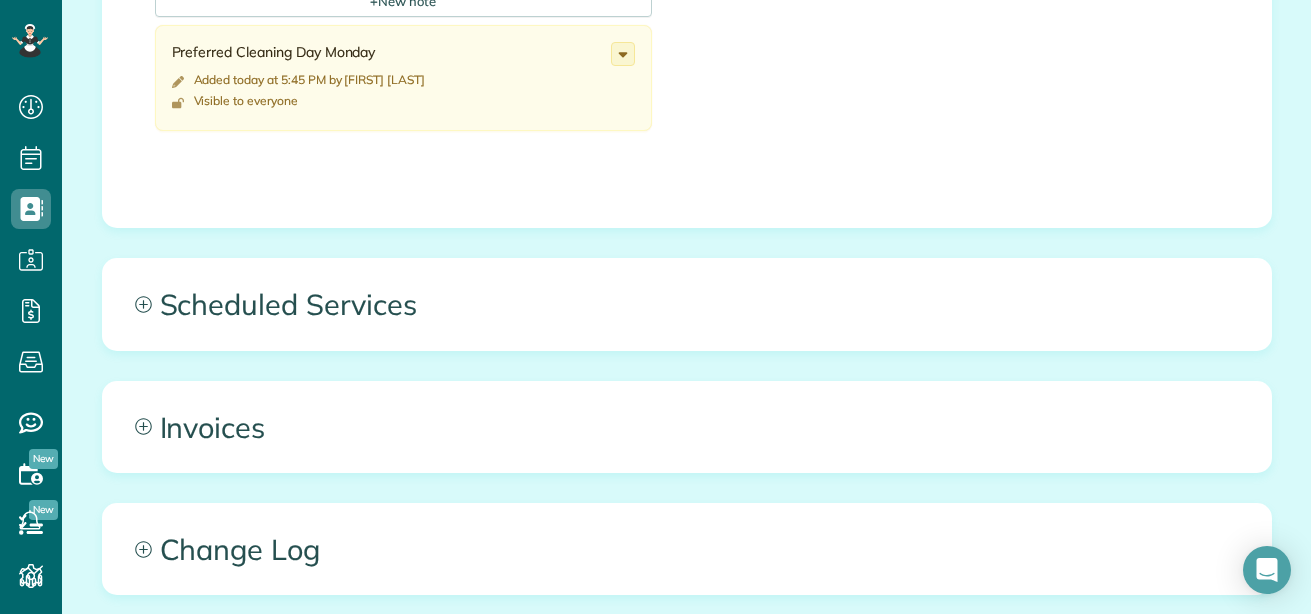 scroll, scrollTop: 1038, scrollLeft: 0, axis: vertical 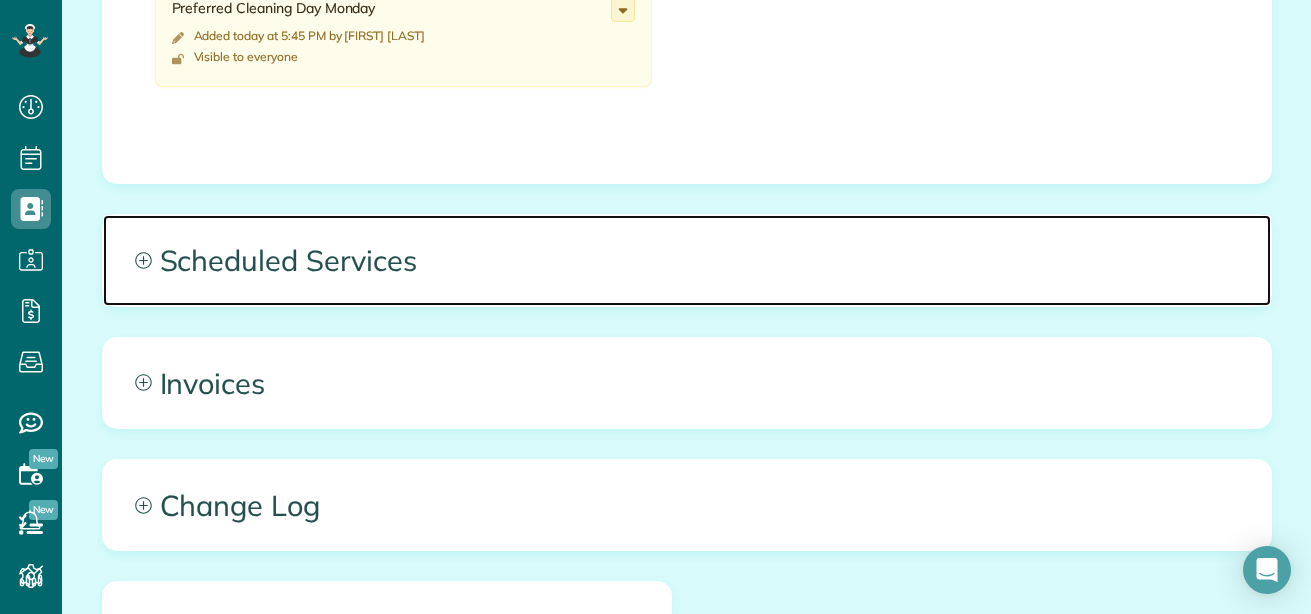 click 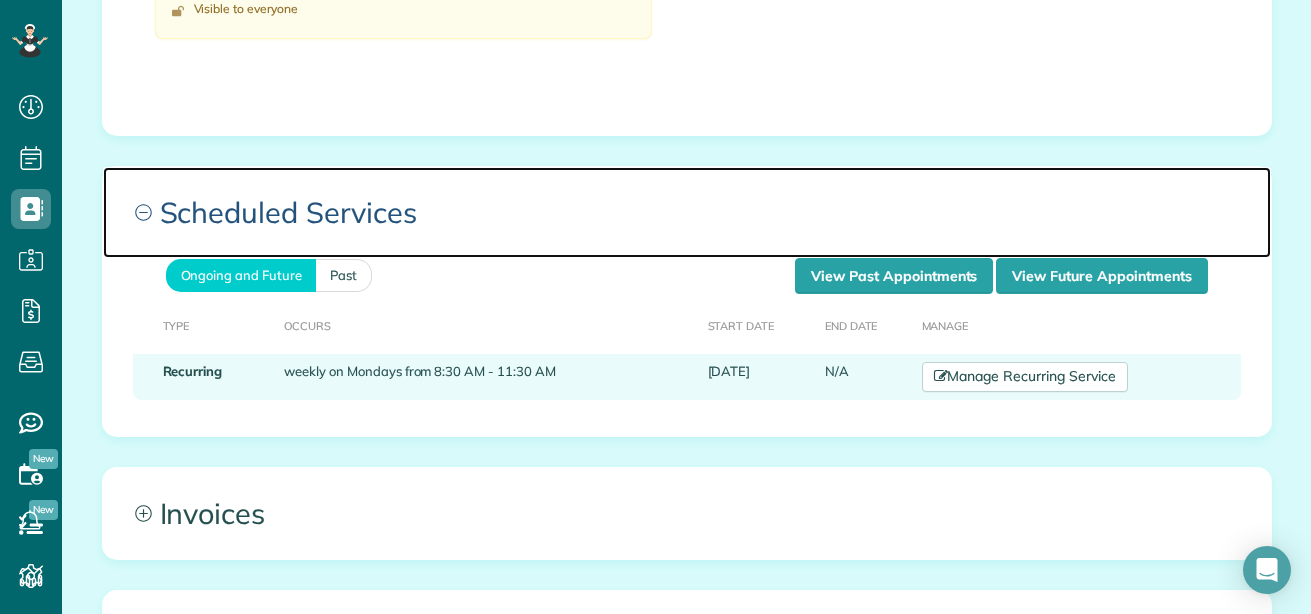 scroll, scrollTop: 1089, scrollLeft: 0, axis: vertical 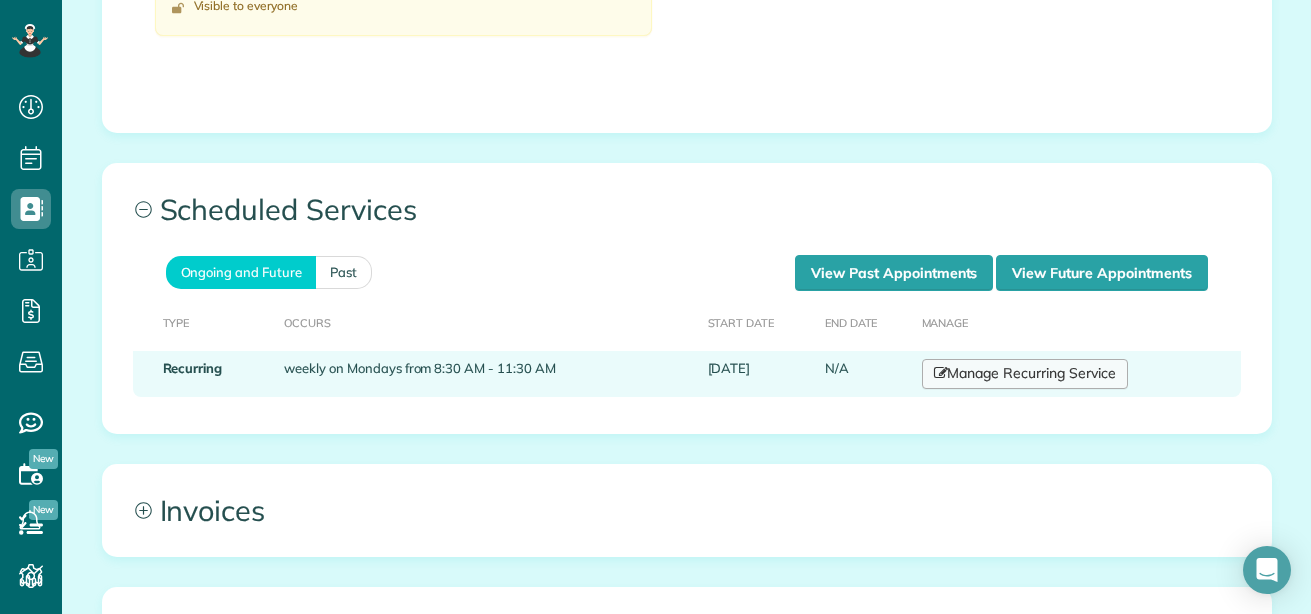 click on "Manage Recurring Service" at bounding box center [1025, 374] 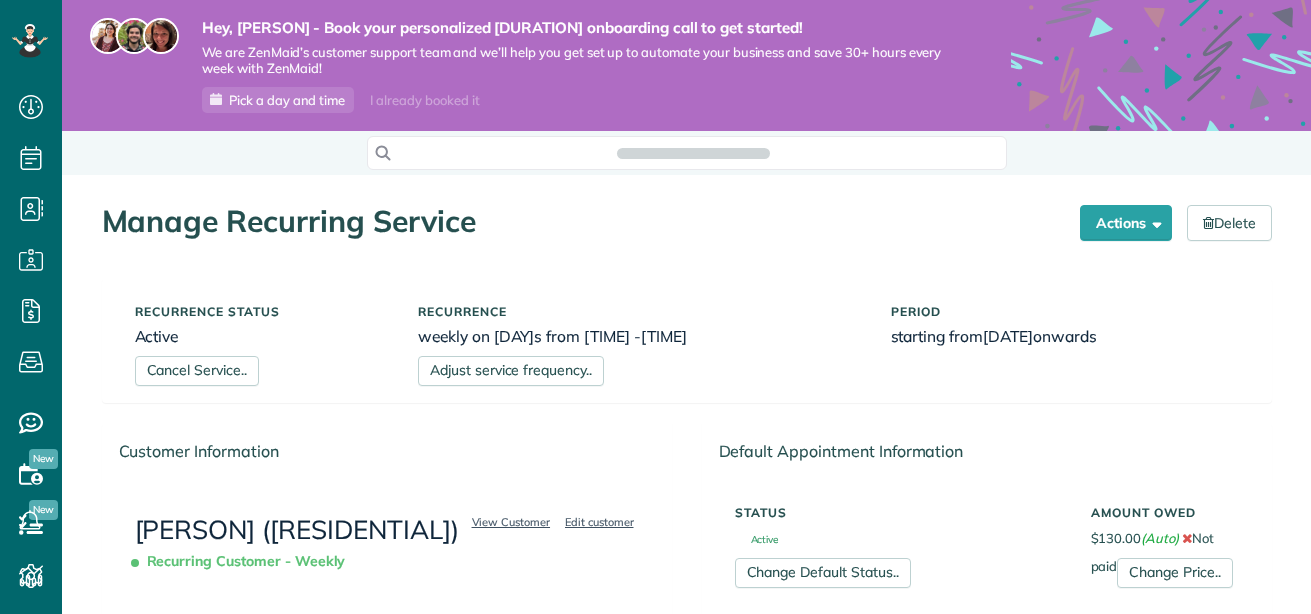 scroll, scrollTop: 0, scrollLeft: 0, axis: both 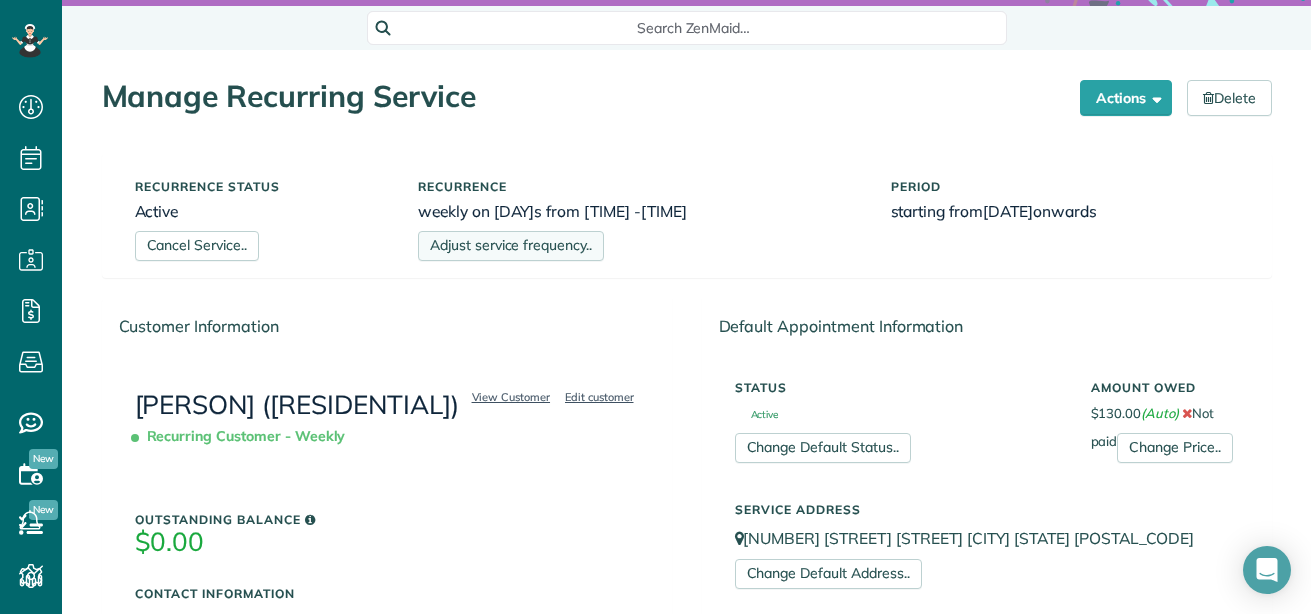 click on "Adjust service frequency.." at bounding box center [511, 246] 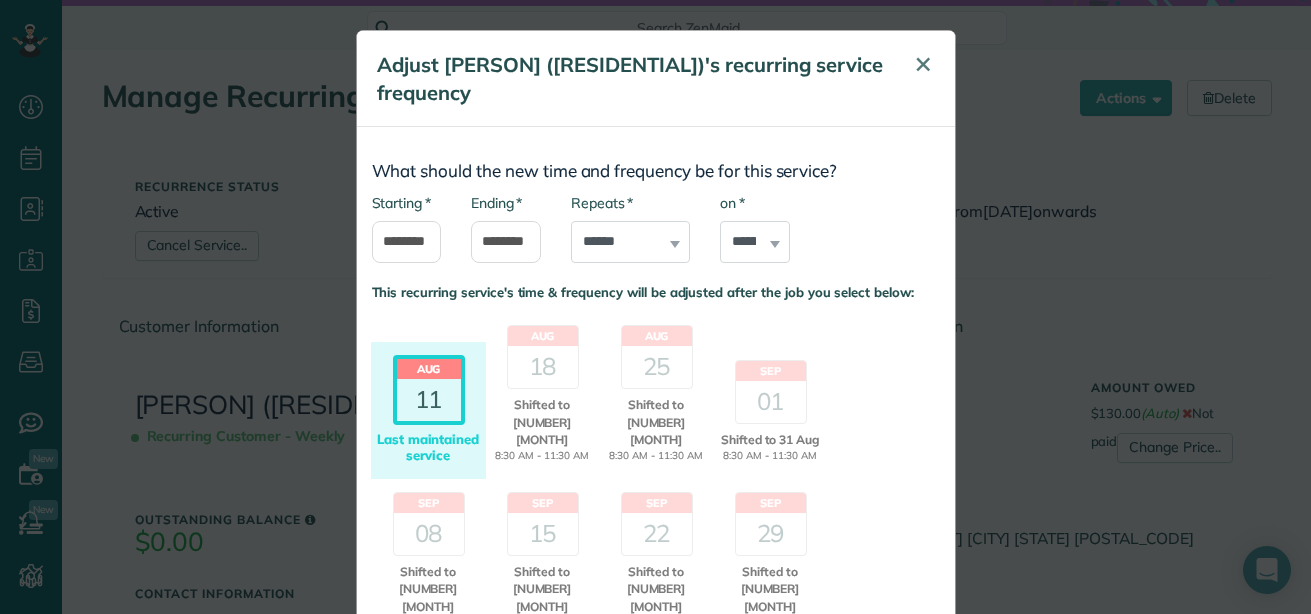 click on "✕" at bounding box center [923, 64] 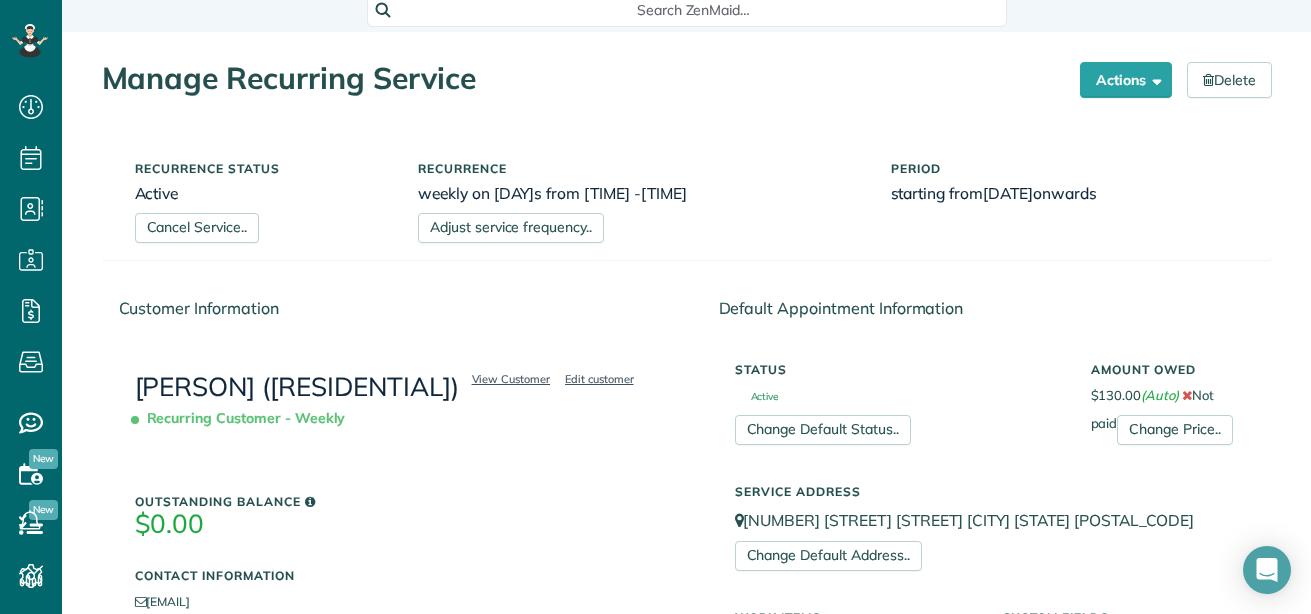 scroll, scrollTop: 0, scrollLeft: 0, axis: both 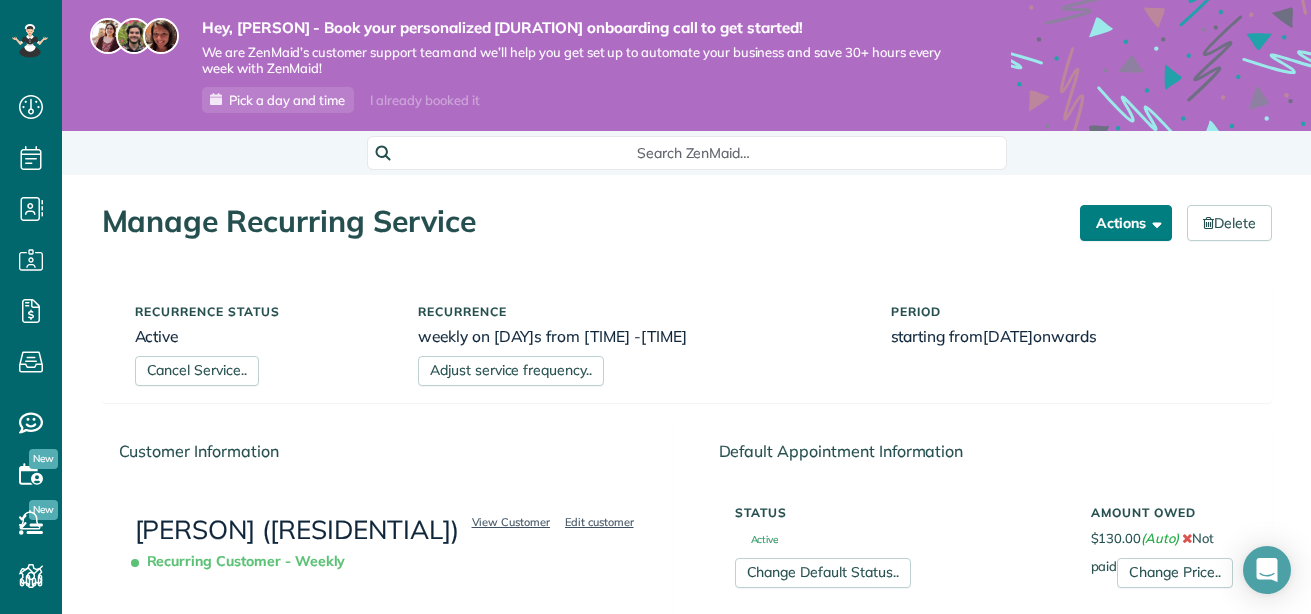 click on "Actions" at bounding box center [1126, 223] 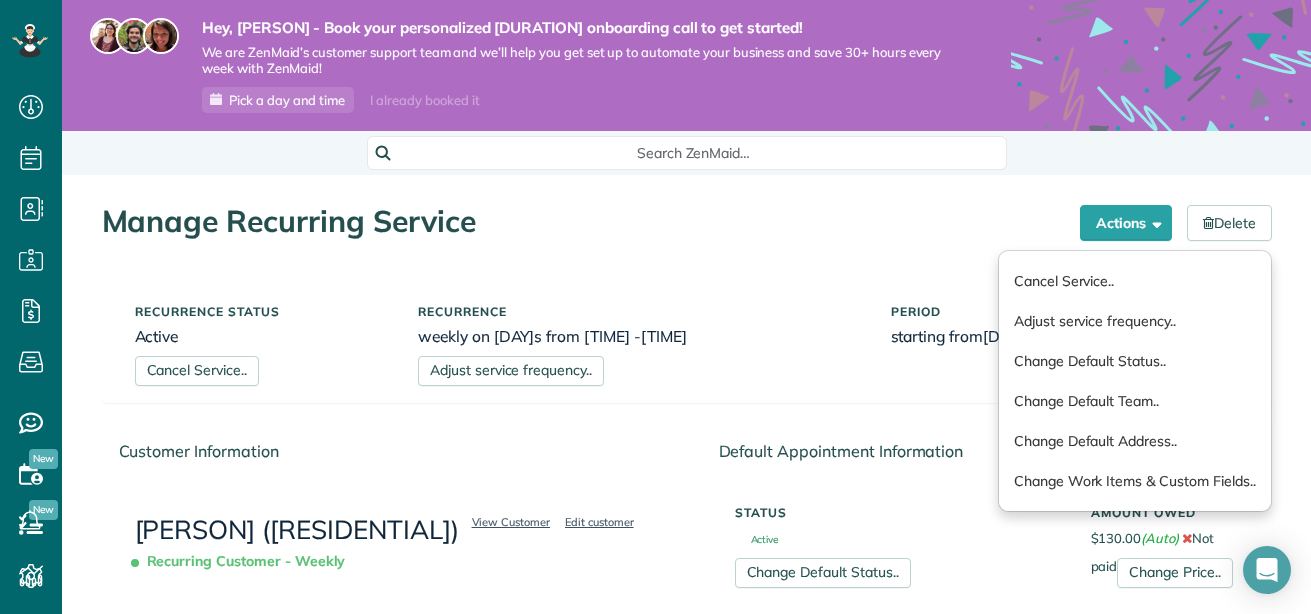 click on "Manage Recurring Service" at bounding box center (583, 221) 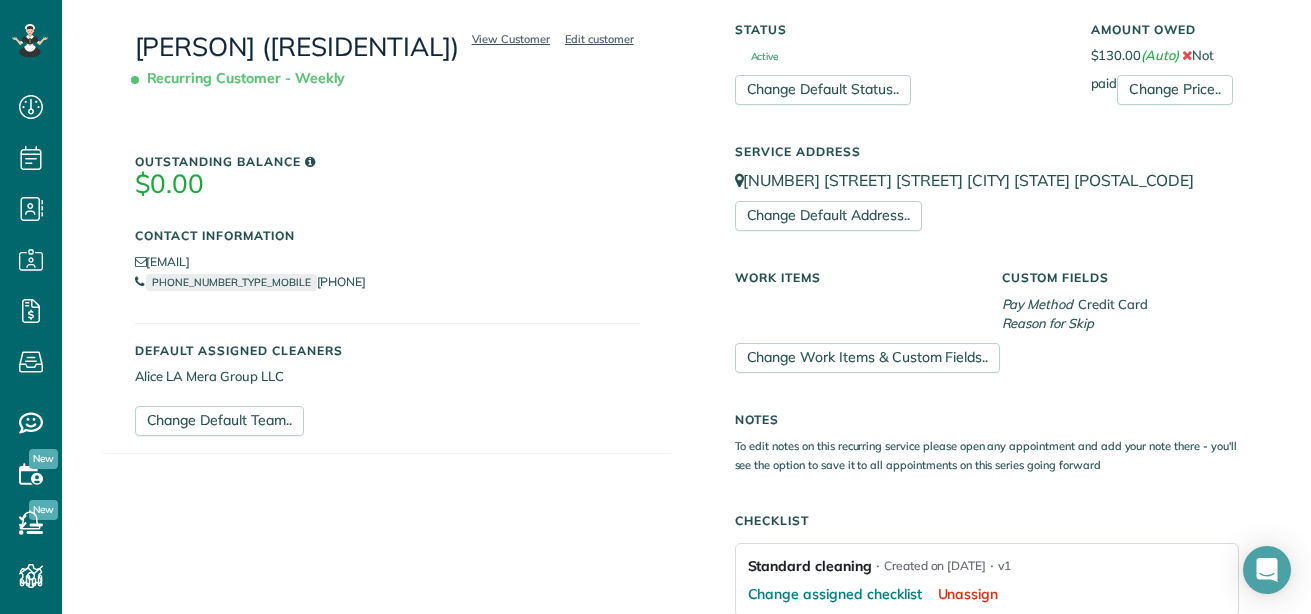 scroll, scrollTop: 0, scrollLeft: 0, axis: both 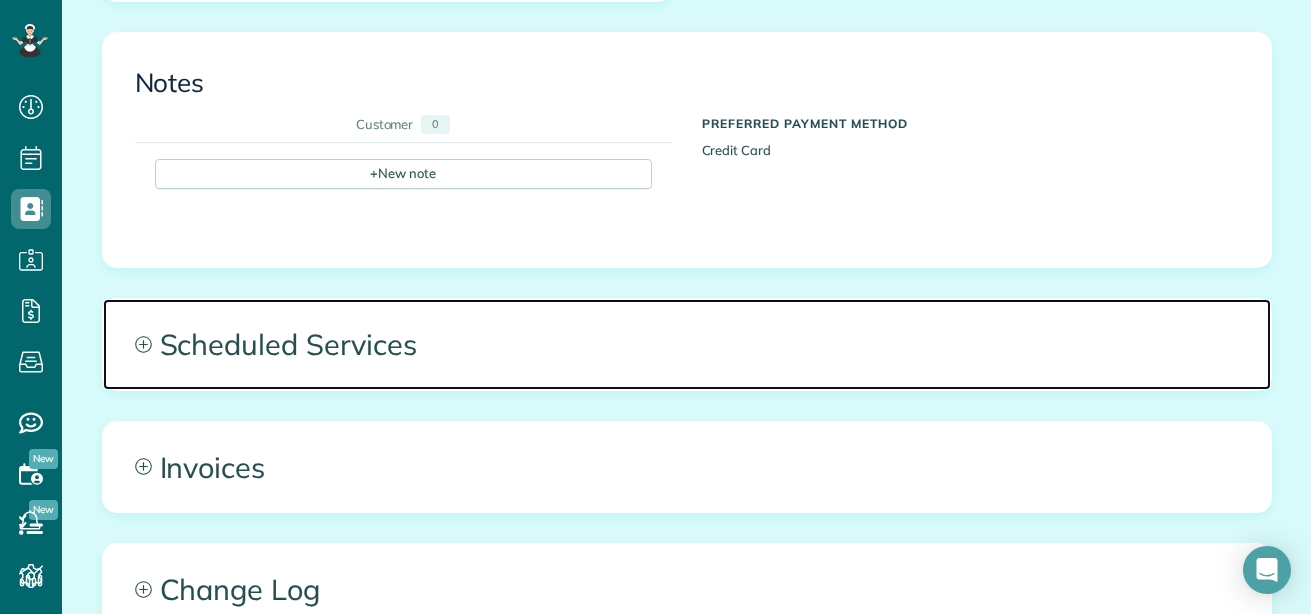 click 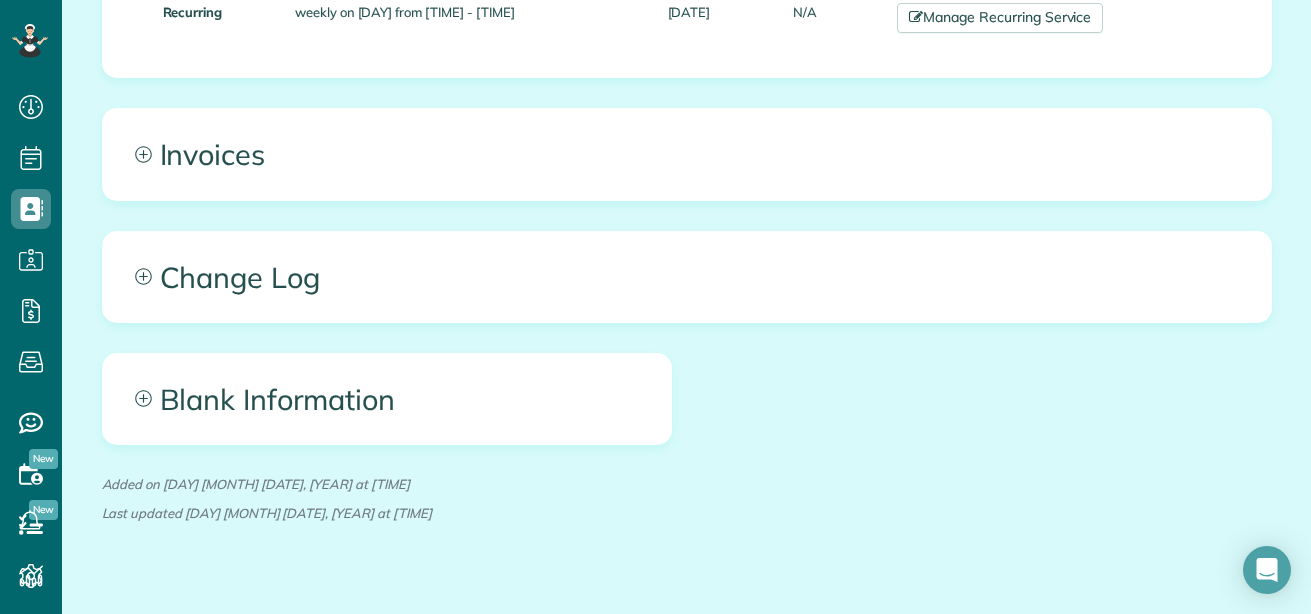 scroll, scrollTop: 1352, scrollLeft: 0, axis: vertical 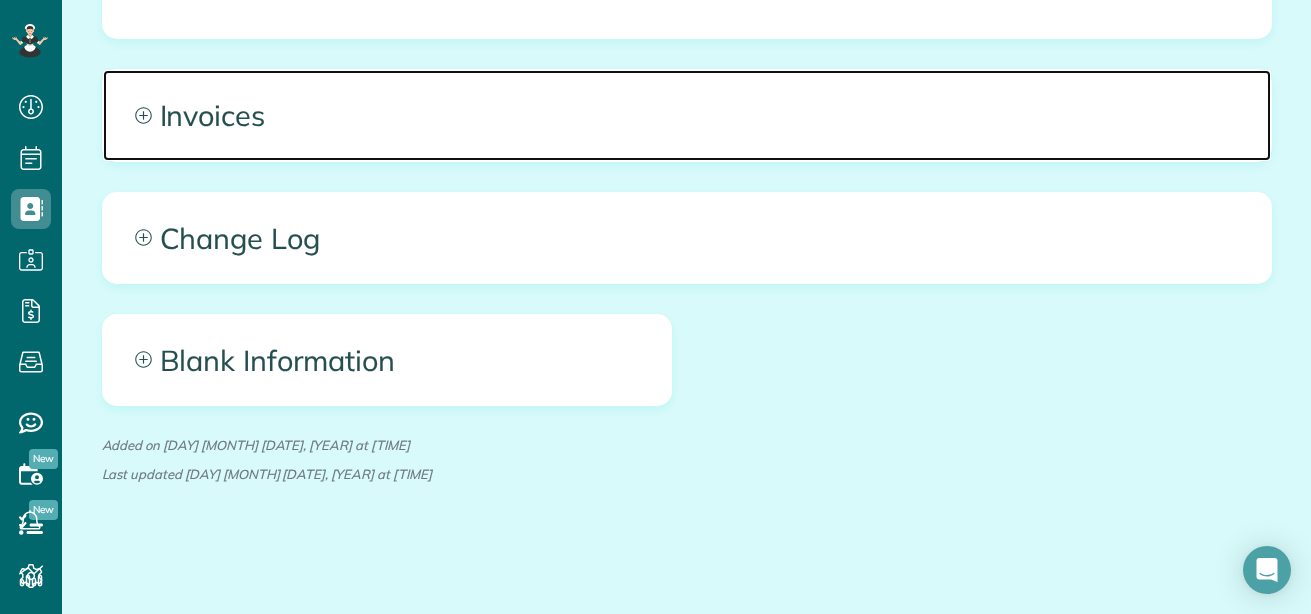 click on "Invoices" at bounding box center (687, 115) 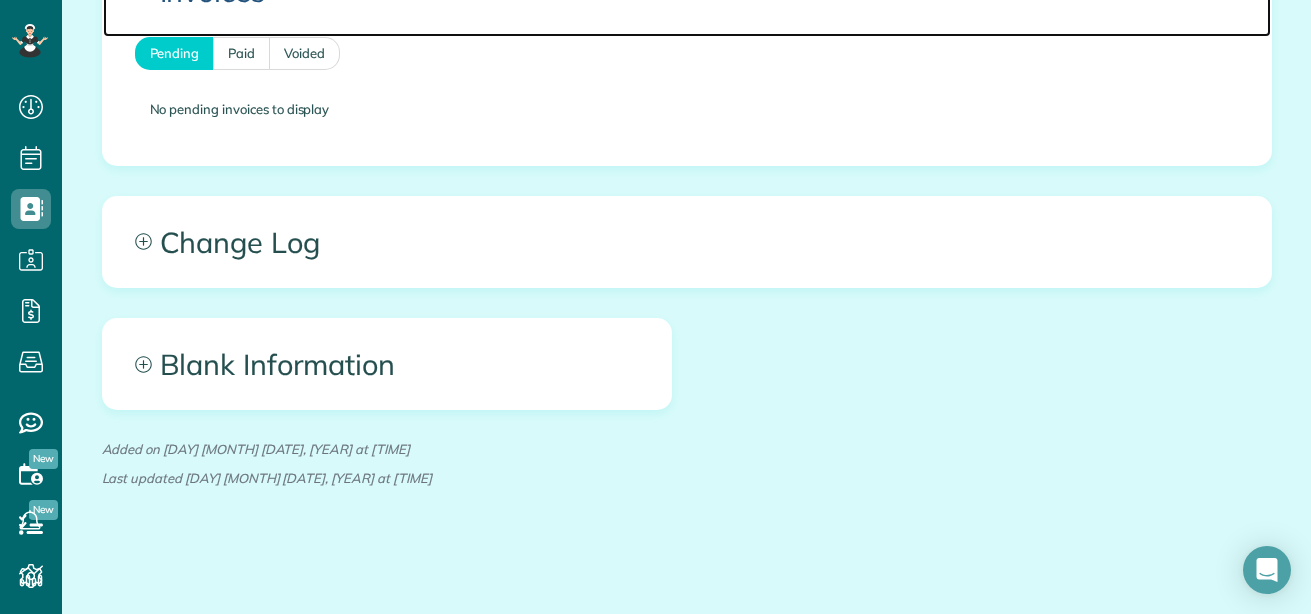 scroll, scrollTop: 1477, scrollLeft: 0, axis: vertical 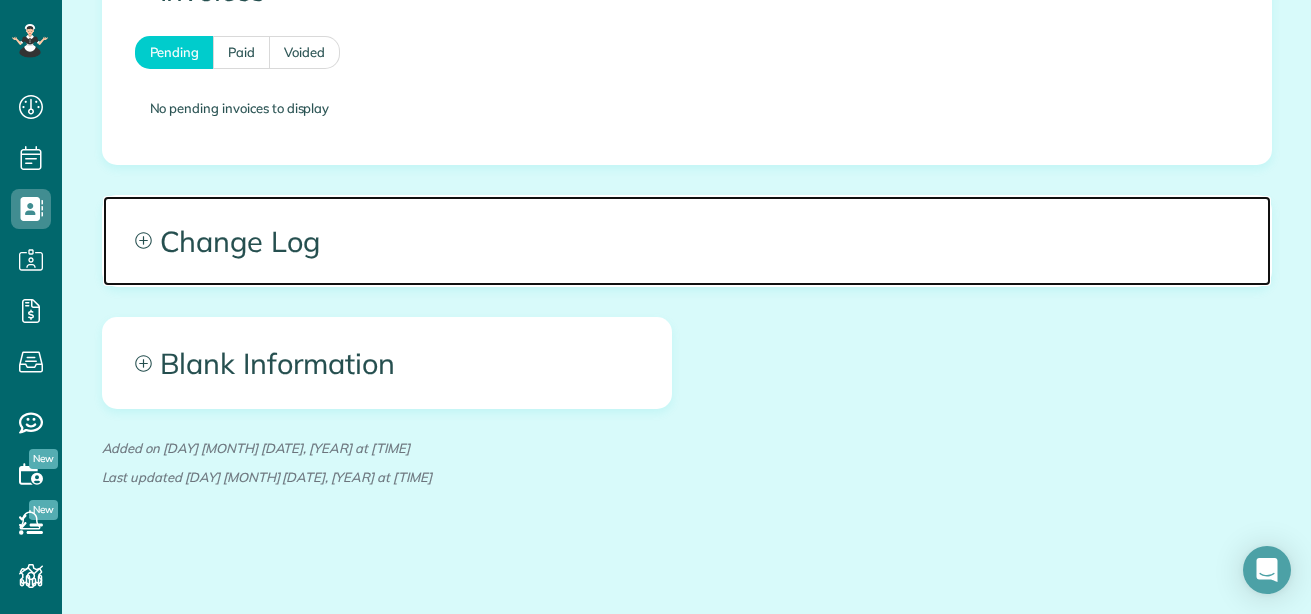 click on "Change Log" at bounding box center [687, 241] 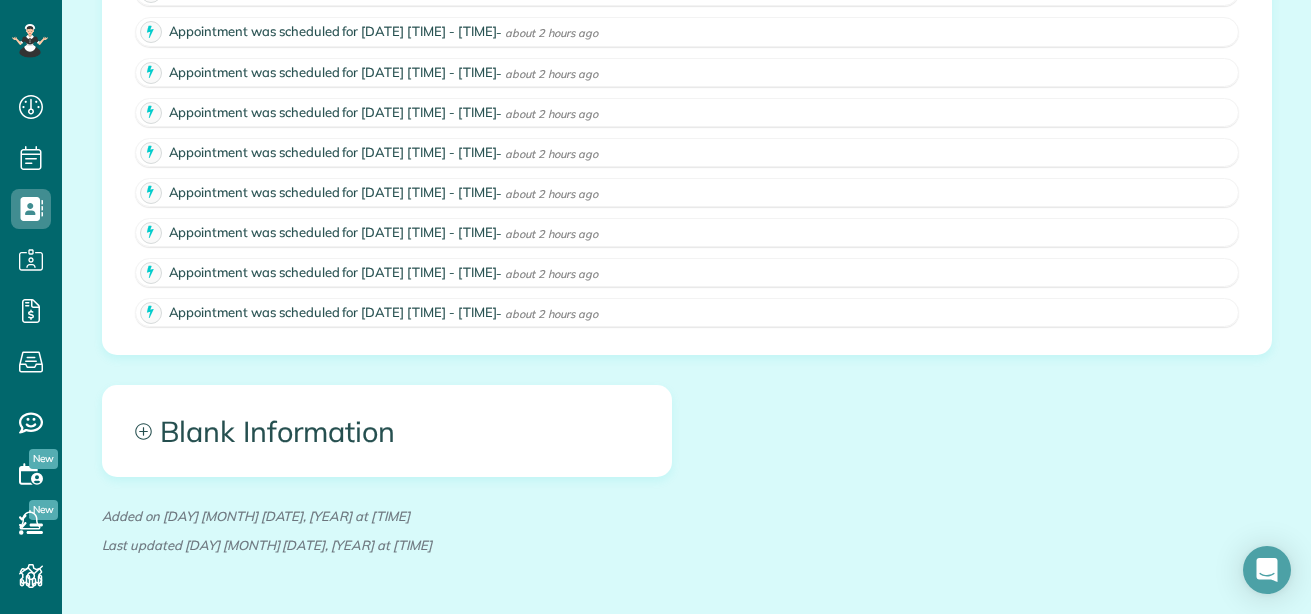 scroll, scrollTop: 2097, scrollLeft: 0, axis: vertical 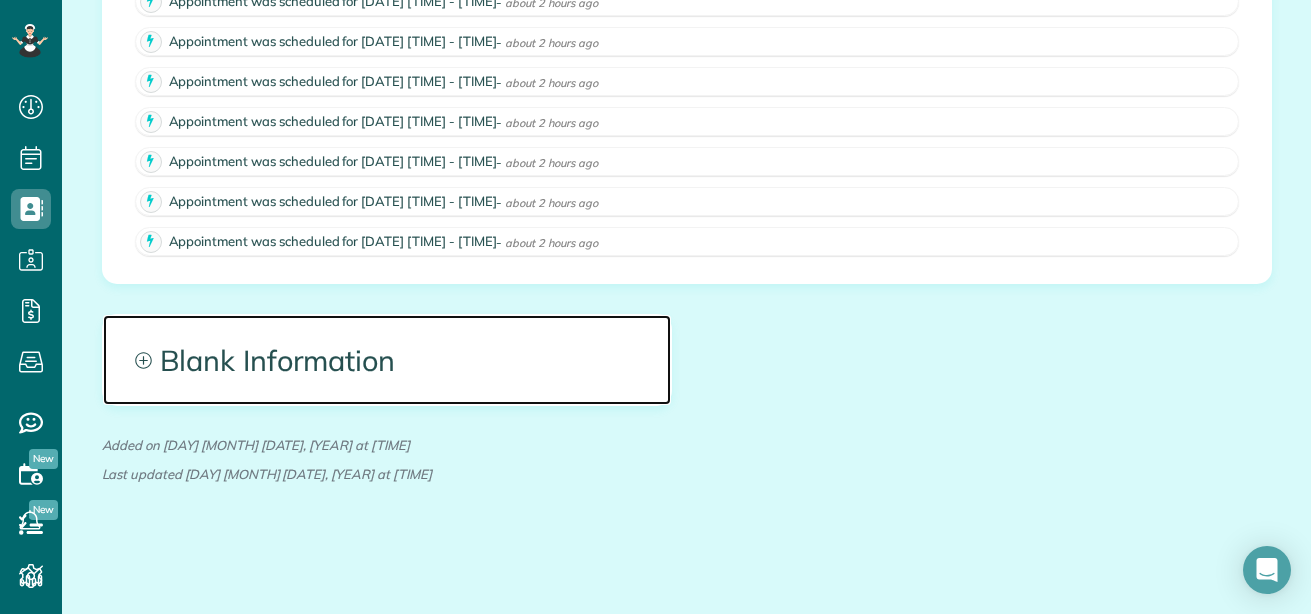 click on "Blank Information" at bounding box center [387, 360] 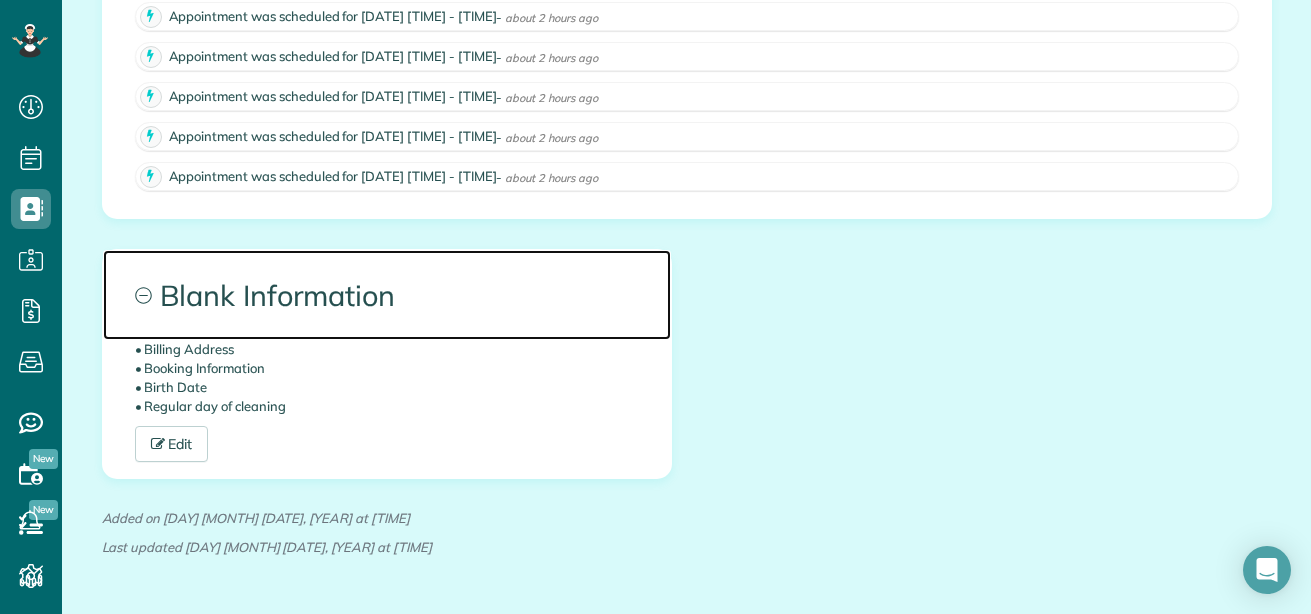scroll, scrollTop: 2236, scrollLeft: 0, axis: vertical 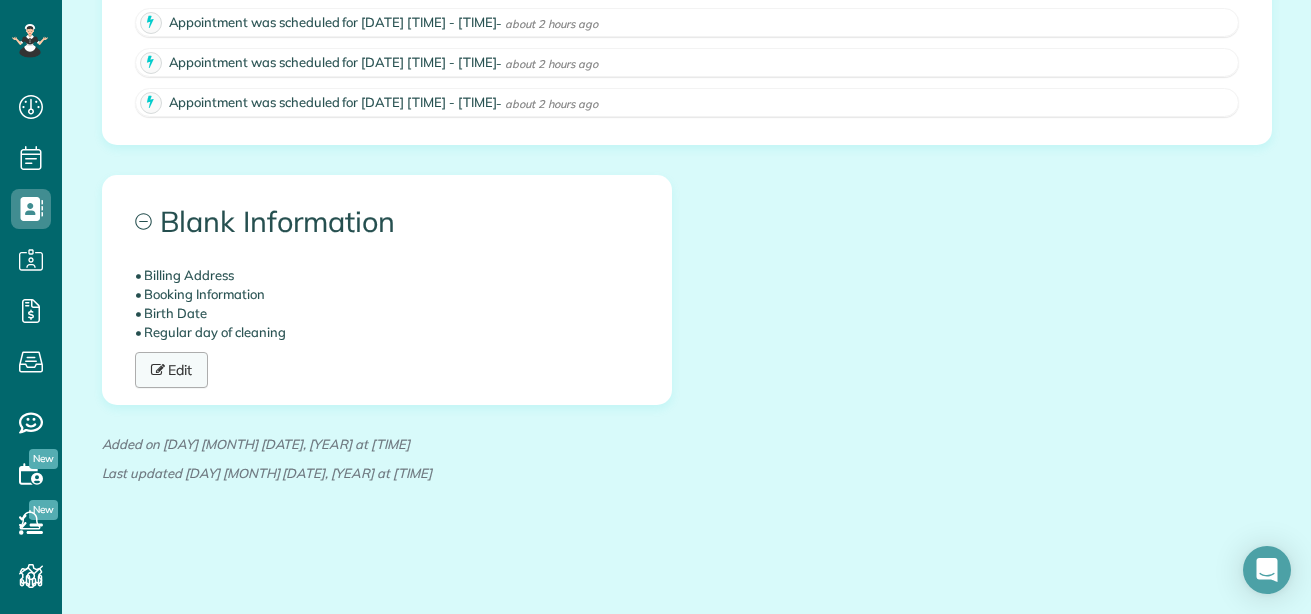 click at bounding box center [160, 370] 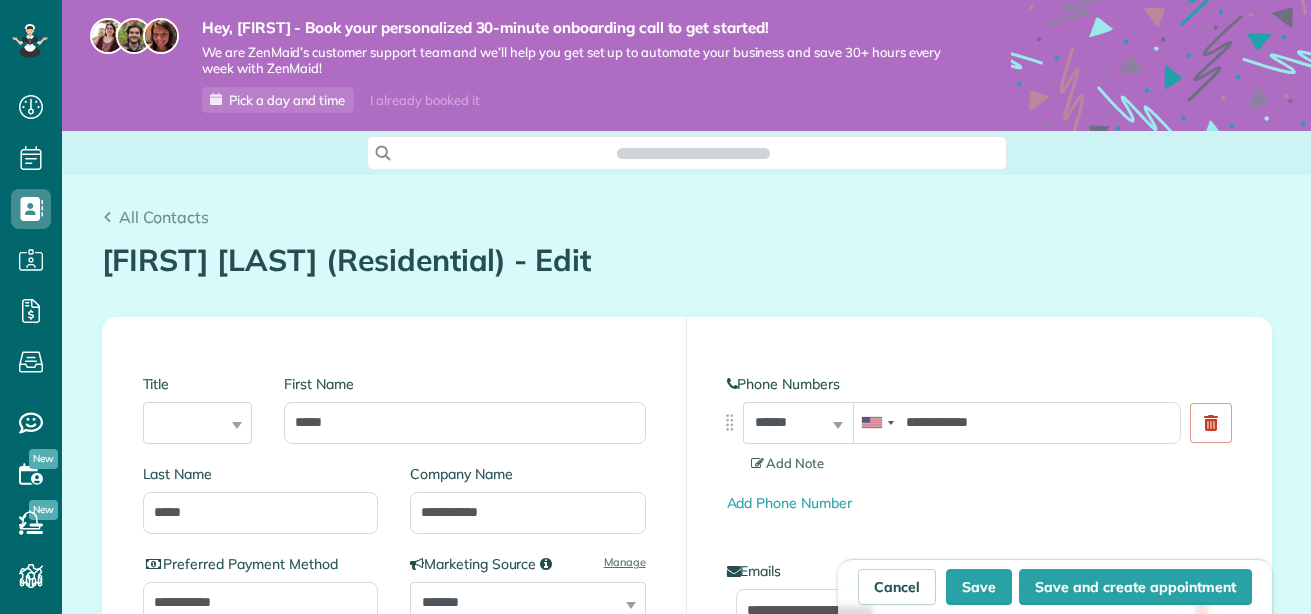 scroll, scrollTop: 0, scrollLeft: 0, axis: both 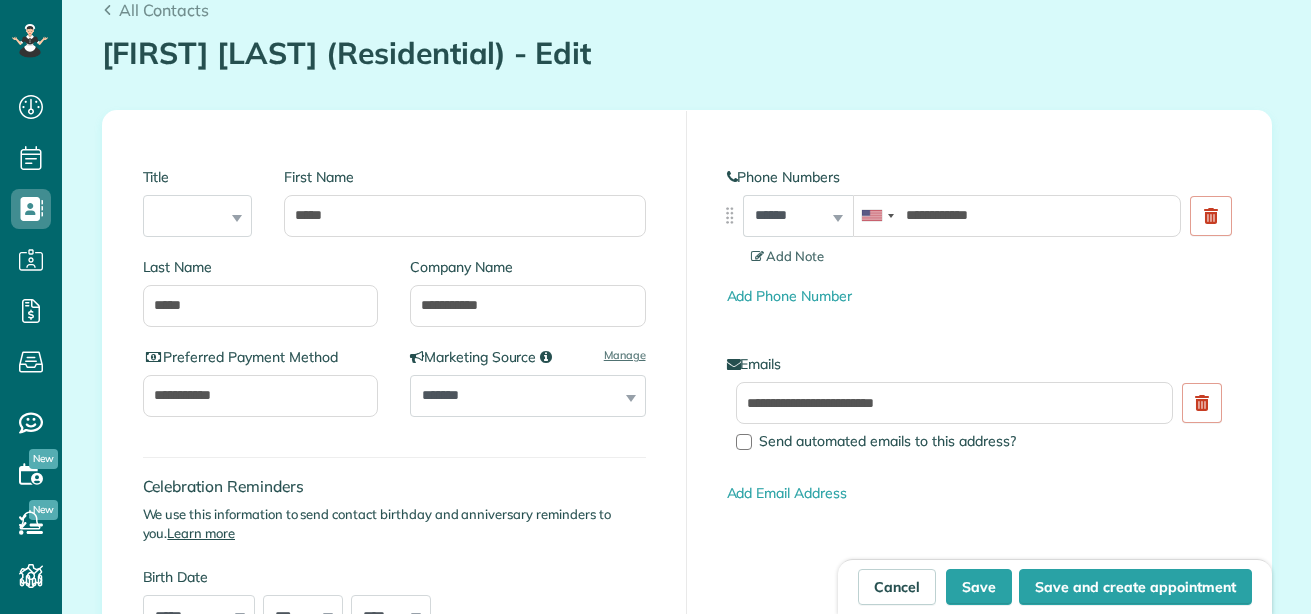 type on "**********" 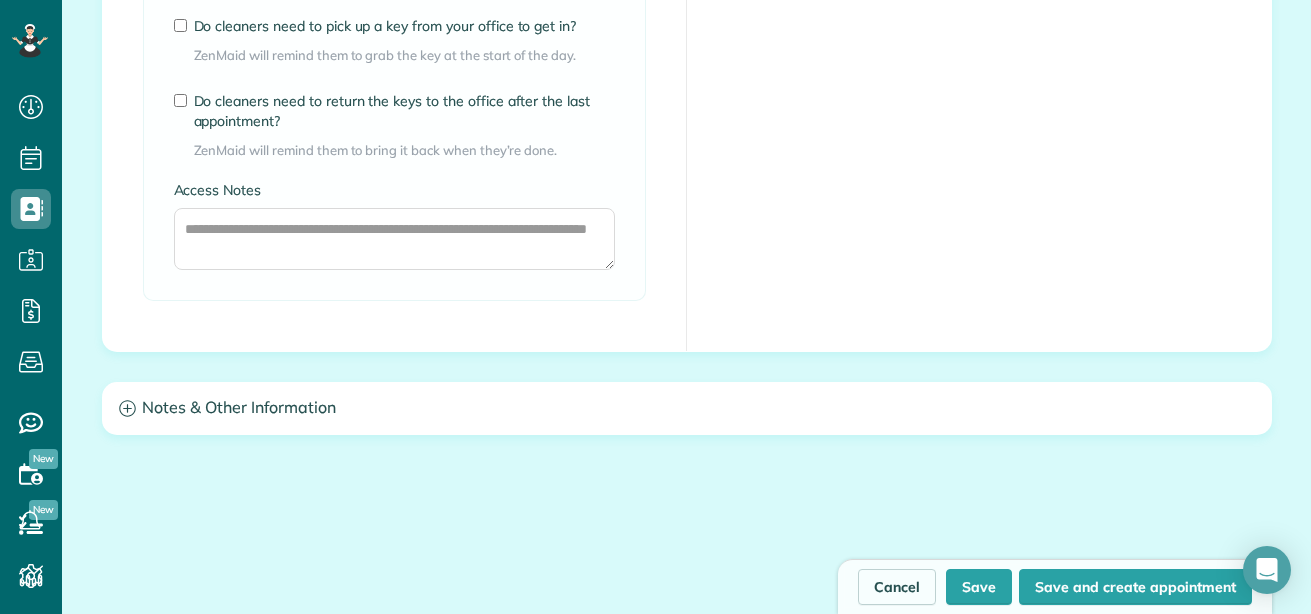 scroll, scrollTop: 1716, scrollLeft: 0, axis: vertical 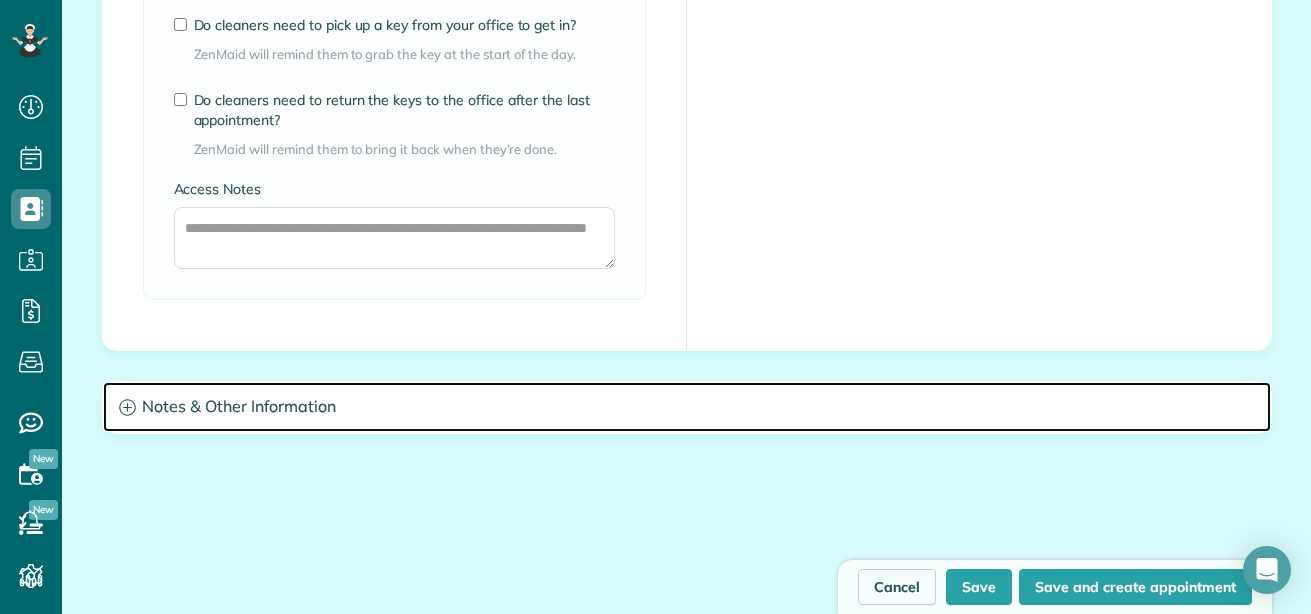 click 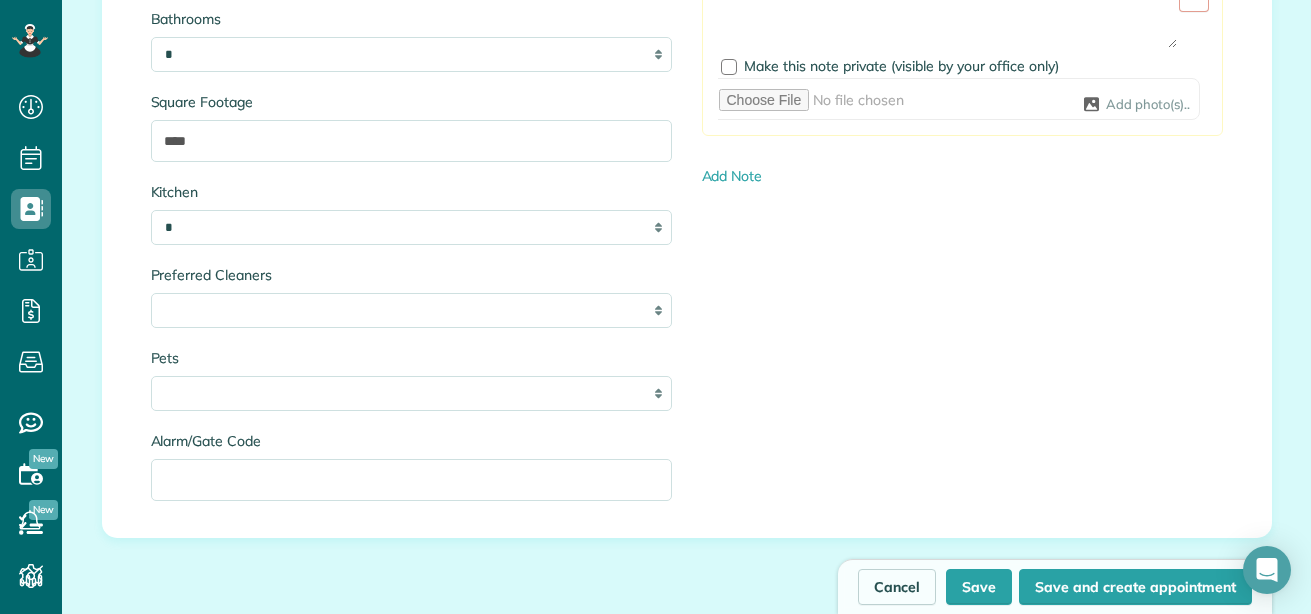 scroll, scrollTop: 2240, scrollLeft: 0, axis: vertical 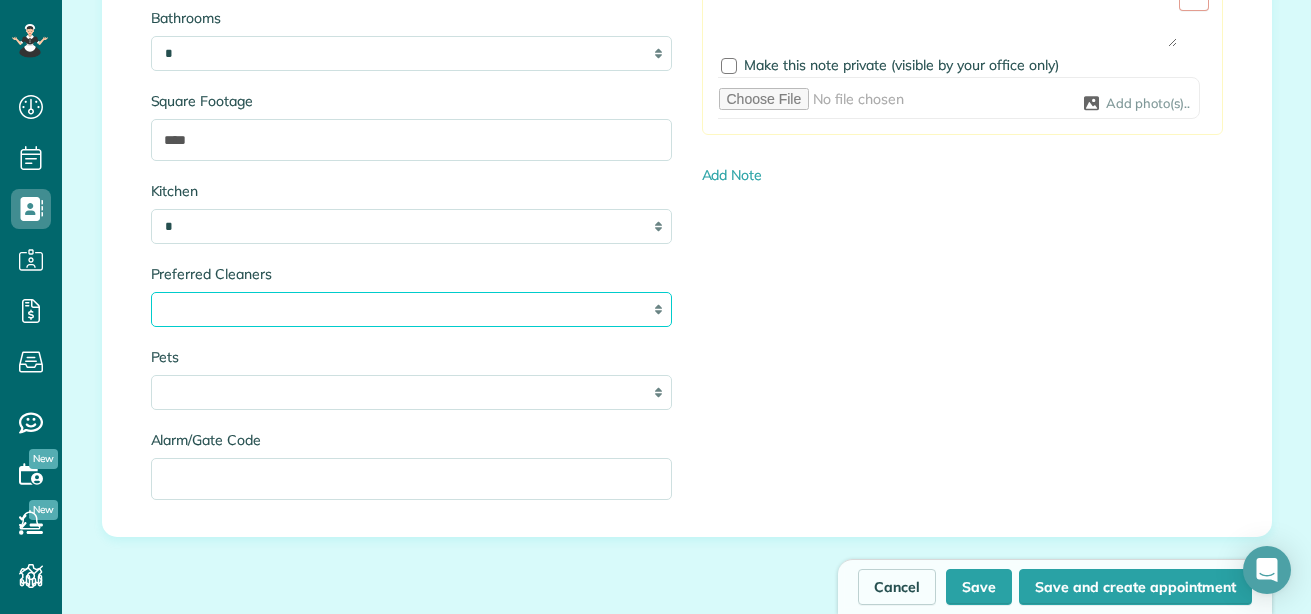 click on "**********" at bounding box center [411, 309] 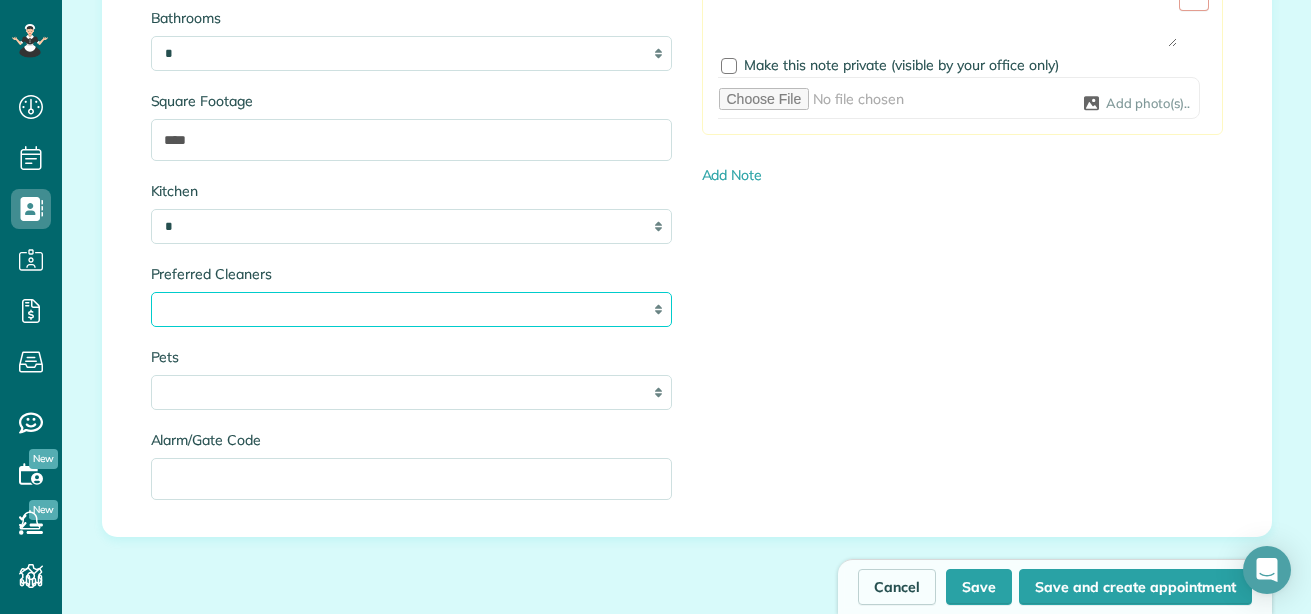select on "**********" 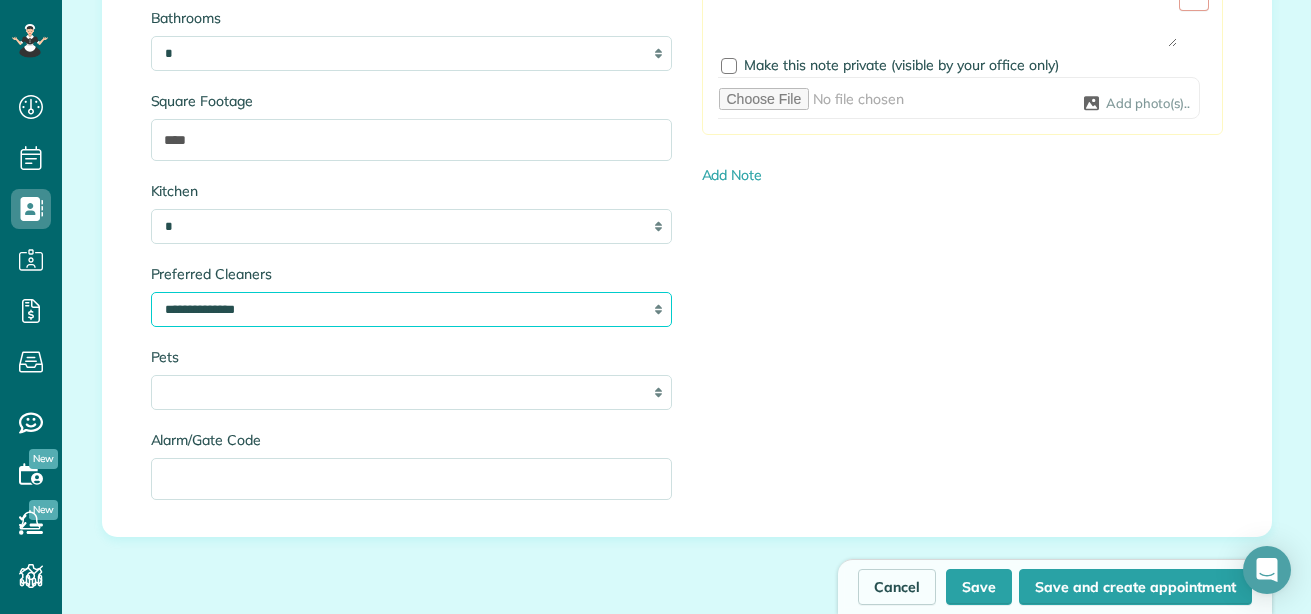 click on "**********" at bounding box center (411, 309) 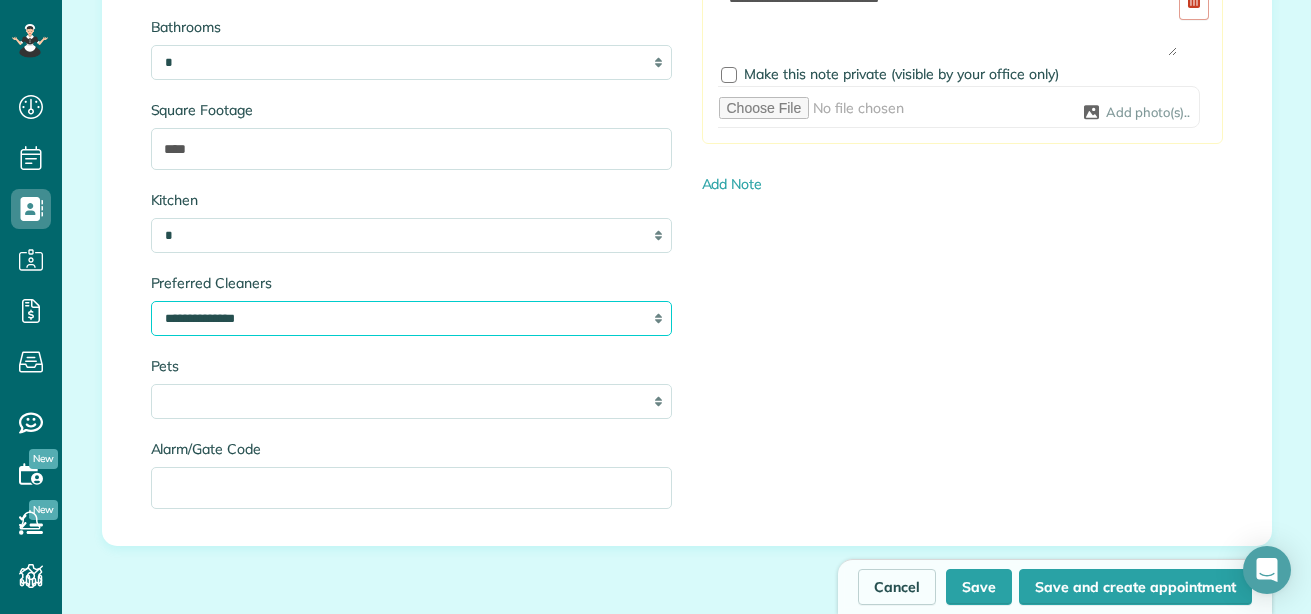 scroll, scrollTop: 2224, scrollLeft: 0, axis: vertical 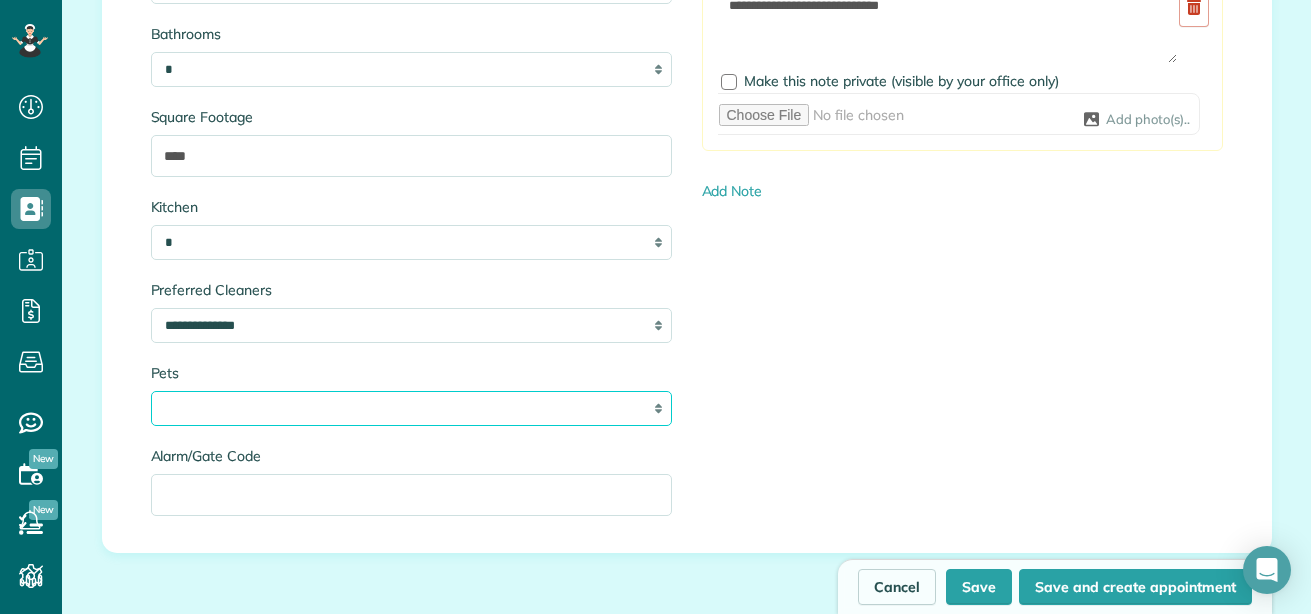 click on "*
*
*
*
*" at bounding box center [411, 408] 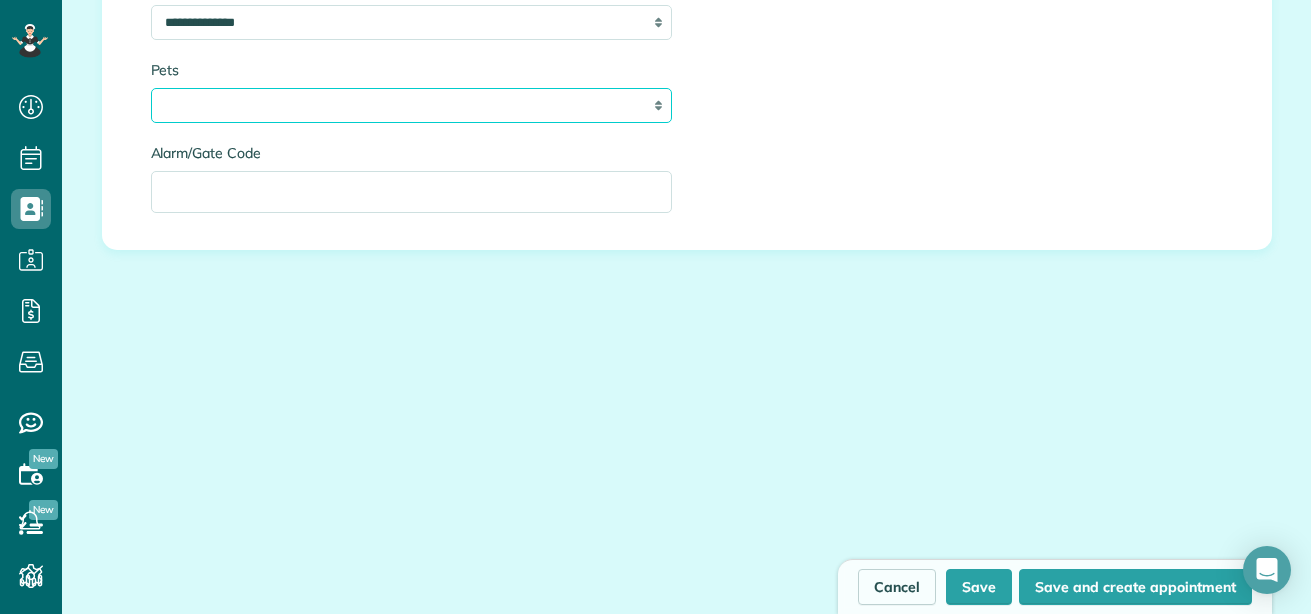scroll, scrollTop: 2553, scrollLeft: 0, axis: vertical 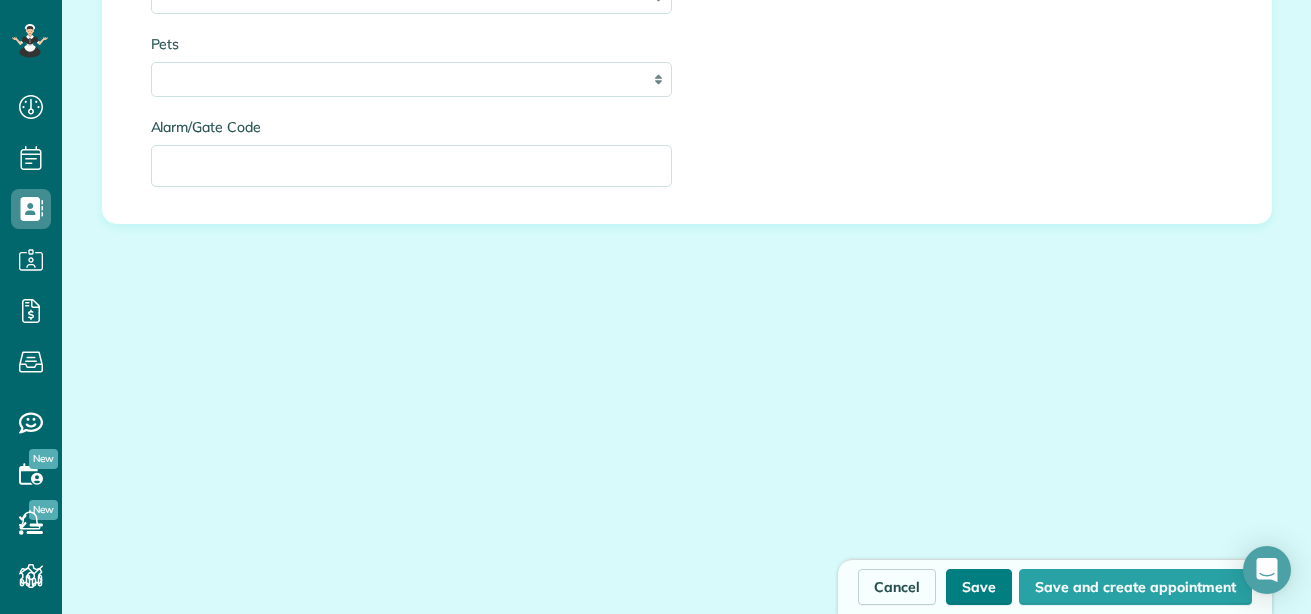 click on "Save" at bounding box center (979, 587) 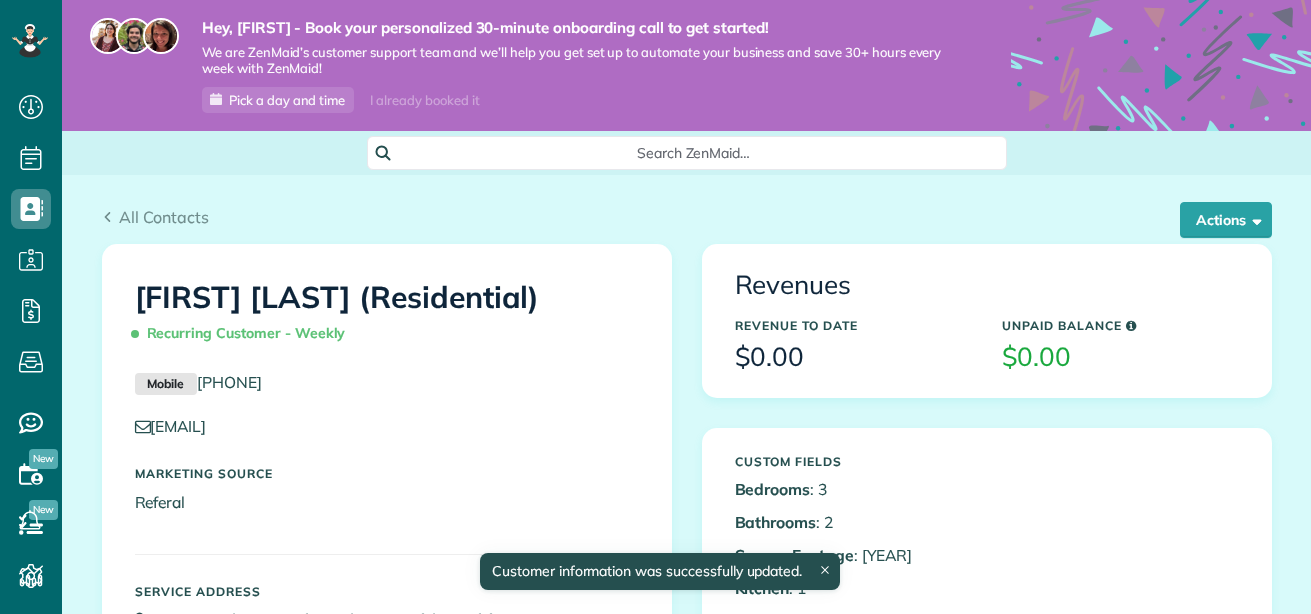 scroll, scrollTop: 0, scrollLeft: 0, axis: both 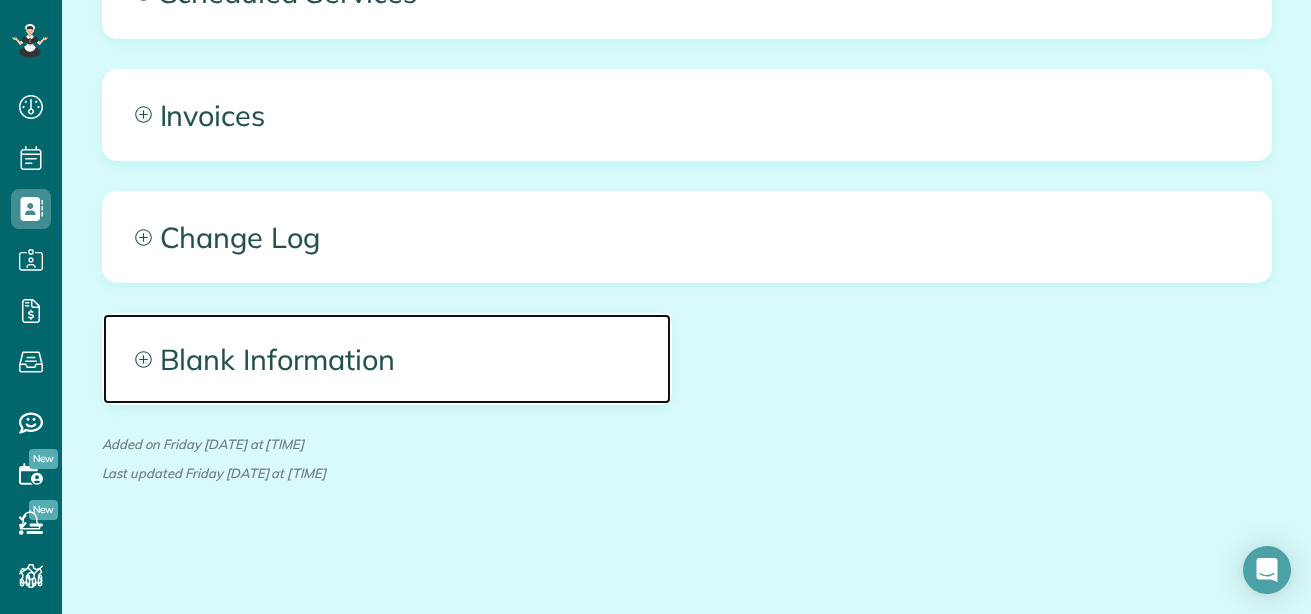 click 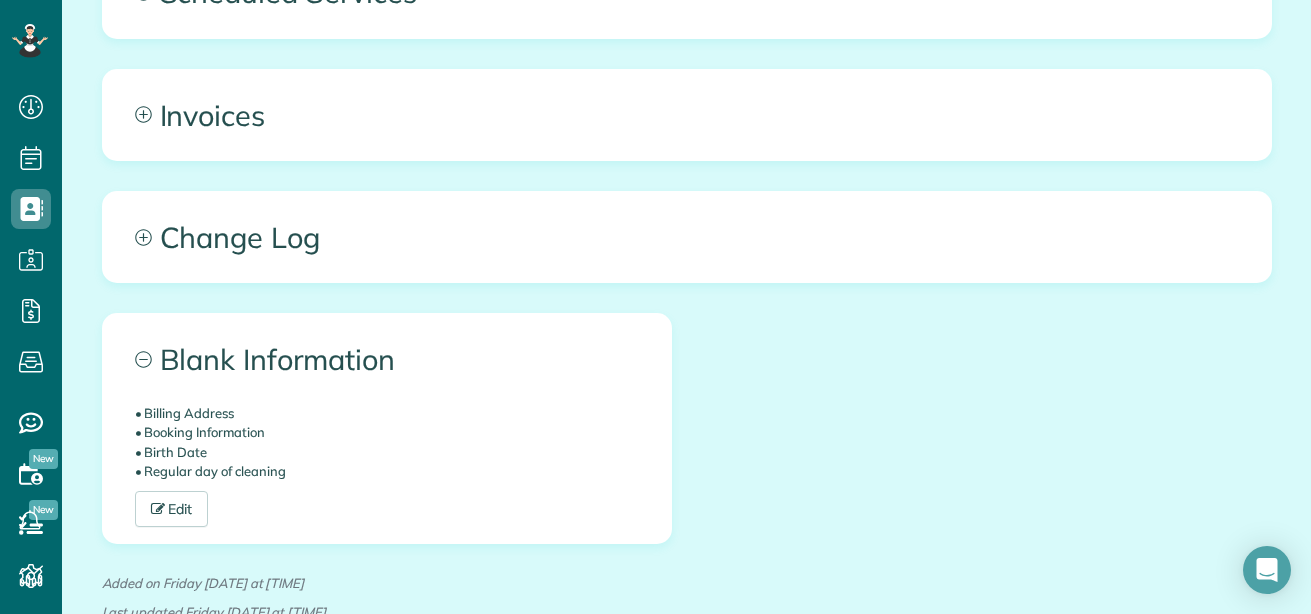 click on "• Regular day of cleaning" at bounding box center (387, 471) 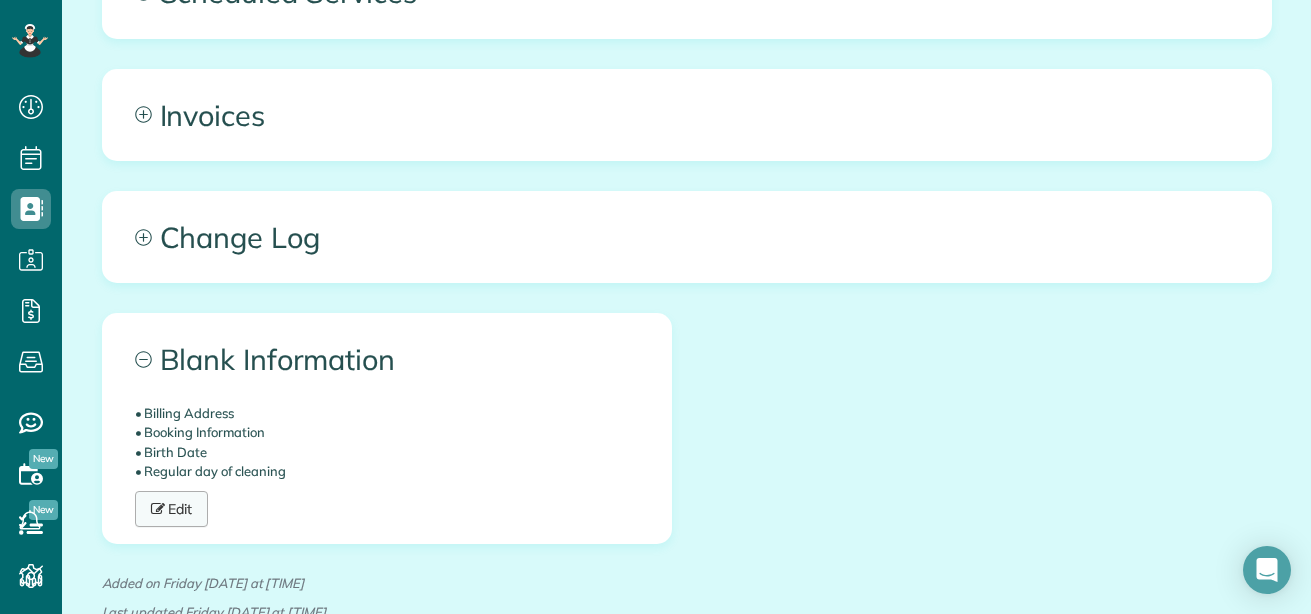 click on "Edit" at bounding box center [172, 509] 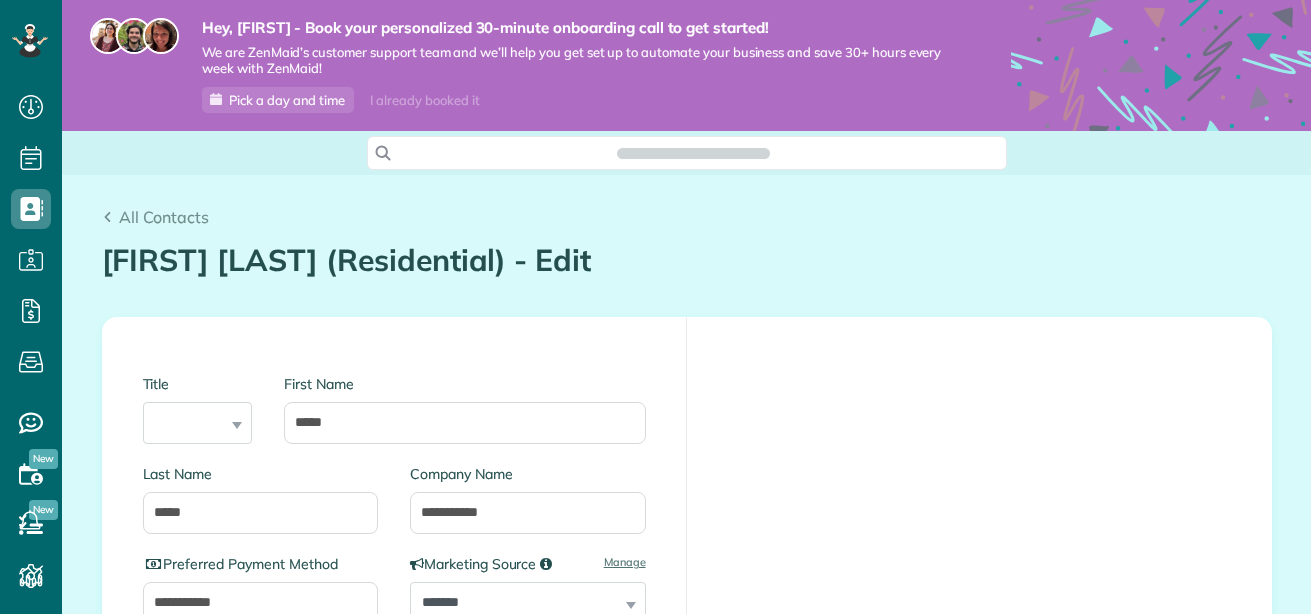 scroll, scrollTop: 0, scrollLeft: 0, axis: both 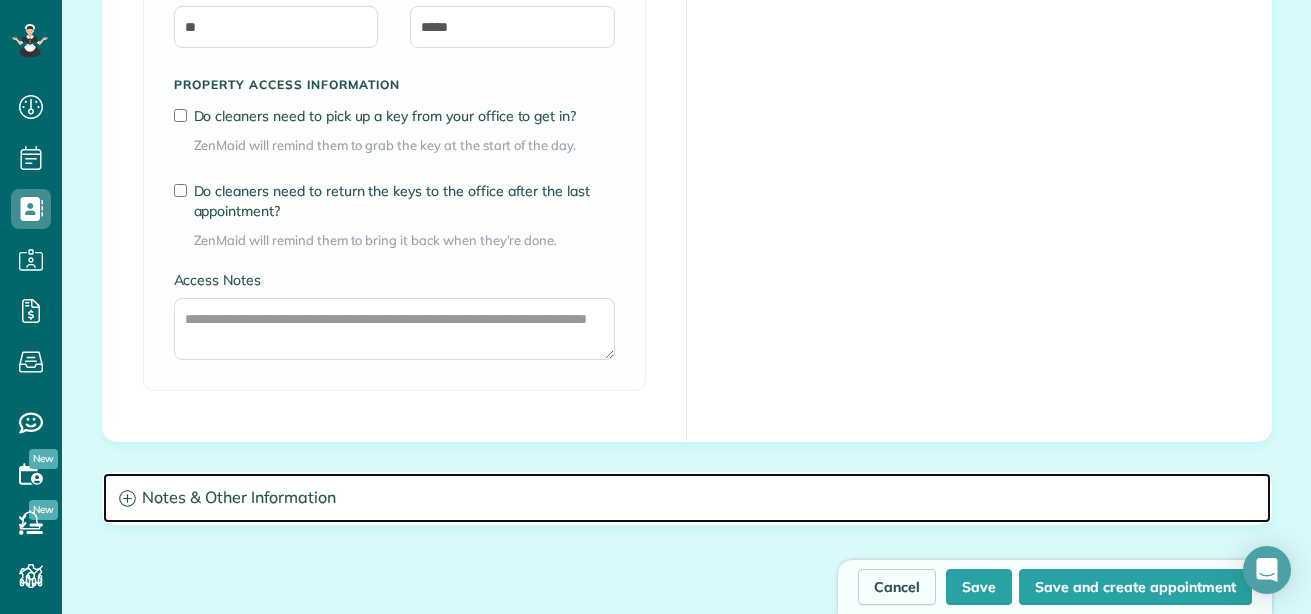 click 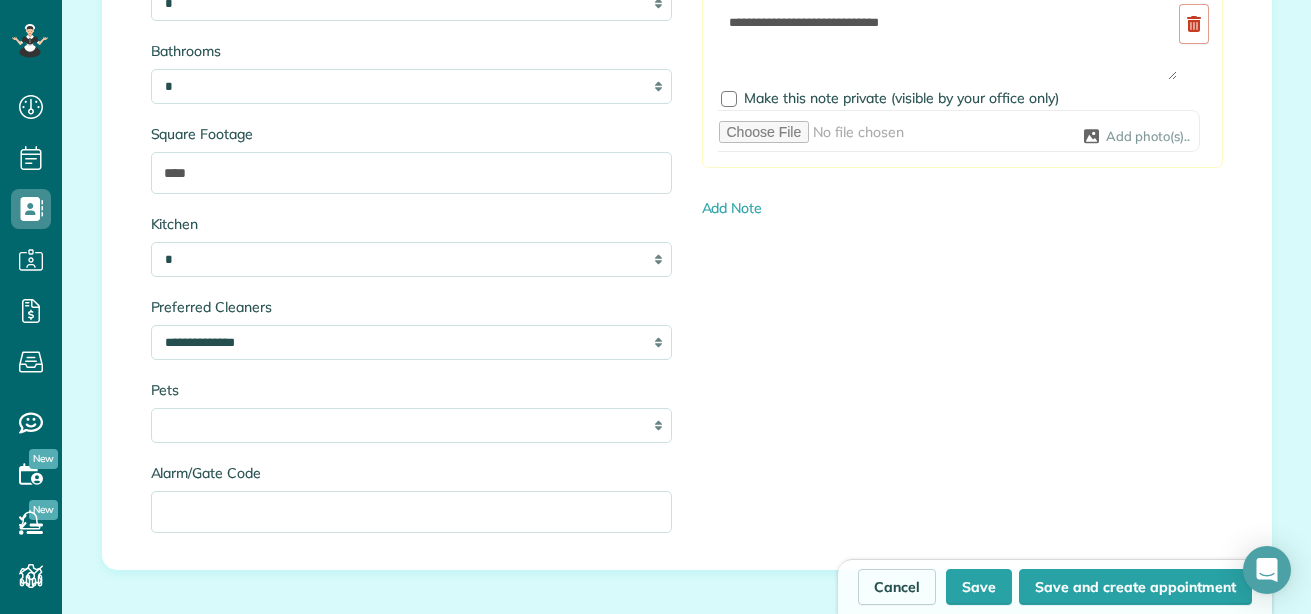 scroll, scrollTop: 2161, scrollLeft: 0, axis: vertical 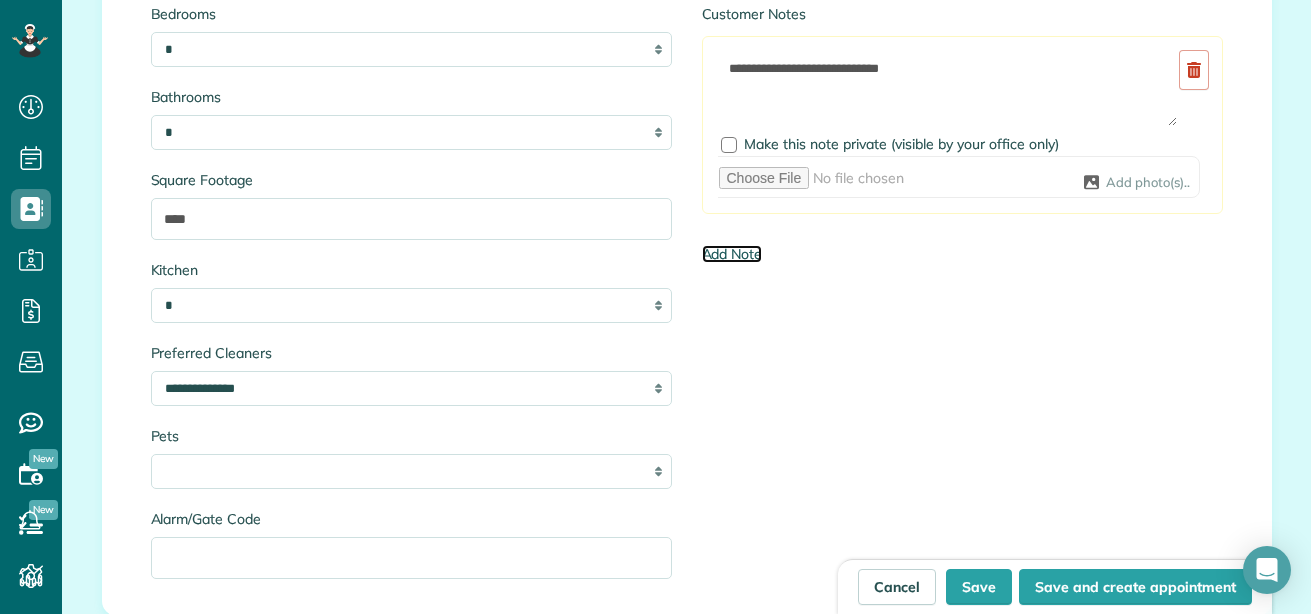 click on "Add Note" at bounding box center [732, 254] 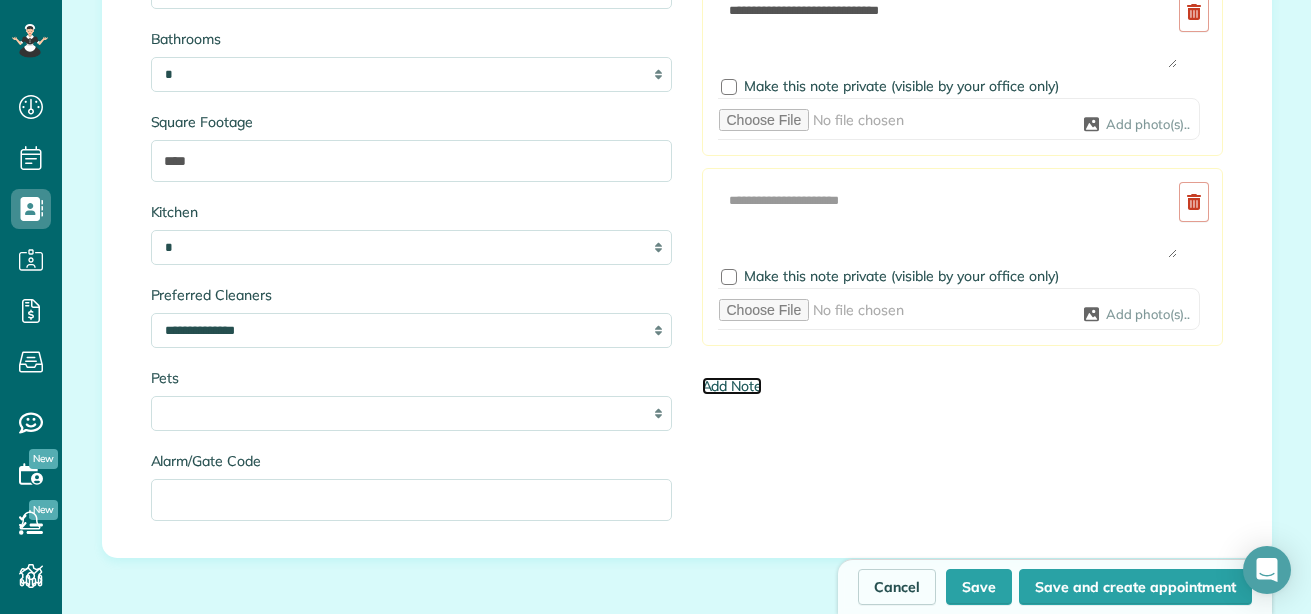 scroll, scrollTop: 2220, scrollLeft: 0, axis: vertical 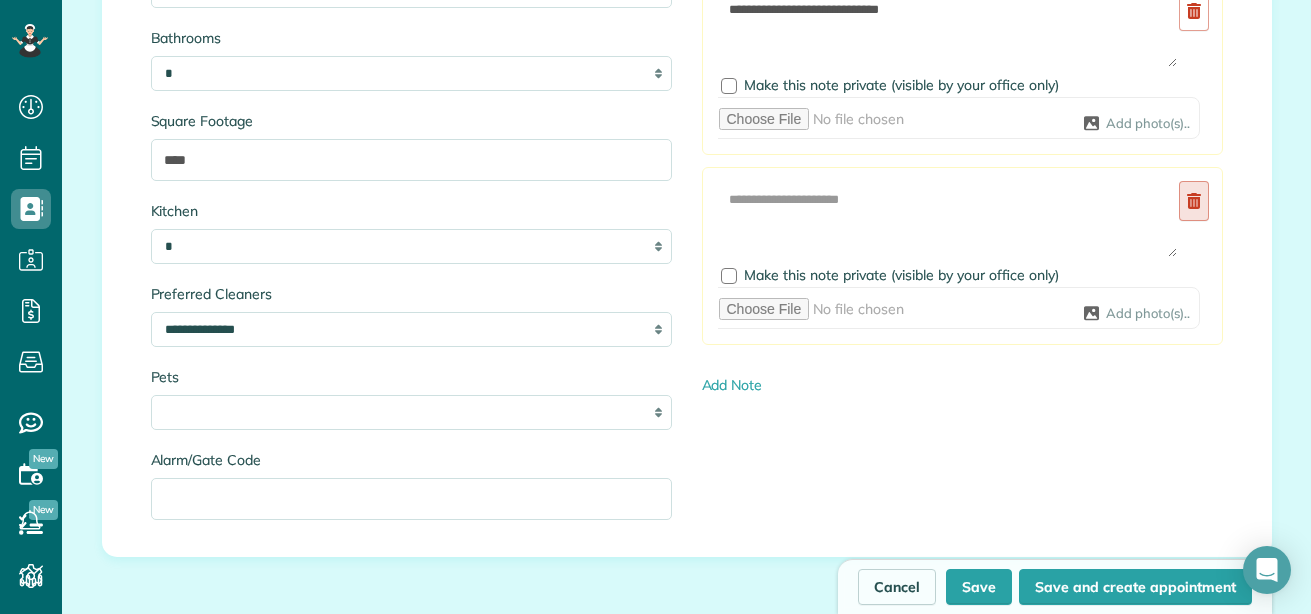 click 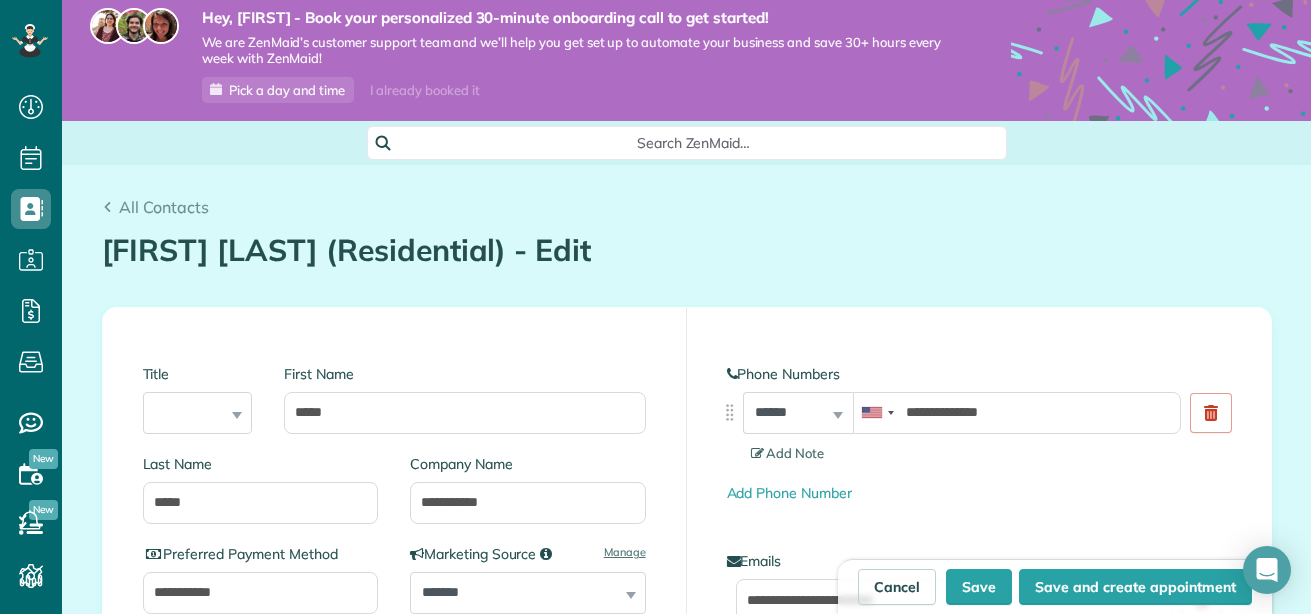 scroll, scrollTop: 9, scrollLeft: 0, axis: vertical 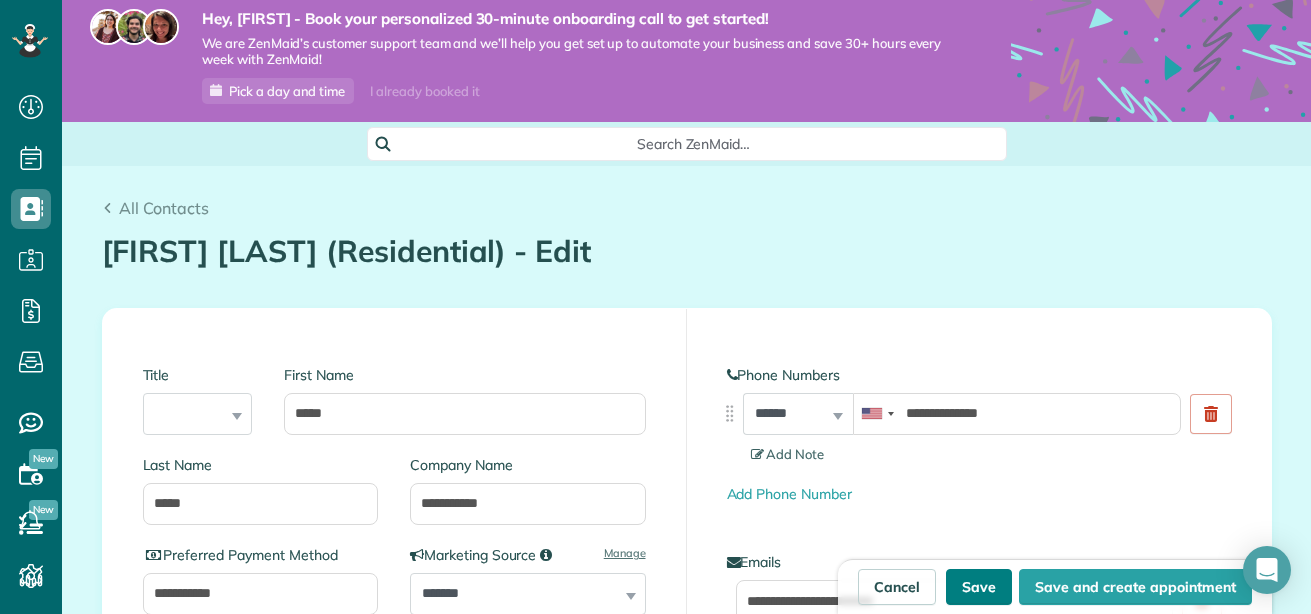 click on "Save" at bounding box center (979, 587) 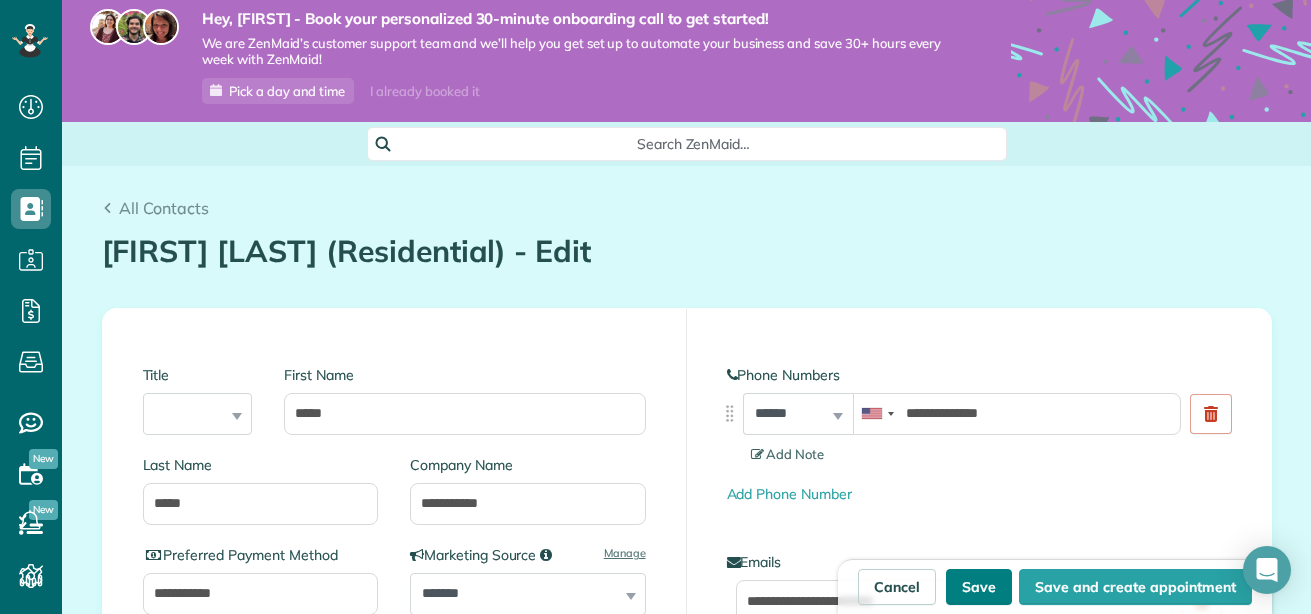 type on "**********" 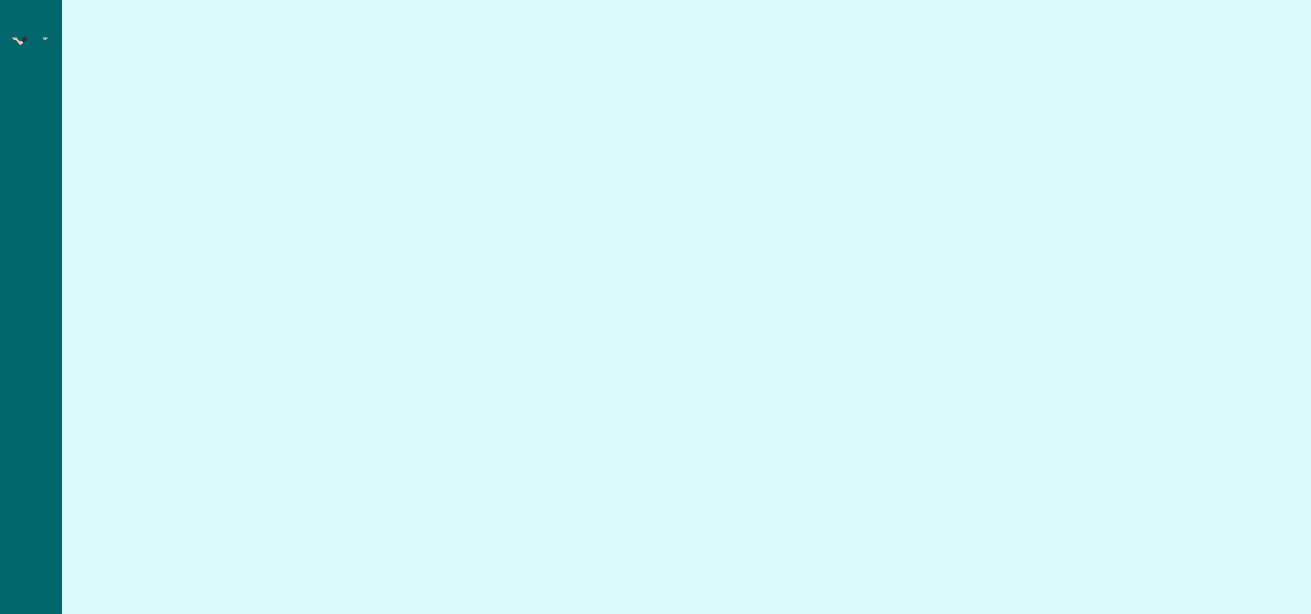 scroll, scrollTop: 0, scrollLeft: 0, axis: both 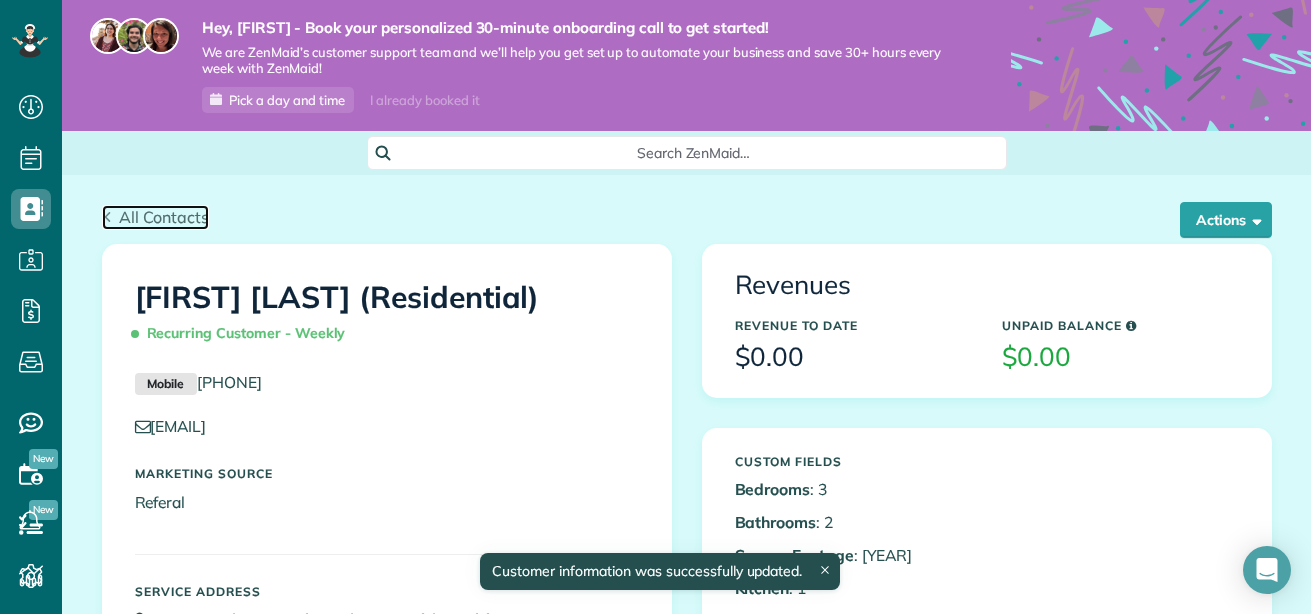 click 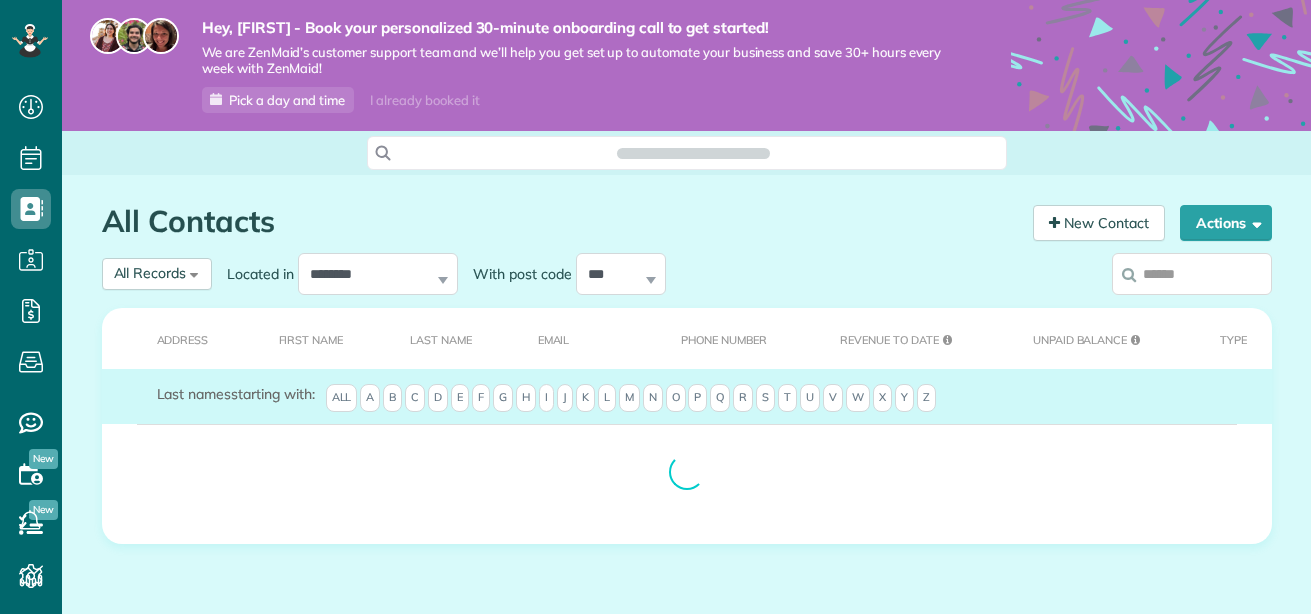 scroll, scrollTop: 0, scrollLeft: 0, axis: both 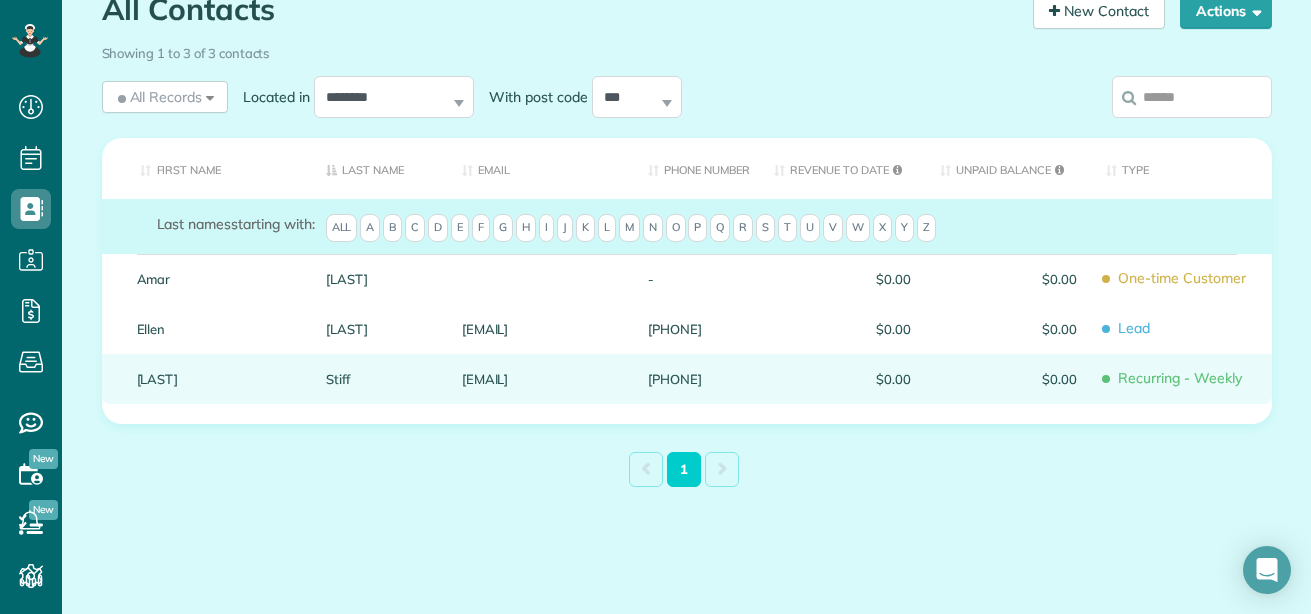 click on "[EMAIL]" at bounding box center [540, 379] 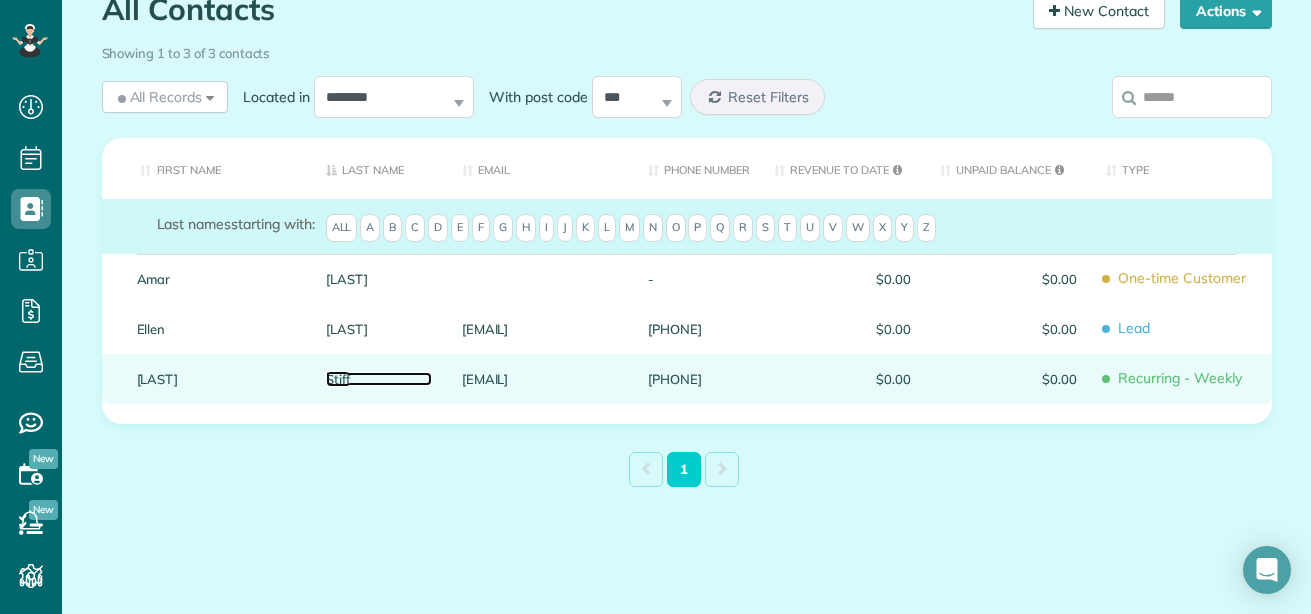 click on "Stiff" at bounding box center [379, 379] 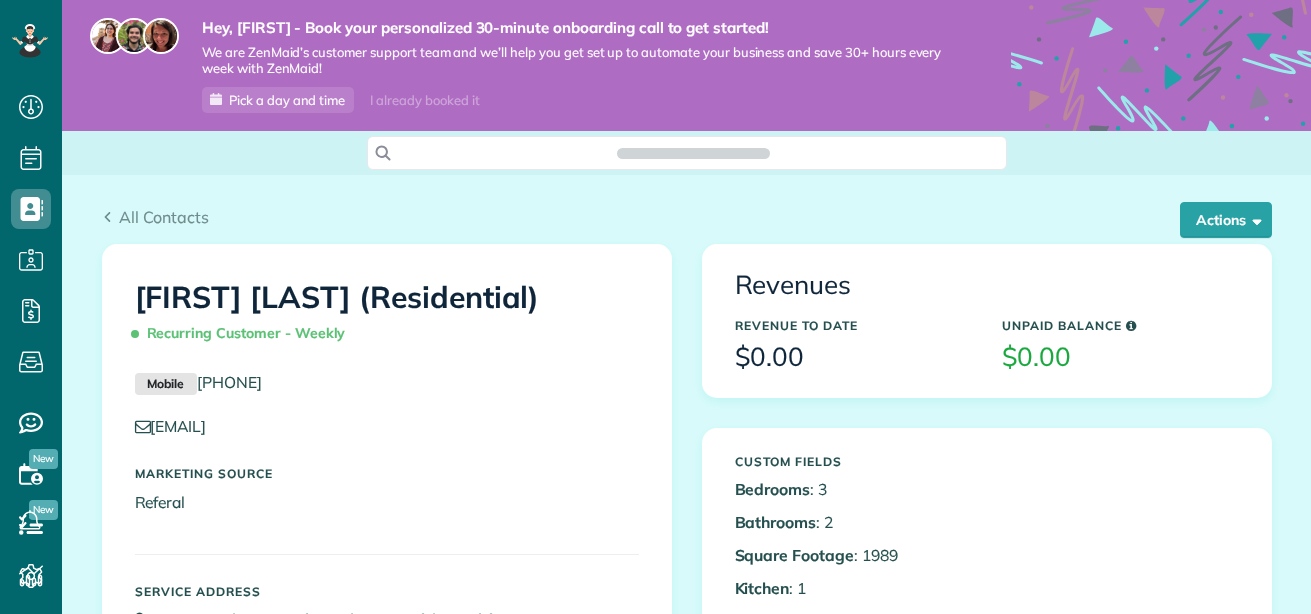 scroll, scrollTop: 0, scrollLeft: 0, axis: both 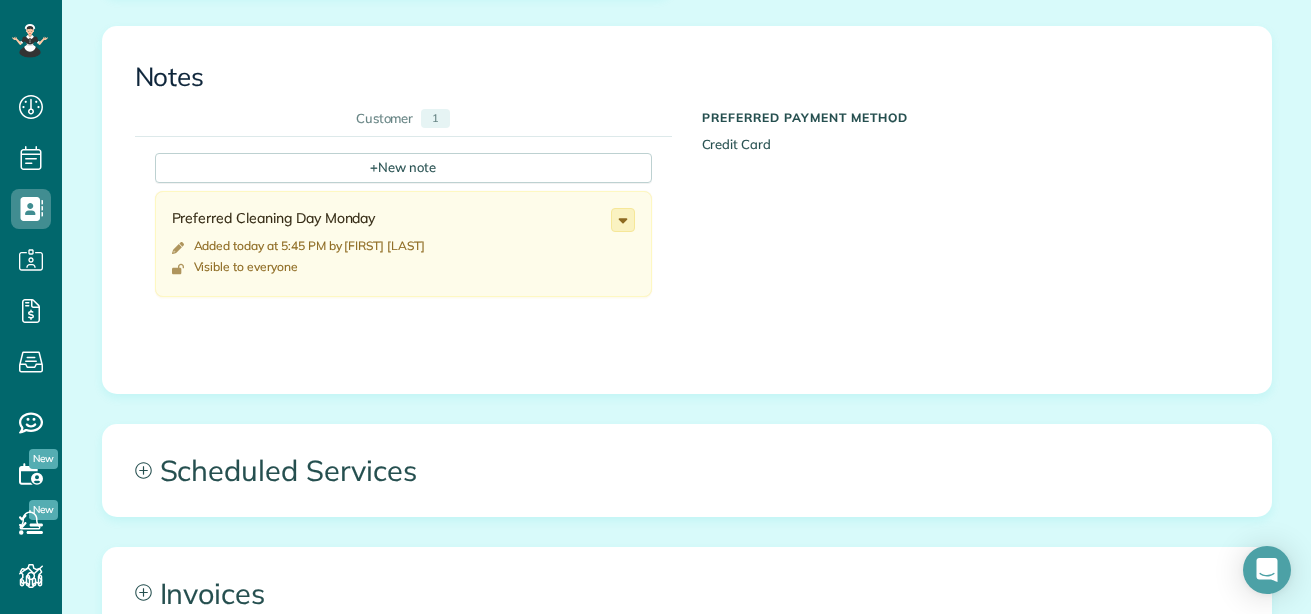 click 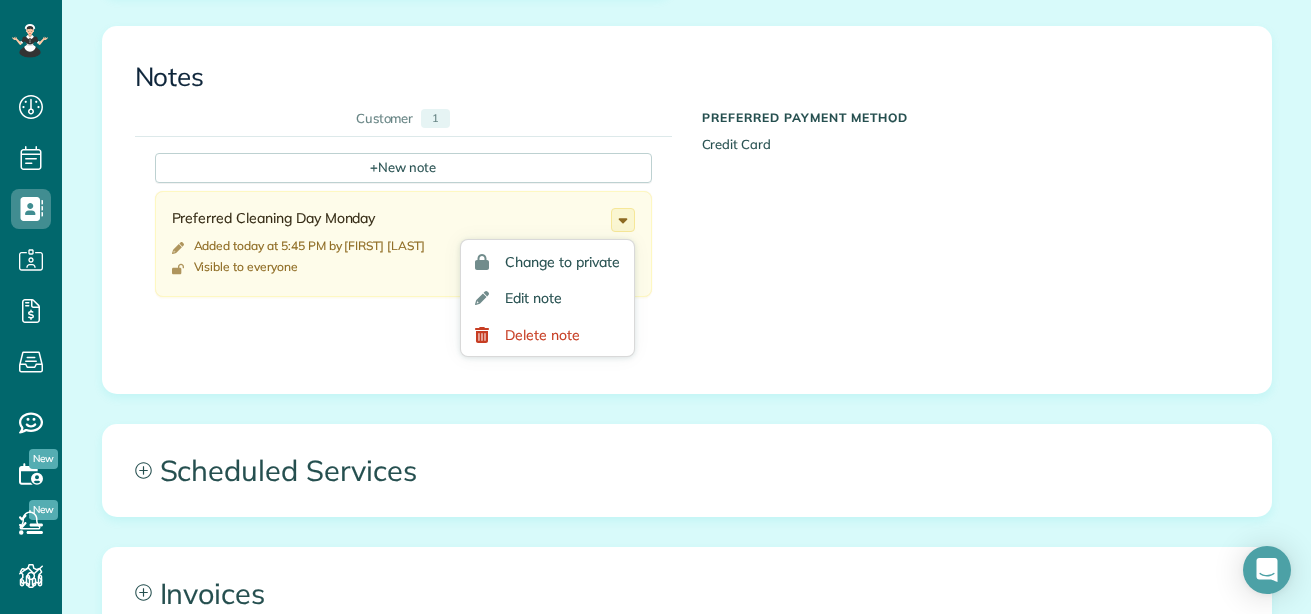 click on "+
New note
Preferred Cleaning Day Monday
Added today at  5:45 PM by Ellen Malhue
Visible to everyone
Change to private
Edit note
Delete note" at bounding box center (672, 232) 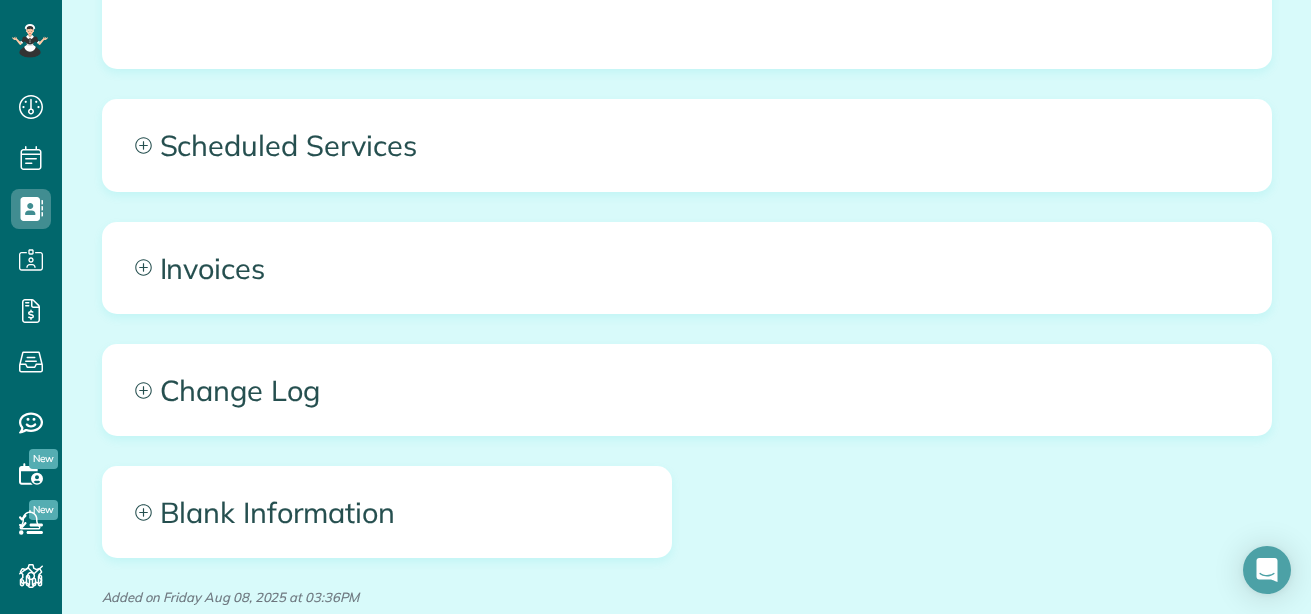 scroll, scrollTop: 1154, scrollLeft: 0, axis: vertical 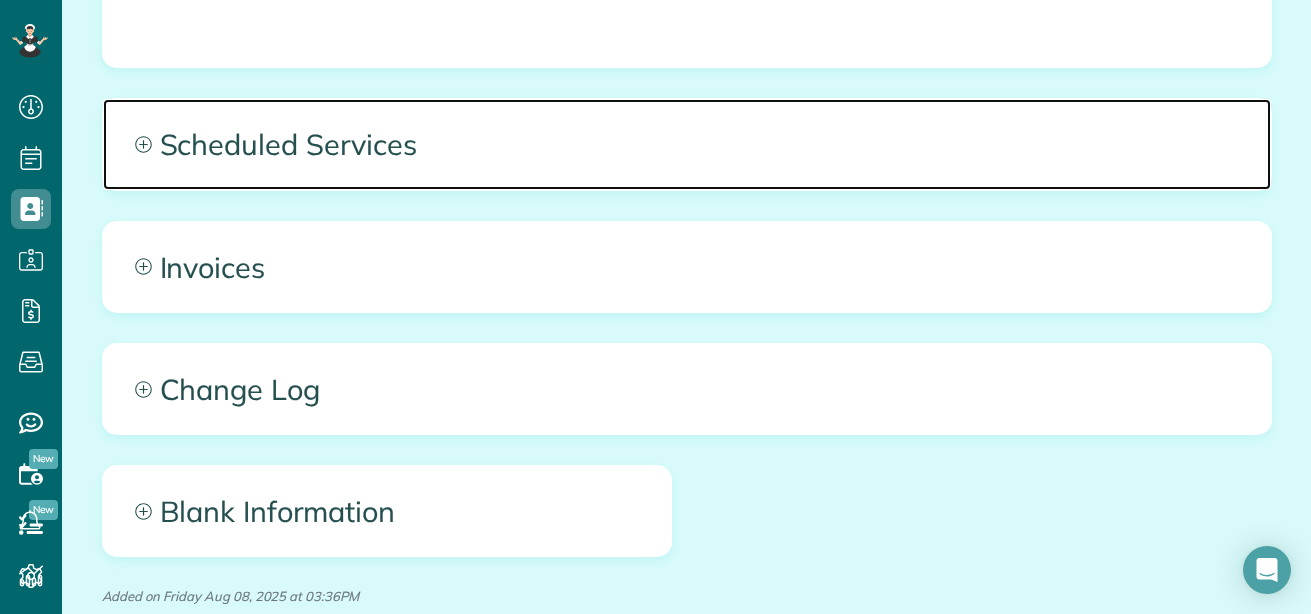click 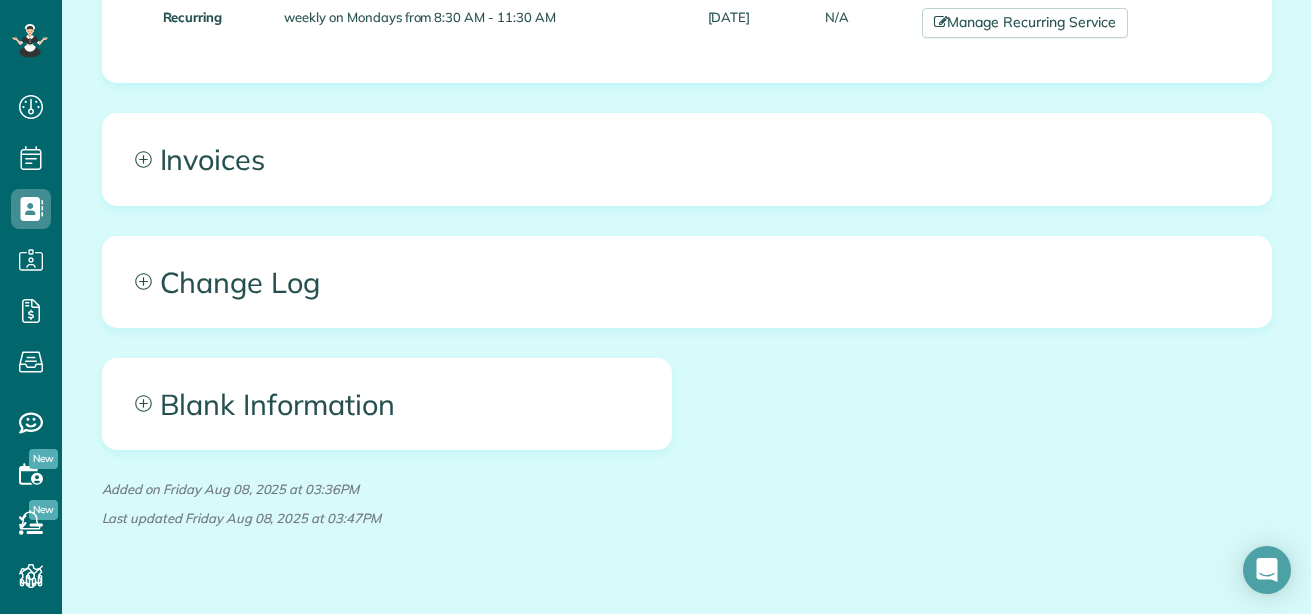 scroll, scrollTop: 1442, scrollLeft: 0, axis: vertical 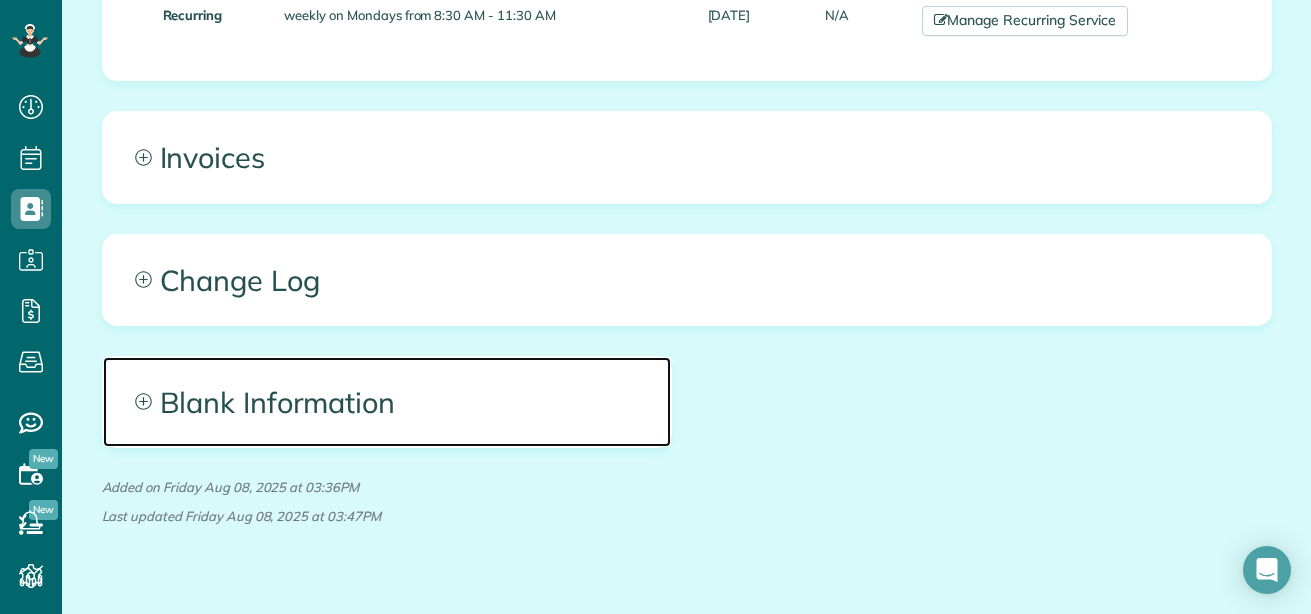 click 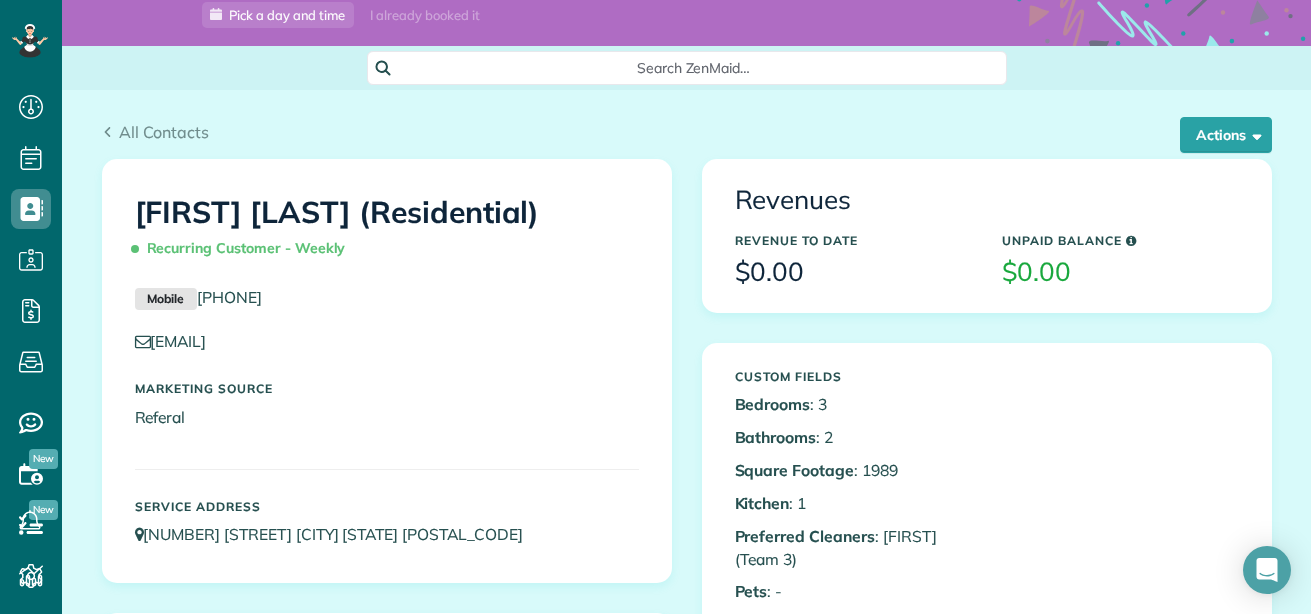 scroll, scrollTop: 86, scrollLeft: 0, axis: vertical 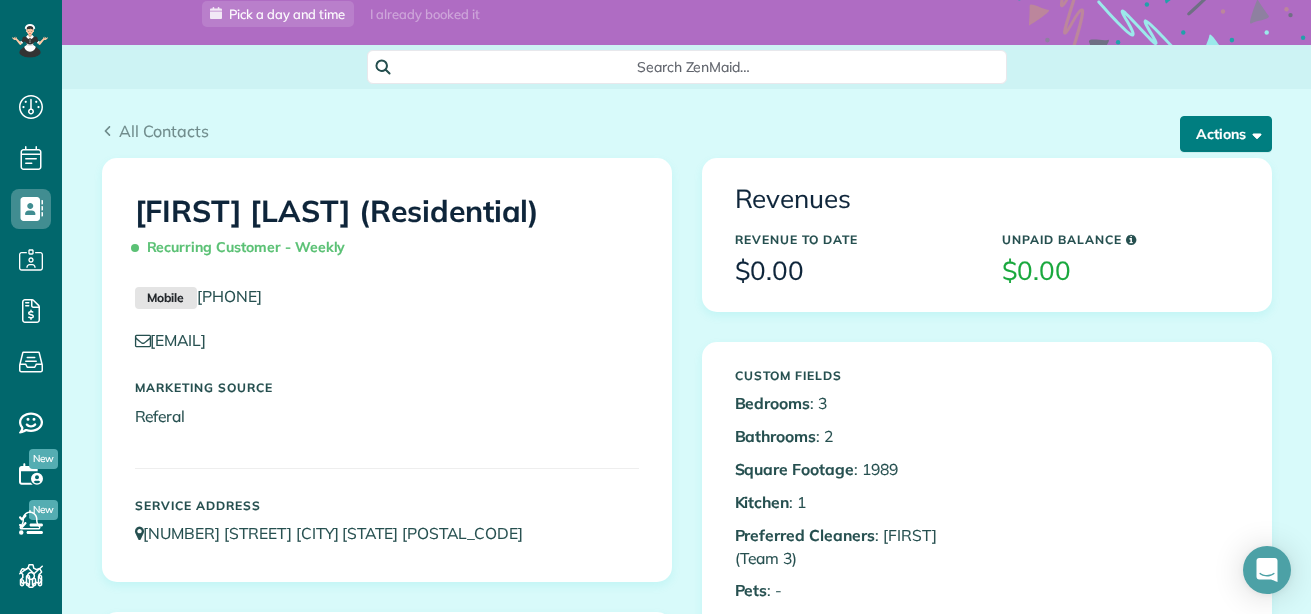 click on "Actions" at bounding box center (1226, 134) 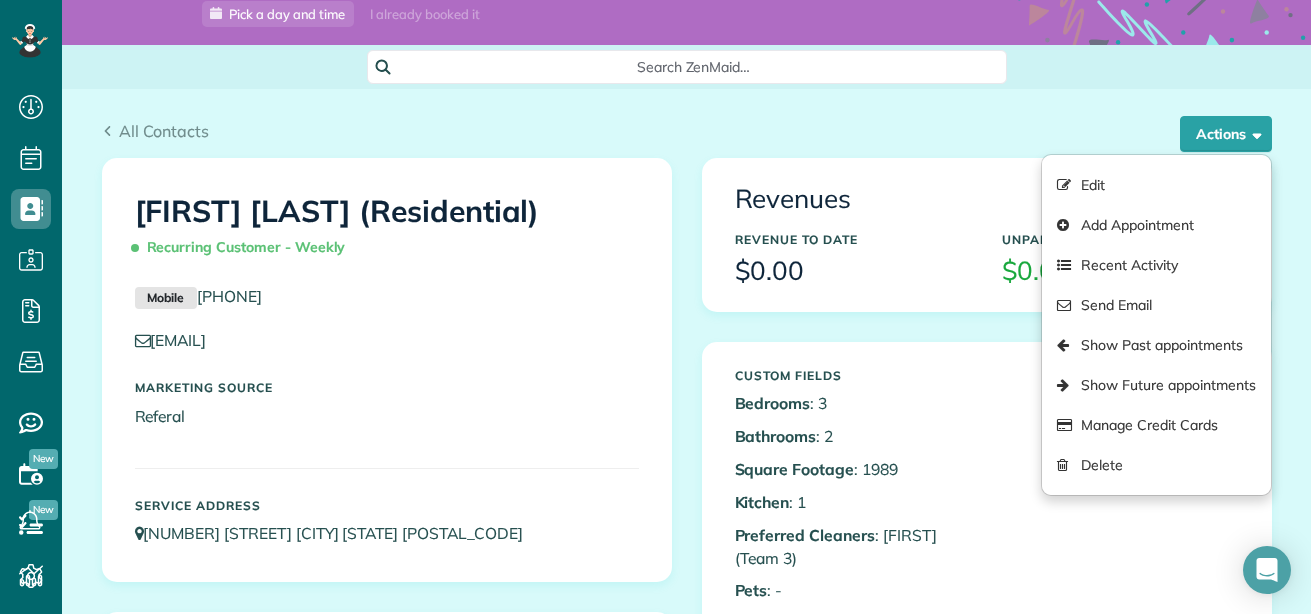 click on "All Contacts" at bounding box center (687, 131) 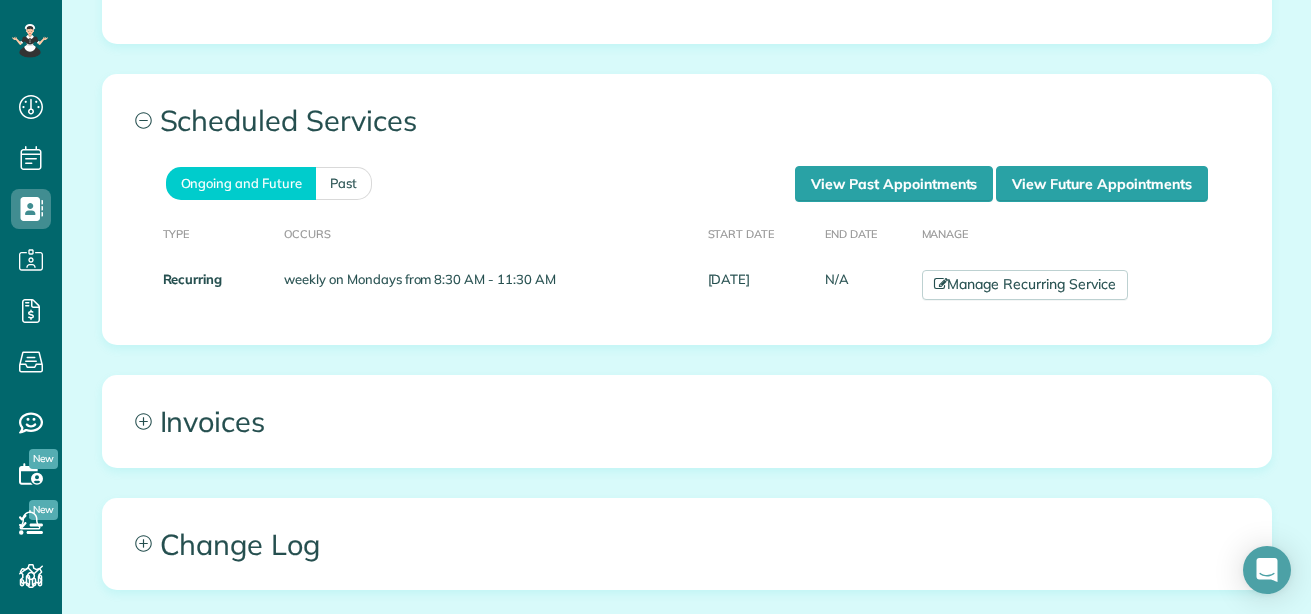 scroll, scrollTop: 1211, scrollLeft: 0, axis: vertical 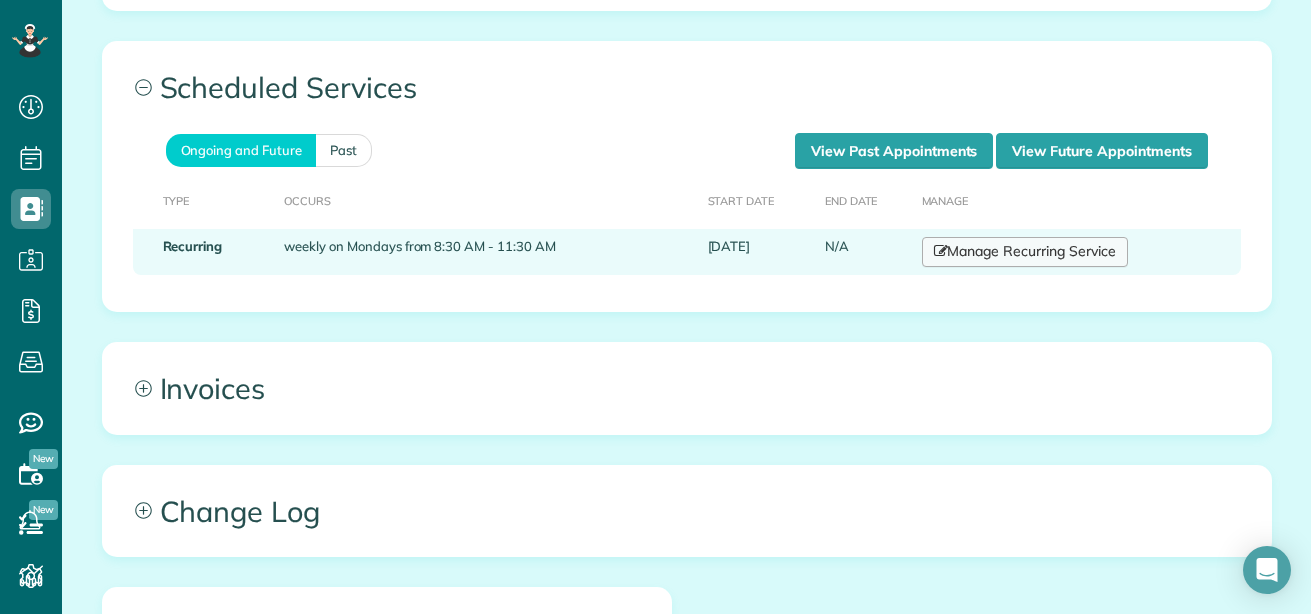 click on "Manage Recurring Service" at bounding box center [1025, 252] 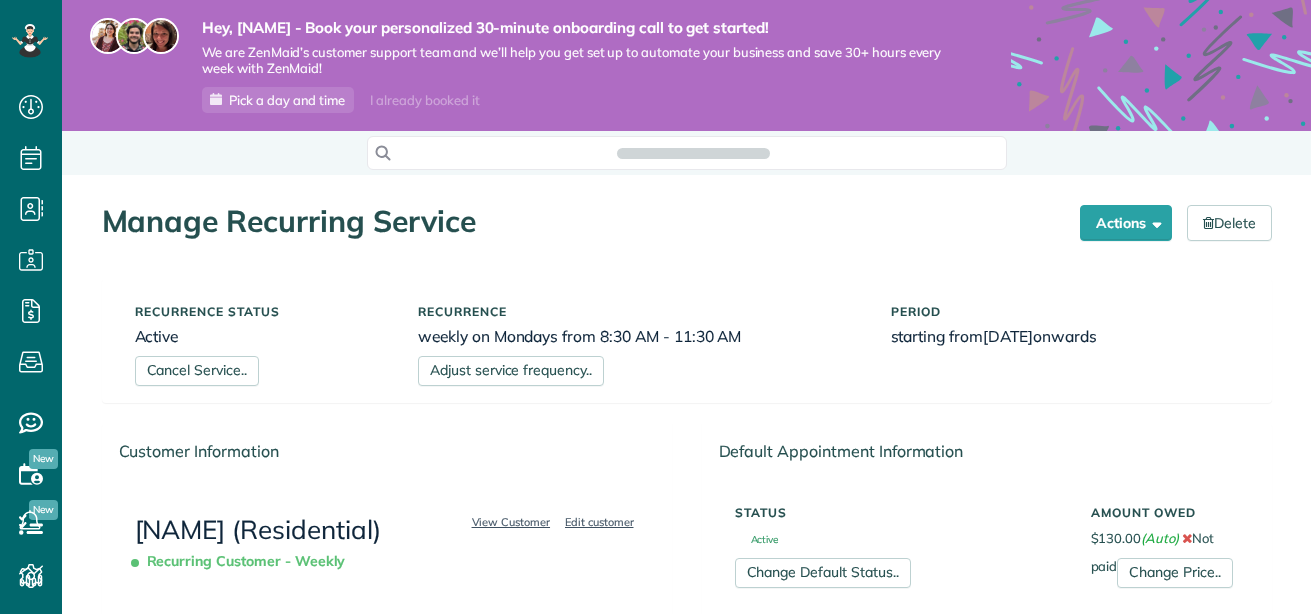 scroll, scrollTop: 0, scrollLeft: 0, axis: both 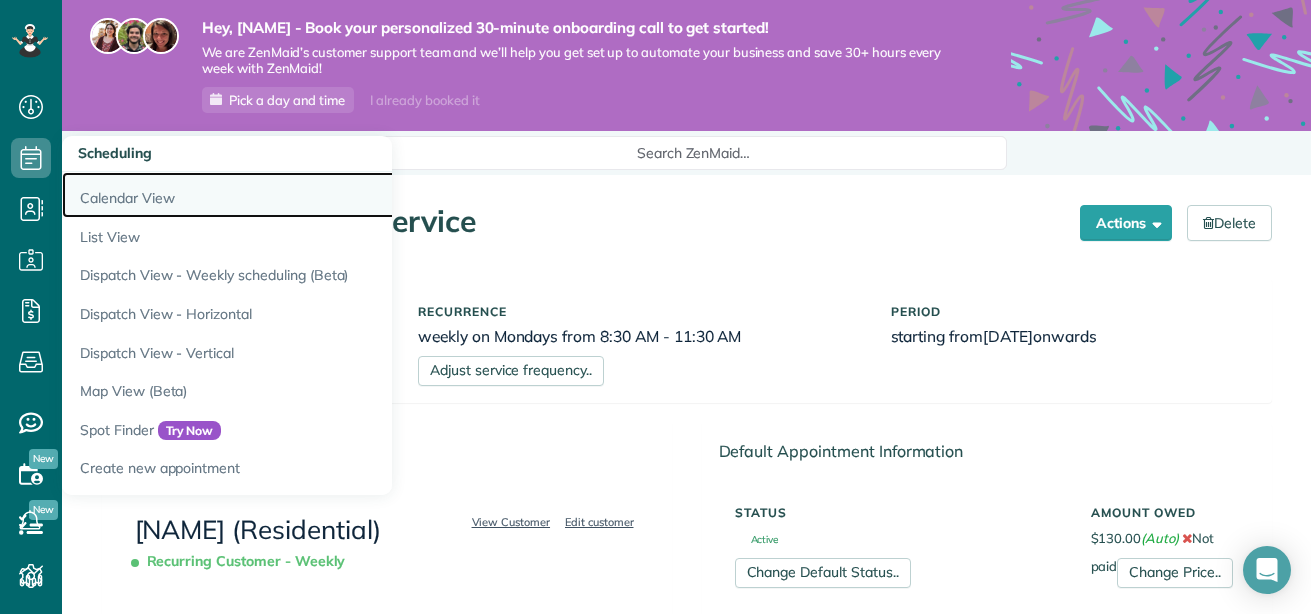 click on "Calendar View" at bounding box center [312, 195] 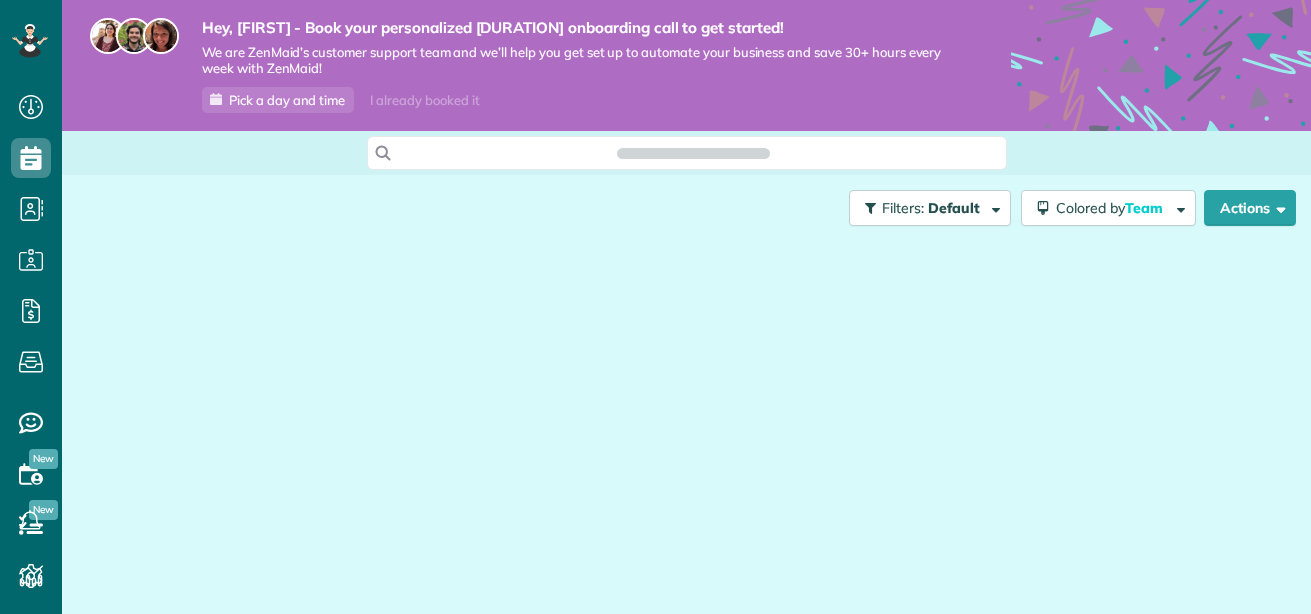 scroll, scrollTop: 0, scrollLeft: 0, axis: both 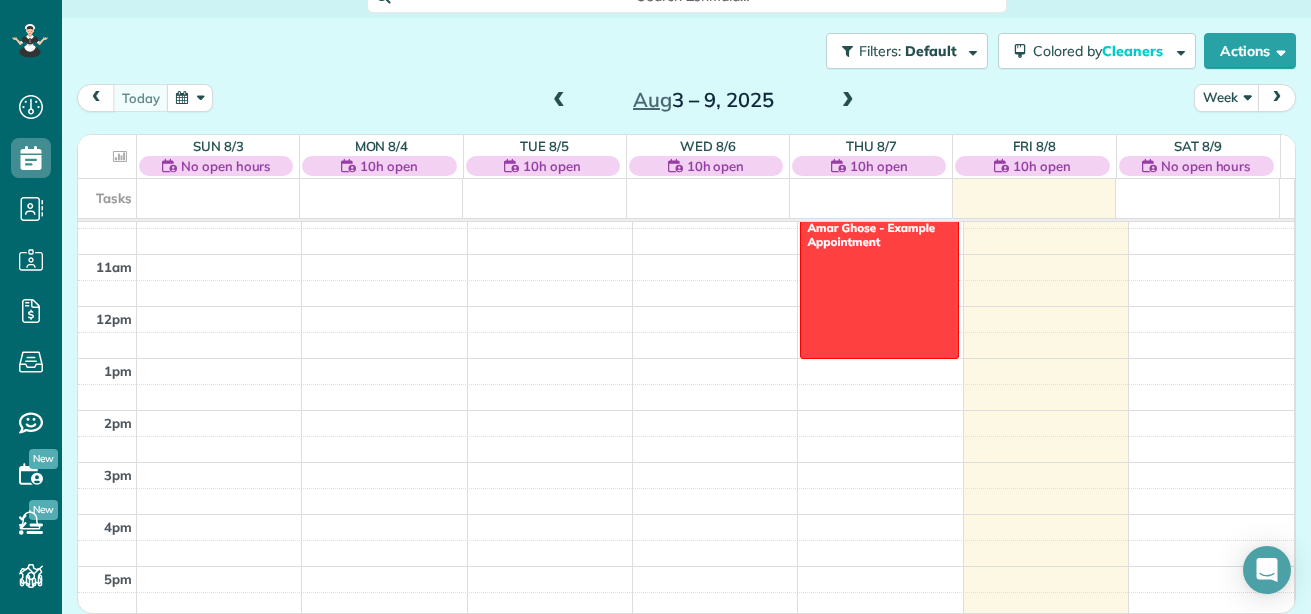 click at bounding box center (848, 101) 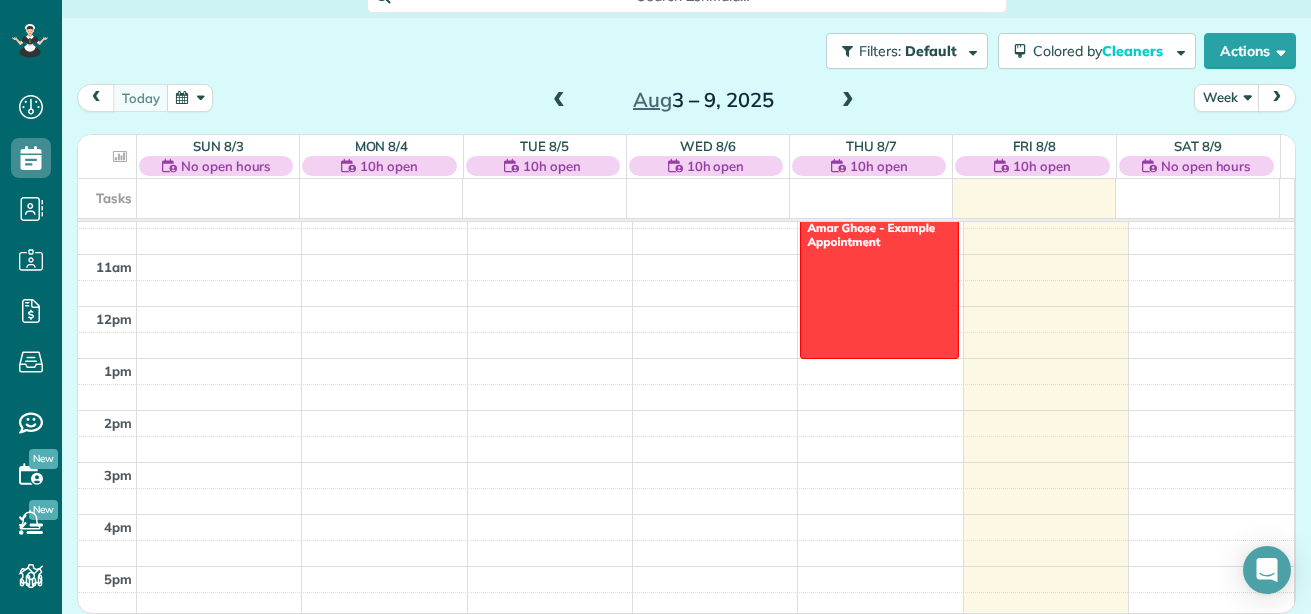 scroll, scrollTop: 365, scrollLeft: 0, axis: vertical 